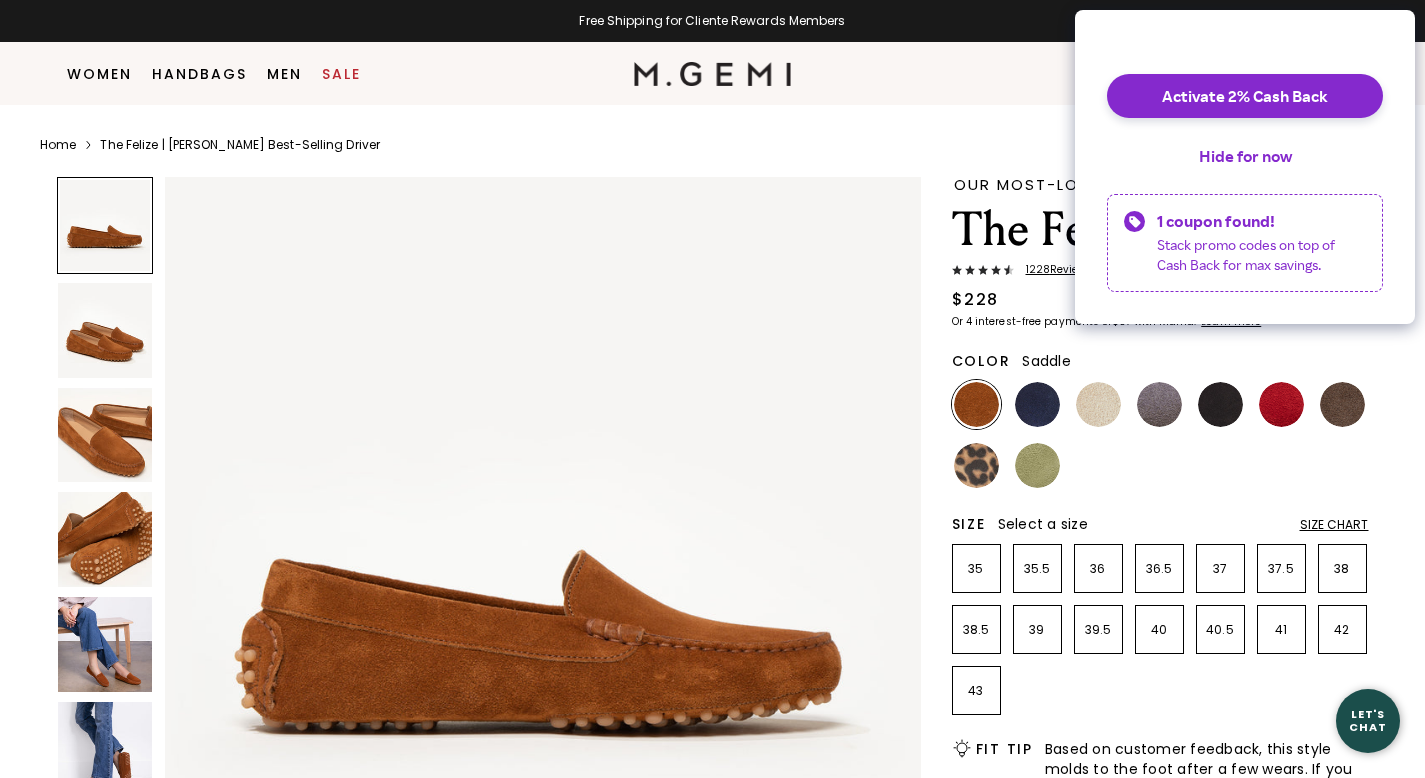 scroll, scrollTop: 89, scrollLeft: 0, axis: vertical 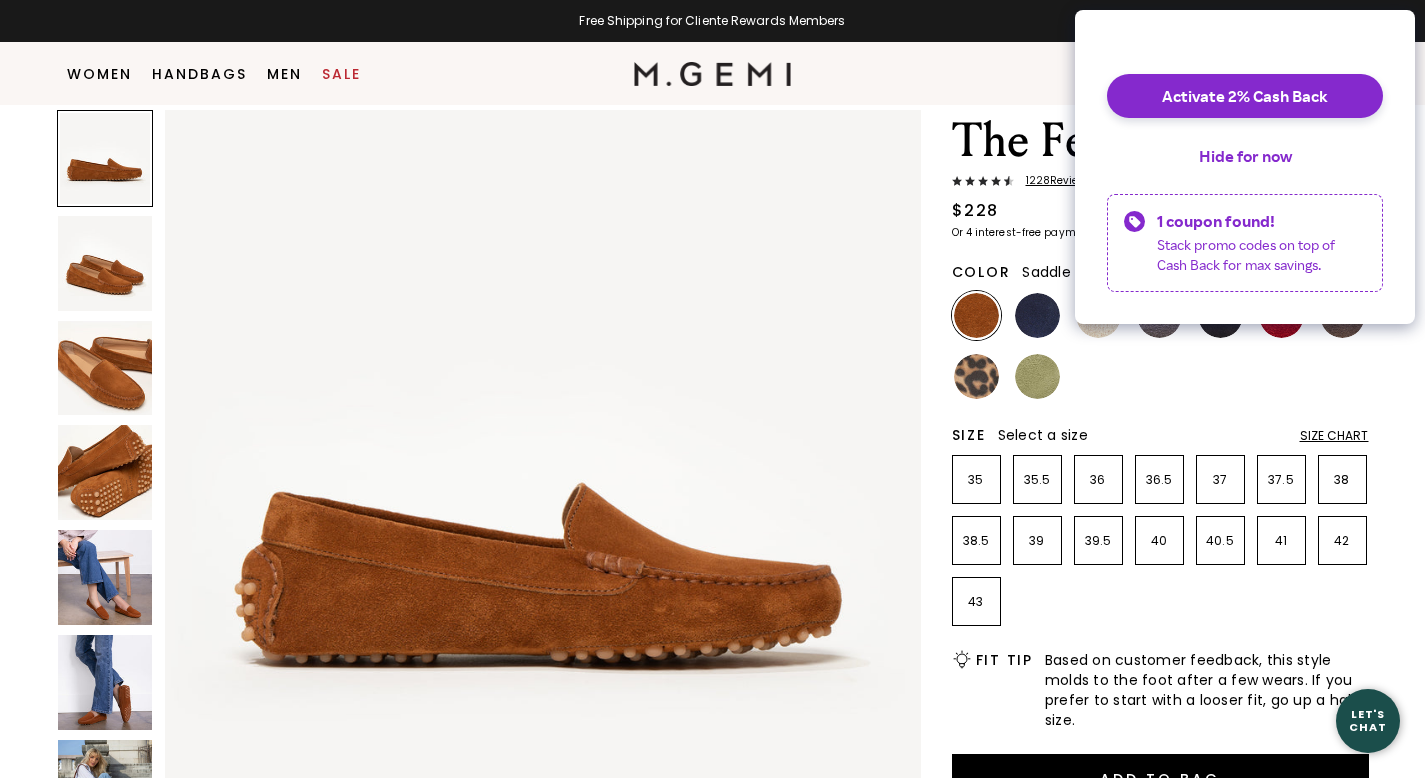 click on "Home The Felize | M.Gemi's Best-Selling Driver
Our Most-Loved Moccasin The Felize Suede 1228  Review s $228
Or 4 interest-free payments of  $57   with Klarna Learn more
Color  Saddle Size Select a size Size Chart 35 35.5 36 36.5 37 37.5 38 38.5 39 39.5 40 40.5 41 42 43 Icons/20x20/bulb@2x Fit Tip Based on customer feedback, this style molds to the foot after a few wears. If you prefer to start with a looser fit, go up a half size. Add to Bag Free Shipping for  Cliente Rewards  Members Thoughts from Maria Our first-ever and best-selling shoe—for good reason. The Felize is made using true moccasin construction, which means one piece of suede is cut to form the sides and sole of the shoe, ensuring the softness and flexibility the style is known for. Every single element of these classic driving moccasins—including the rubber gommini sole—is hand stitched by our artisan Norina and her team. Details Shipping" at bounding box center (712, 768) 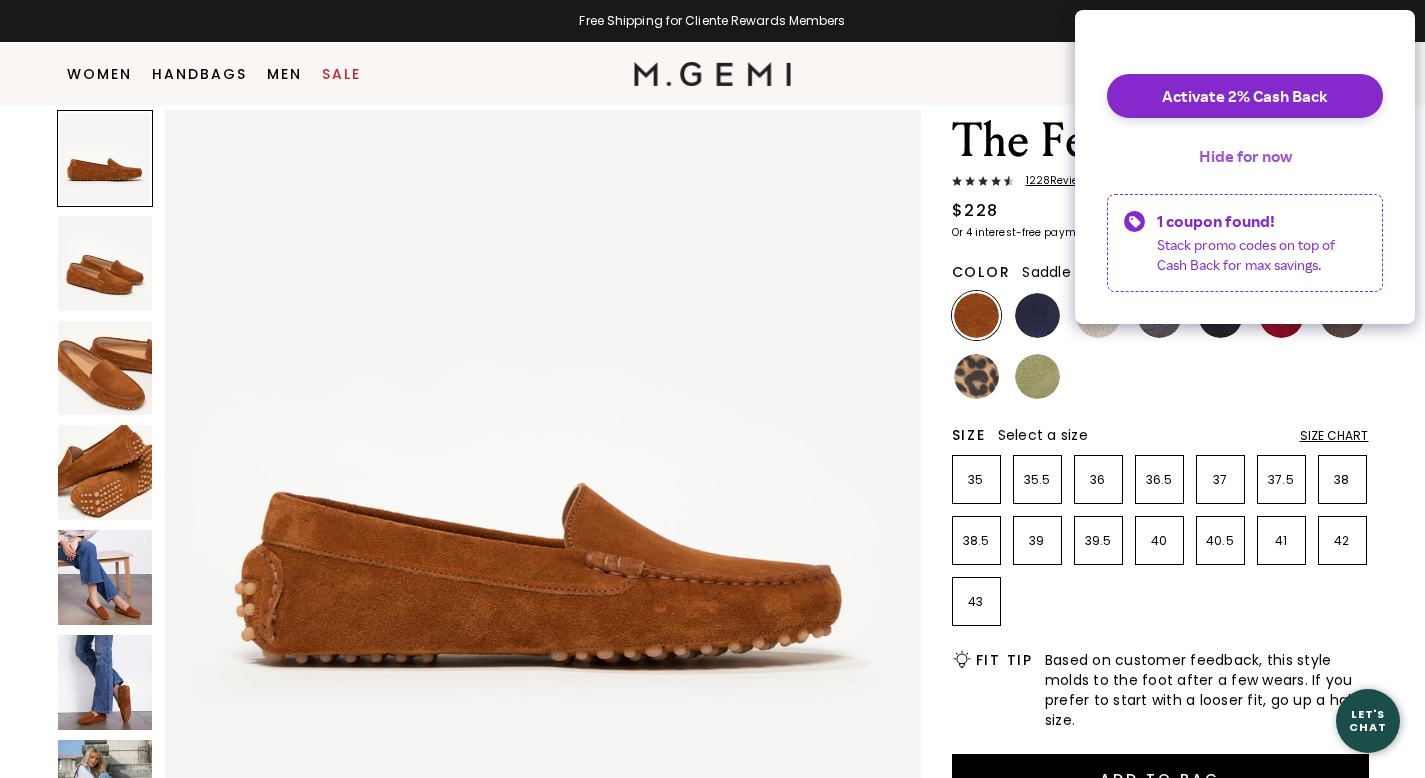 click on "Hide for now" at bounding box center (1245, 156) 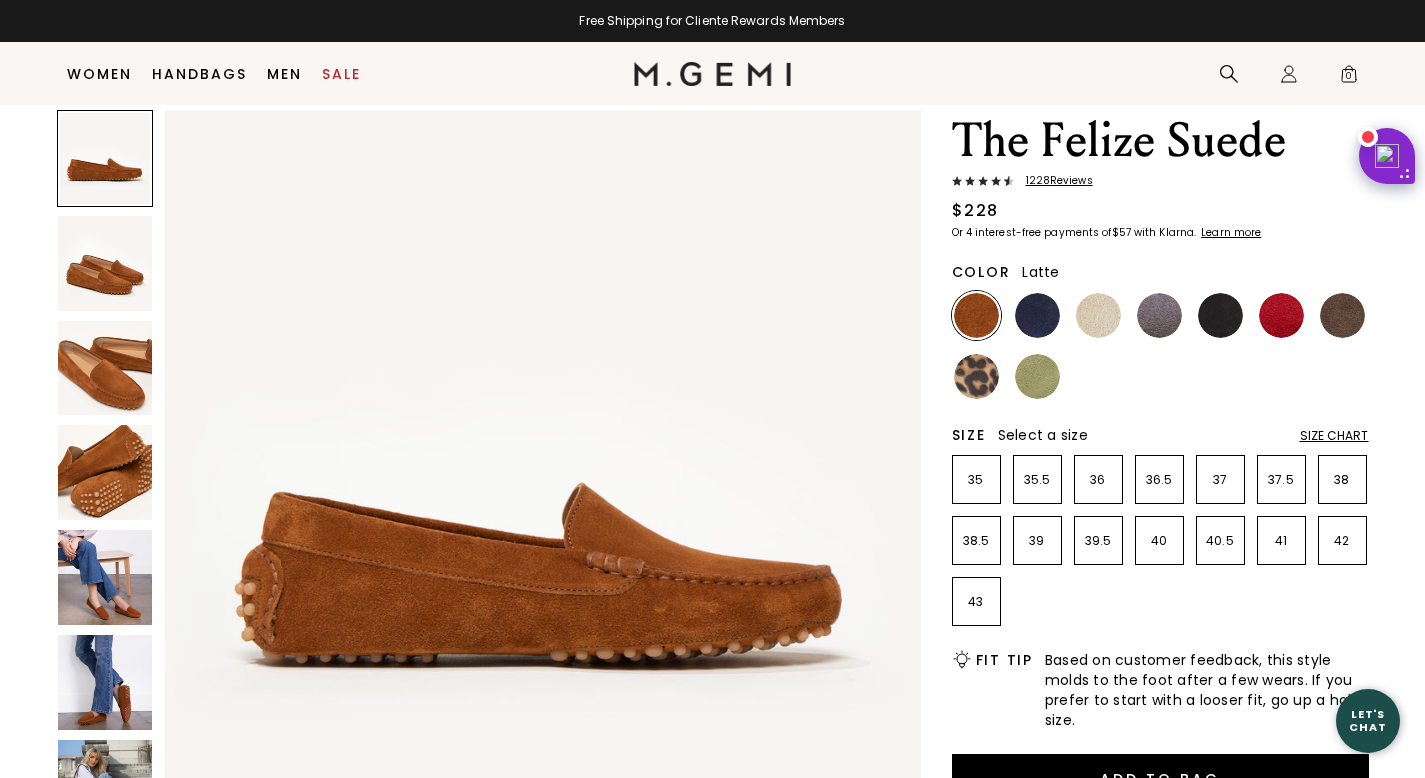 click at bounding box center [1098, 315] 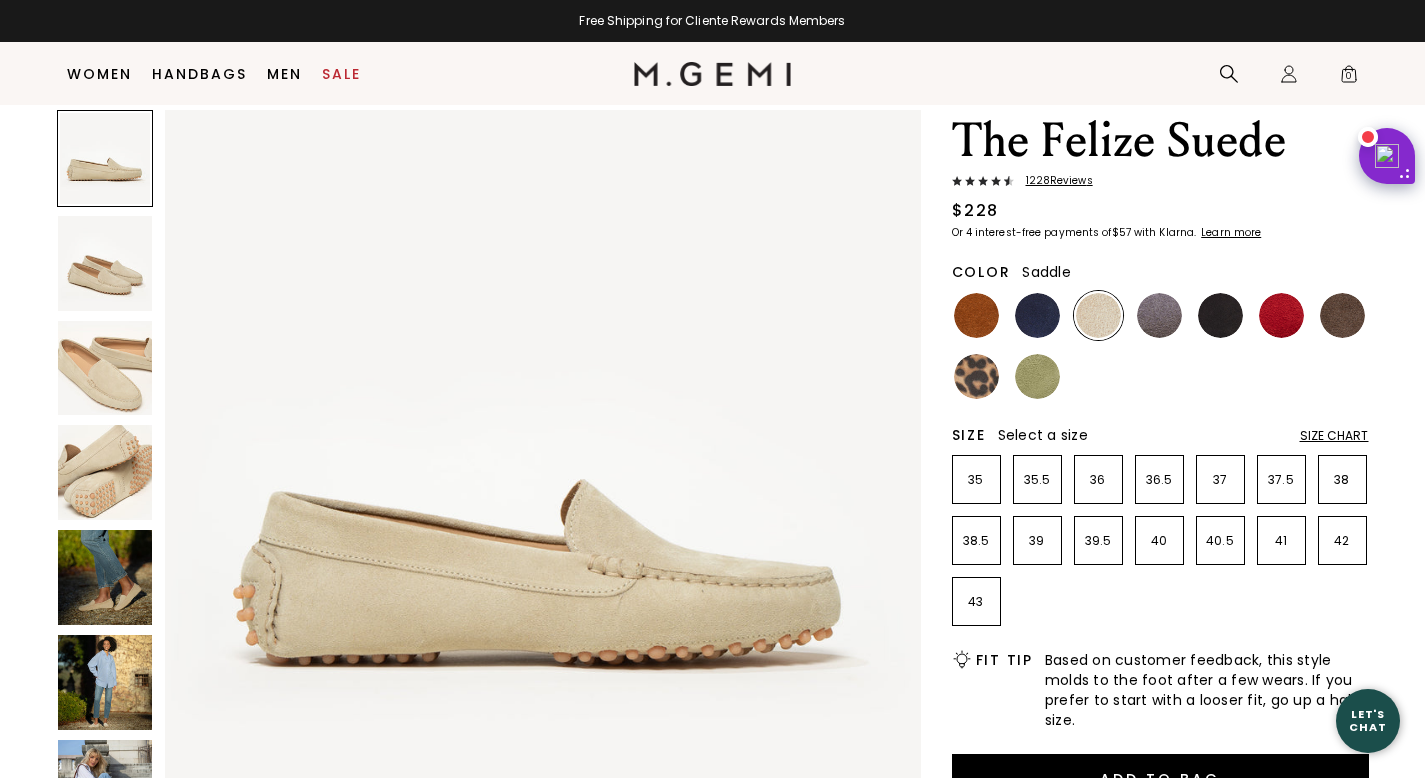 click at bounding box center (976, 315) 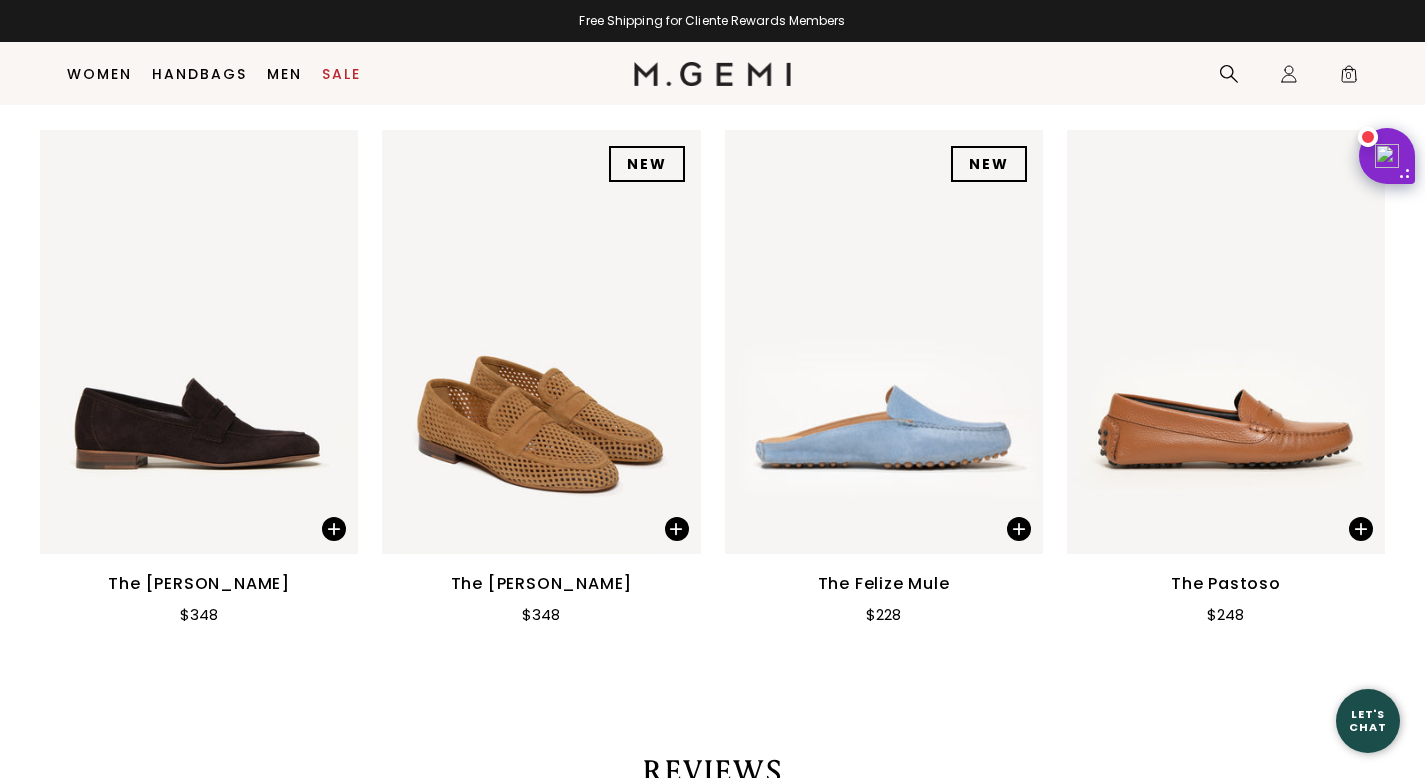 scroll, scrollTop: 2611, scrollLeft: 0, axis: vertical 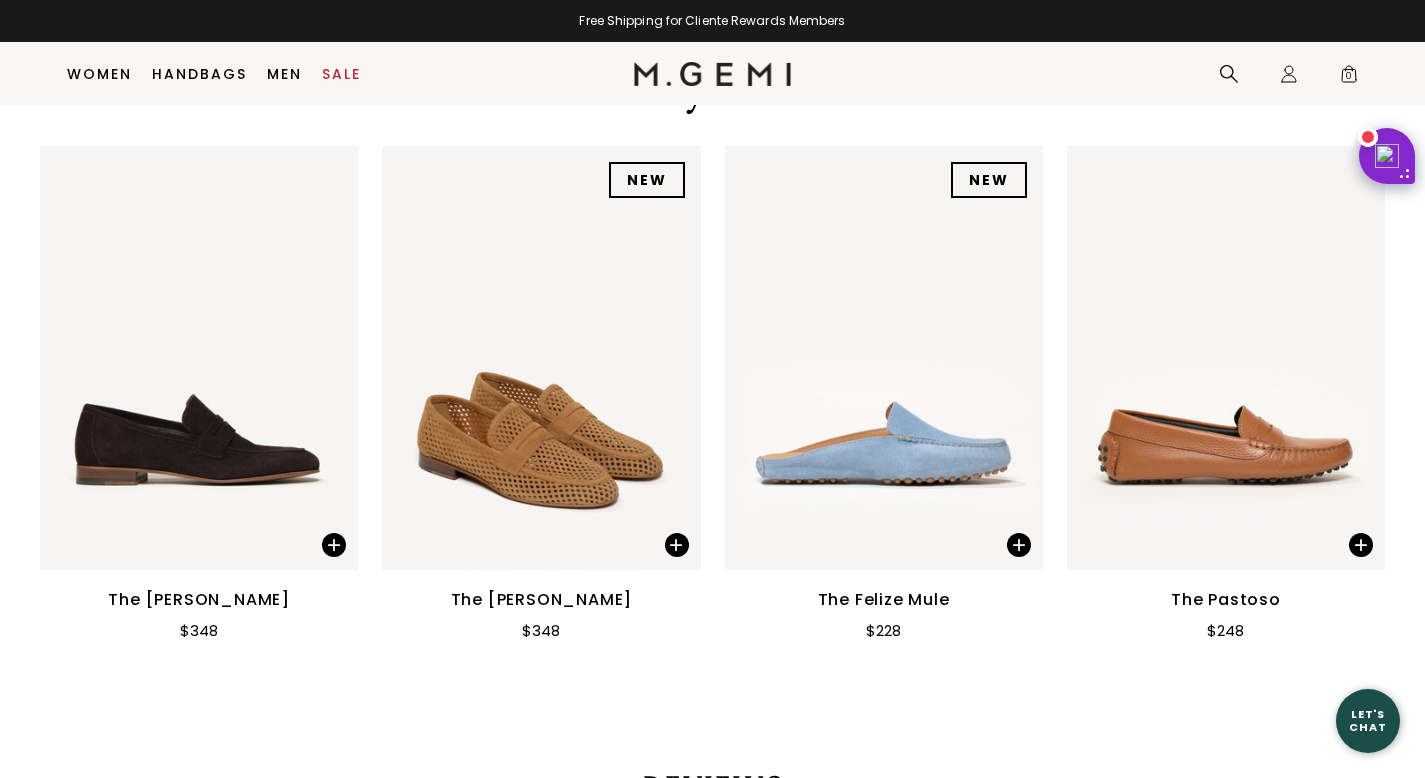 click at bounding box center (1226, 358) 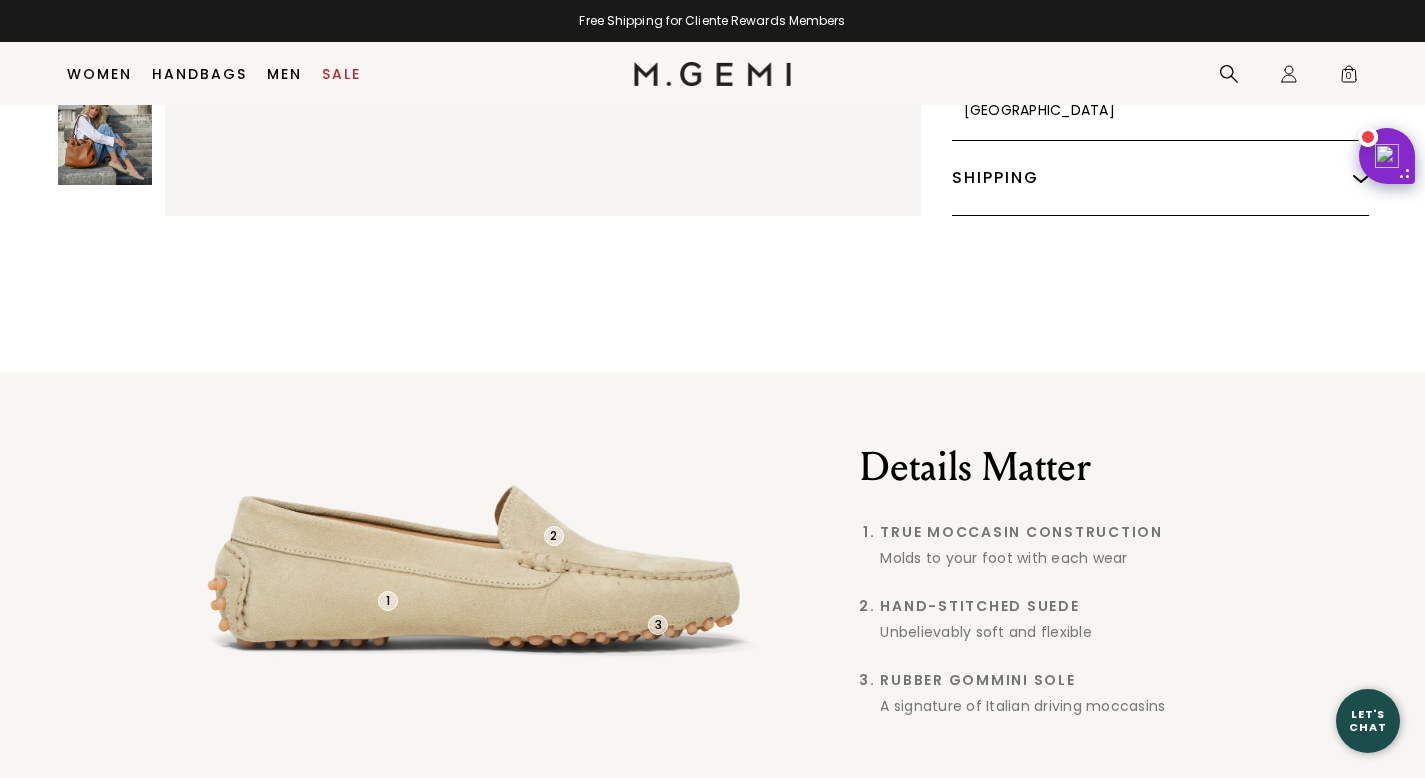 scroll, scrollTop: 151, scrollLeft: 0, axis: vertical 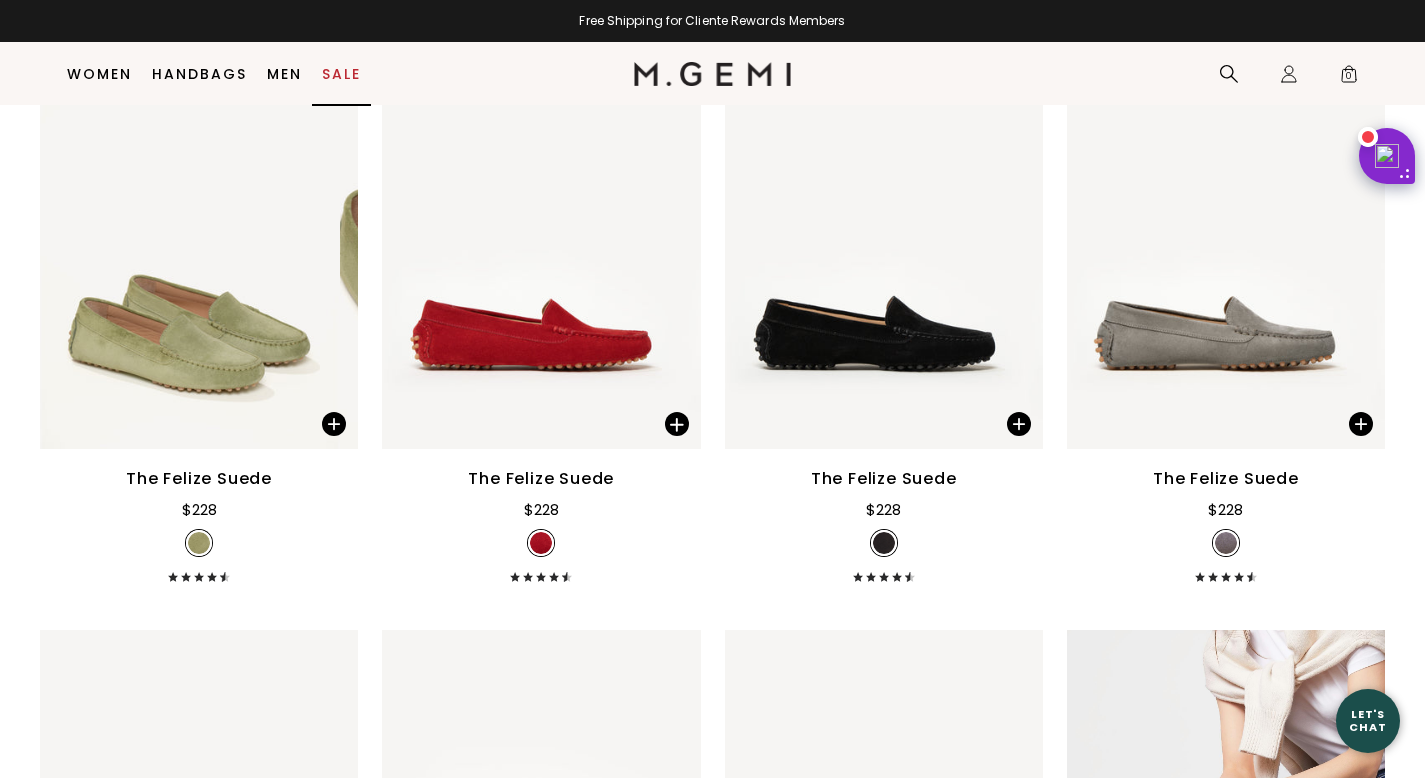 click on "Sale" at bounding box center [341, 74] 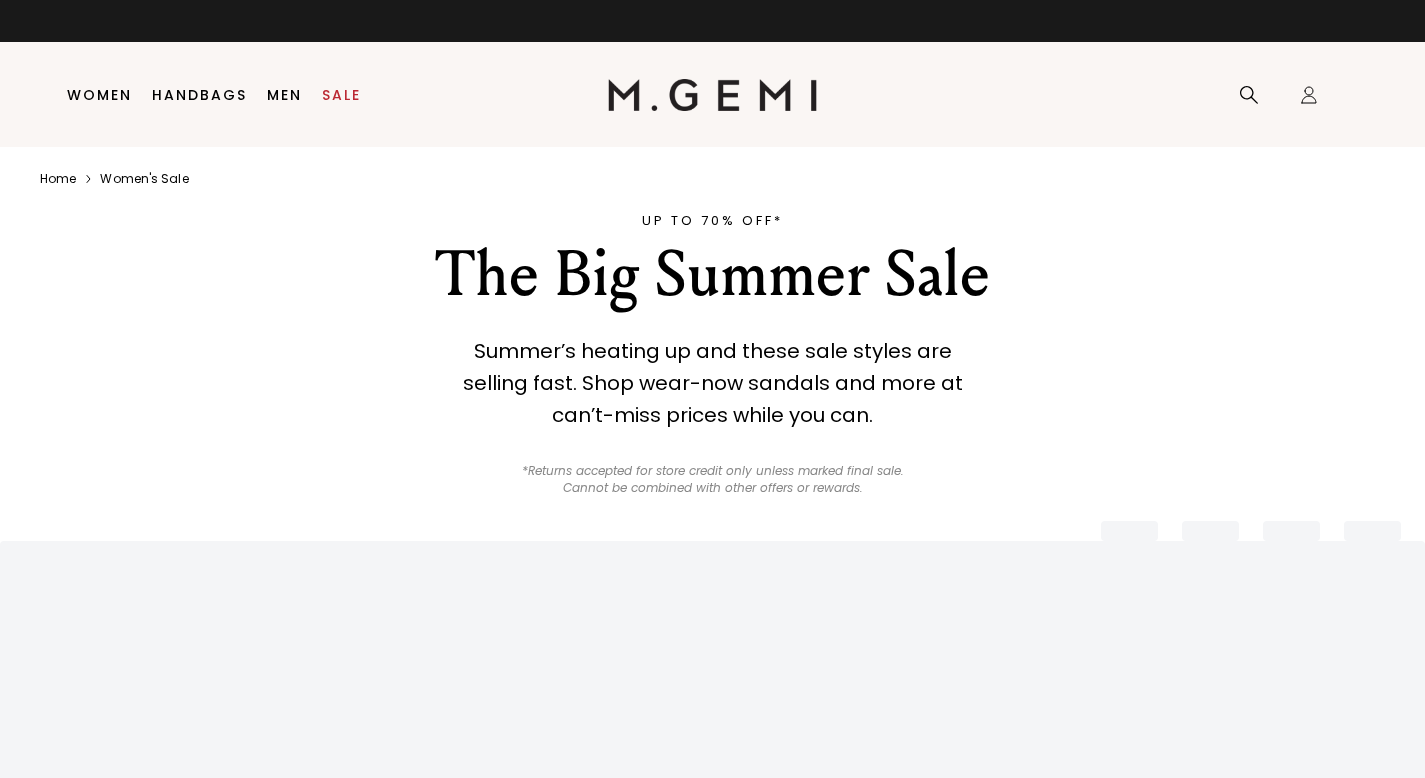 scroll, scrollTop: 0, scrollLeft: 0, axis: both 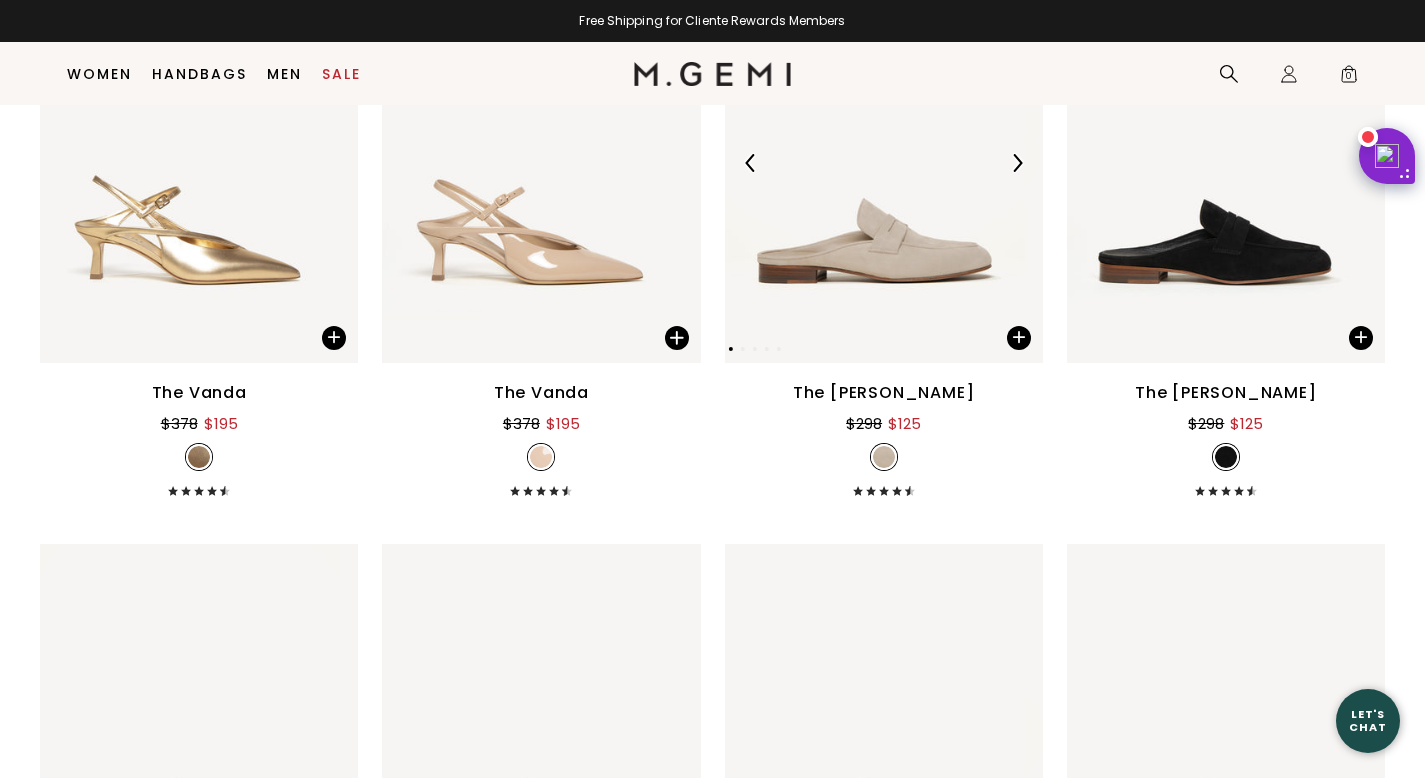 click at bounding box center [875, 163] 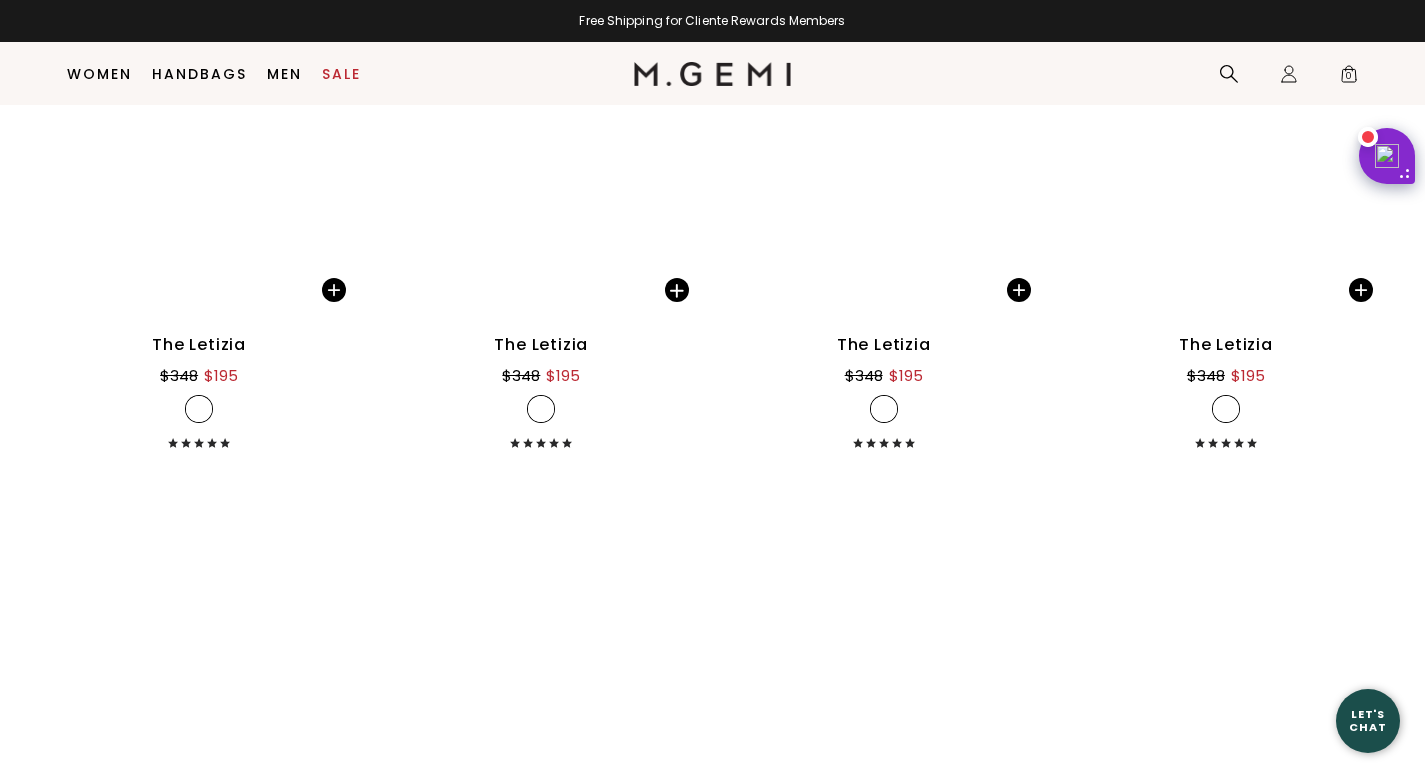 scroll, scrollTop: 5612, scrollLeft: 0, axis: vertical 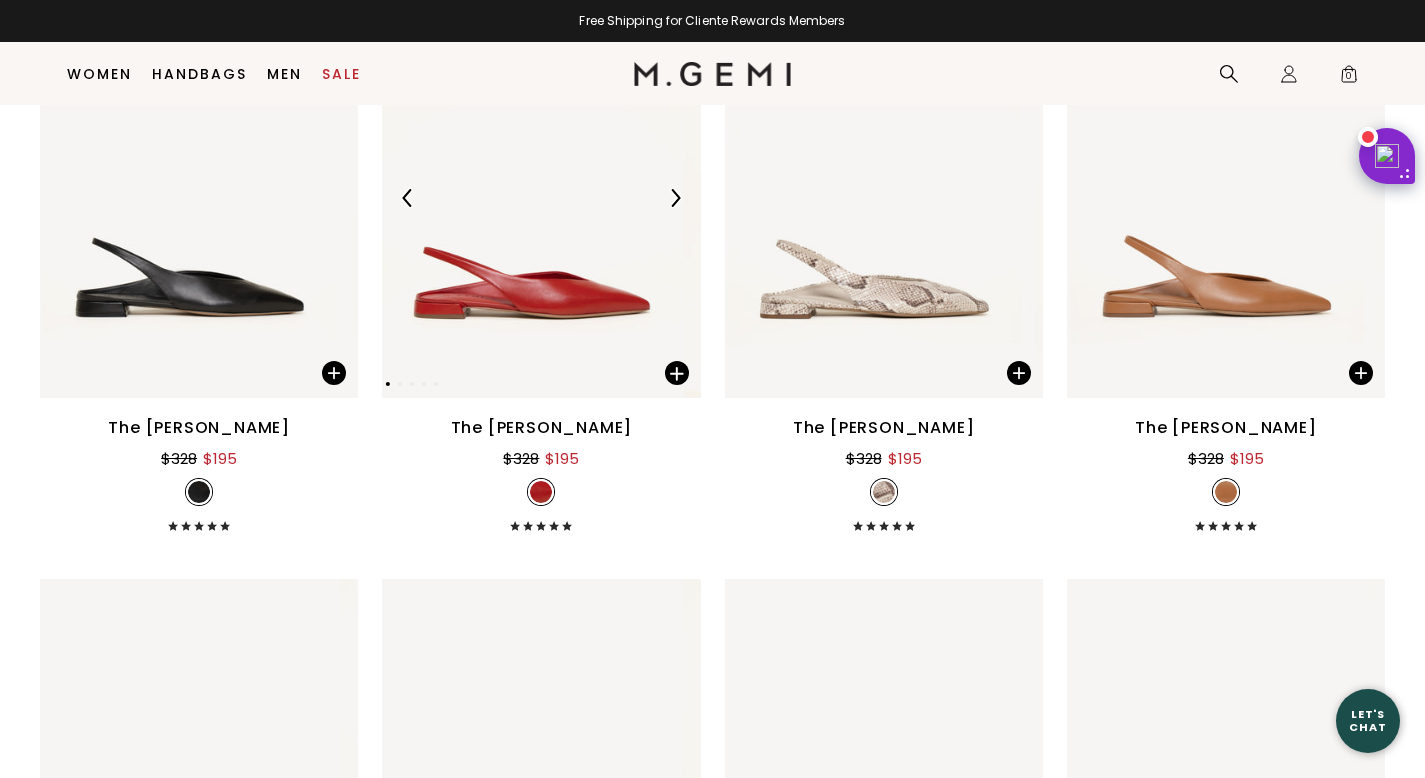 click at bounding box center [532, 198] 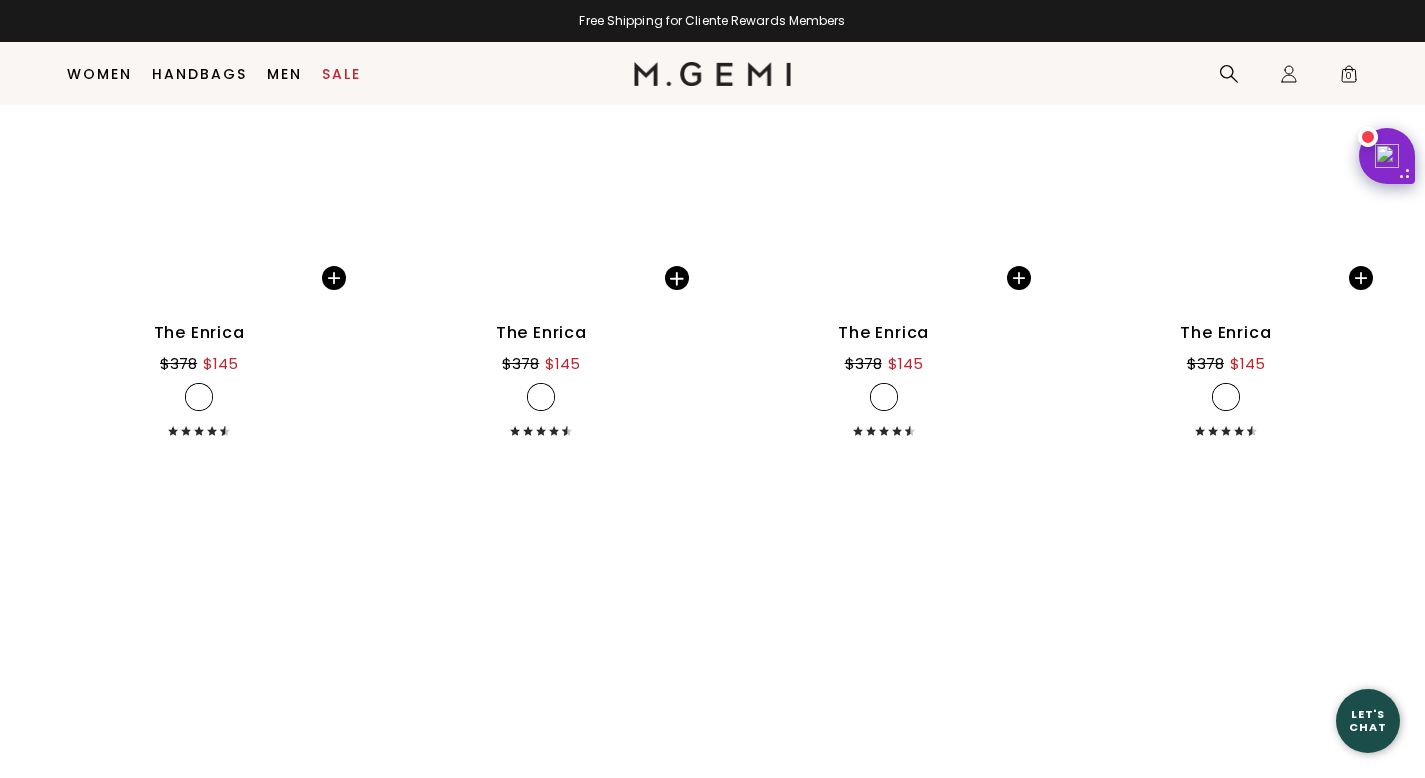 scroll, scrollTop: 10890, scrollLeft: 0, axis: vertical 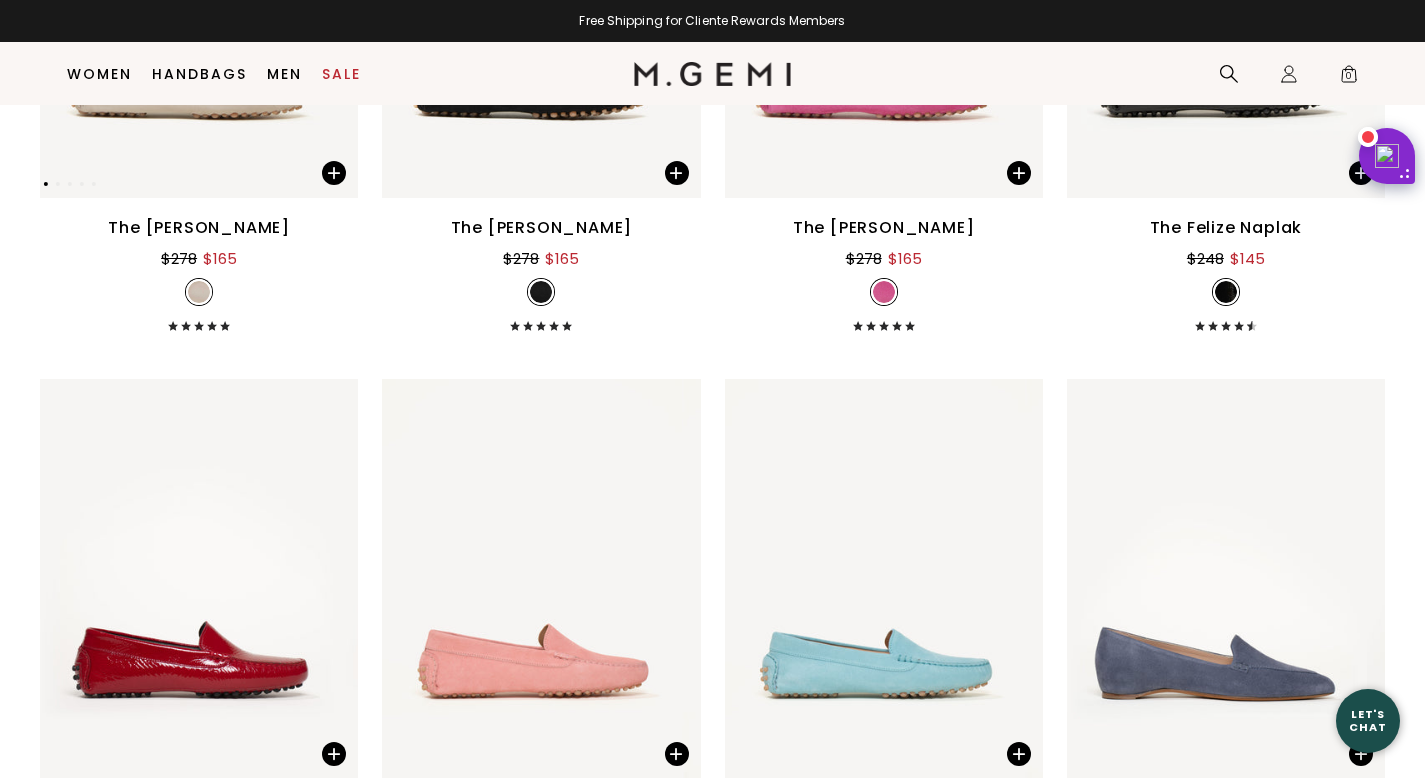 click at bounding box center [190, -2] 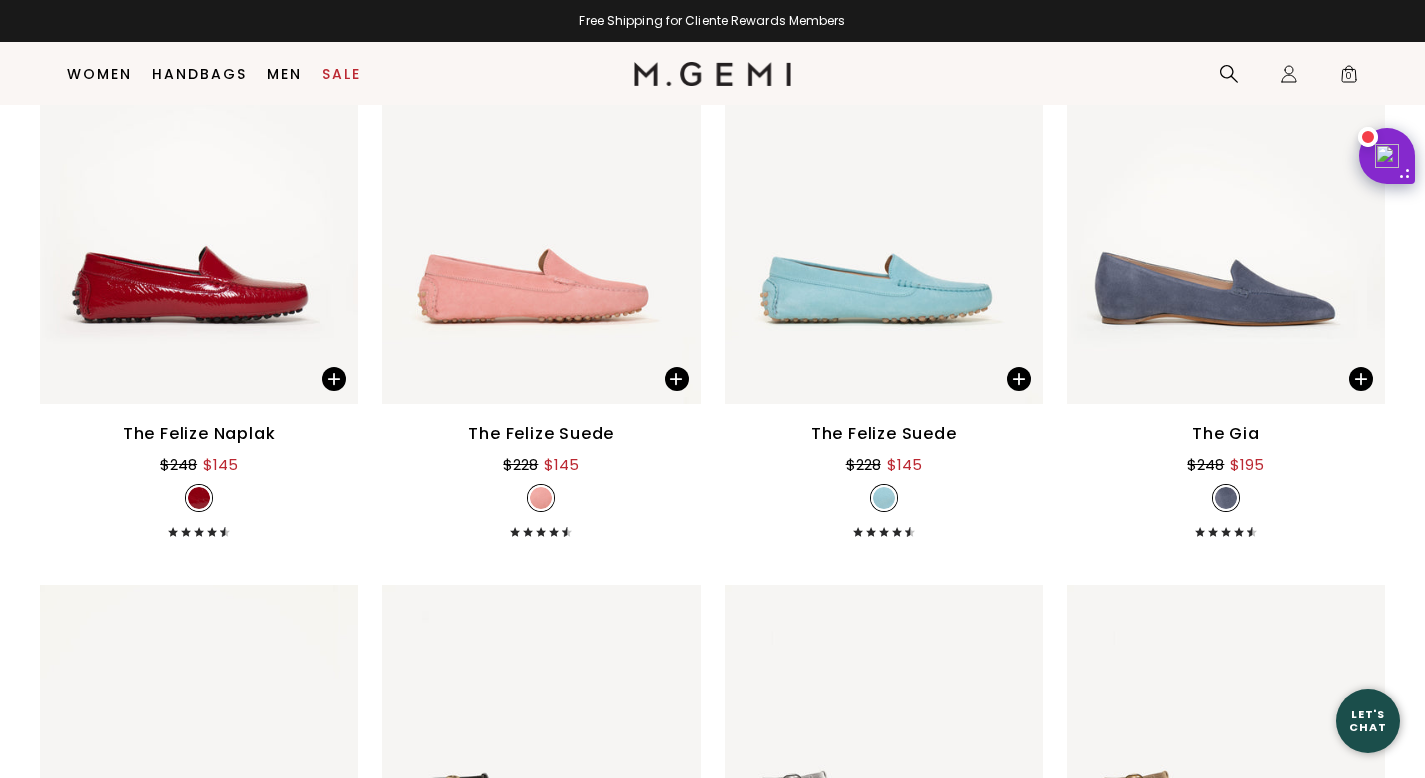 scroll, scrollTop: 11942, scrollLeft: 0, axis: vertical 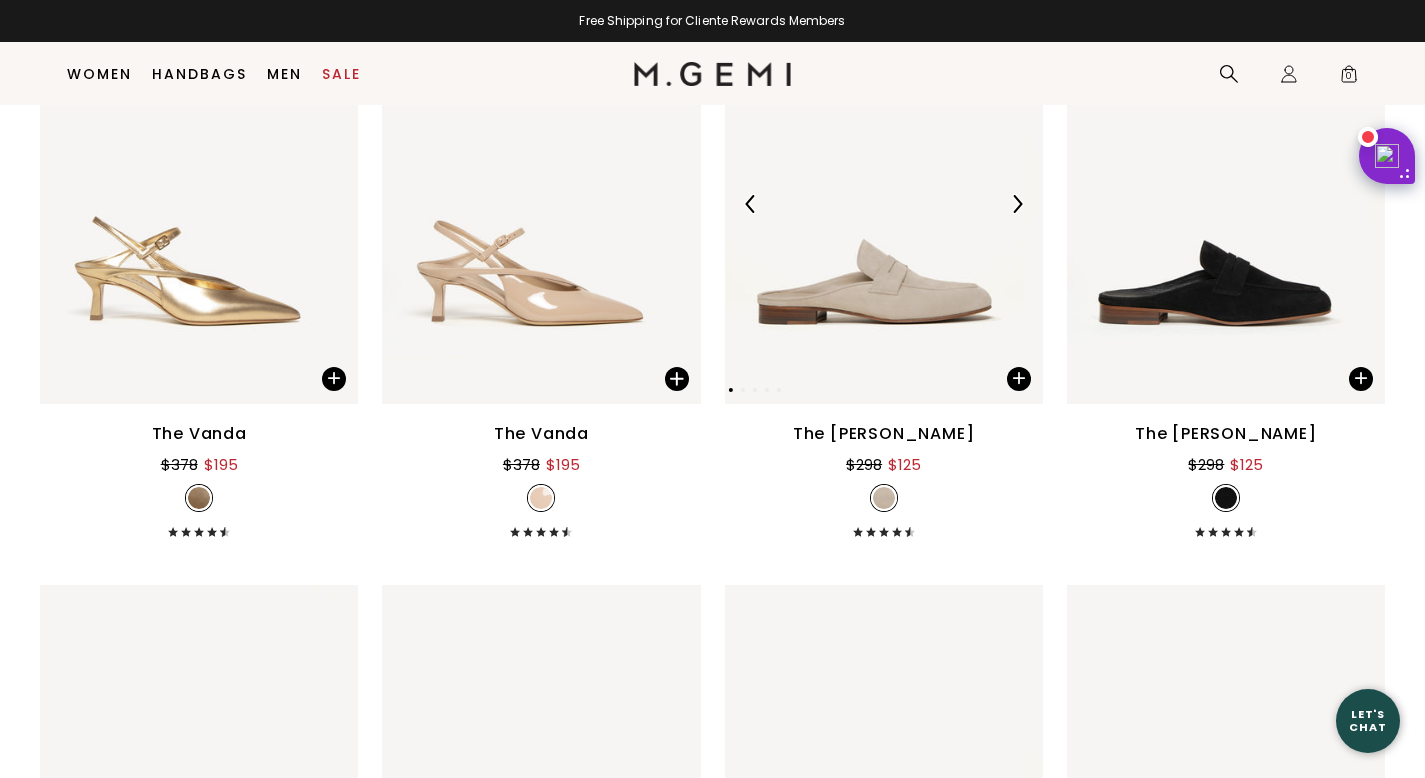 click at bounding box center (875, 204) 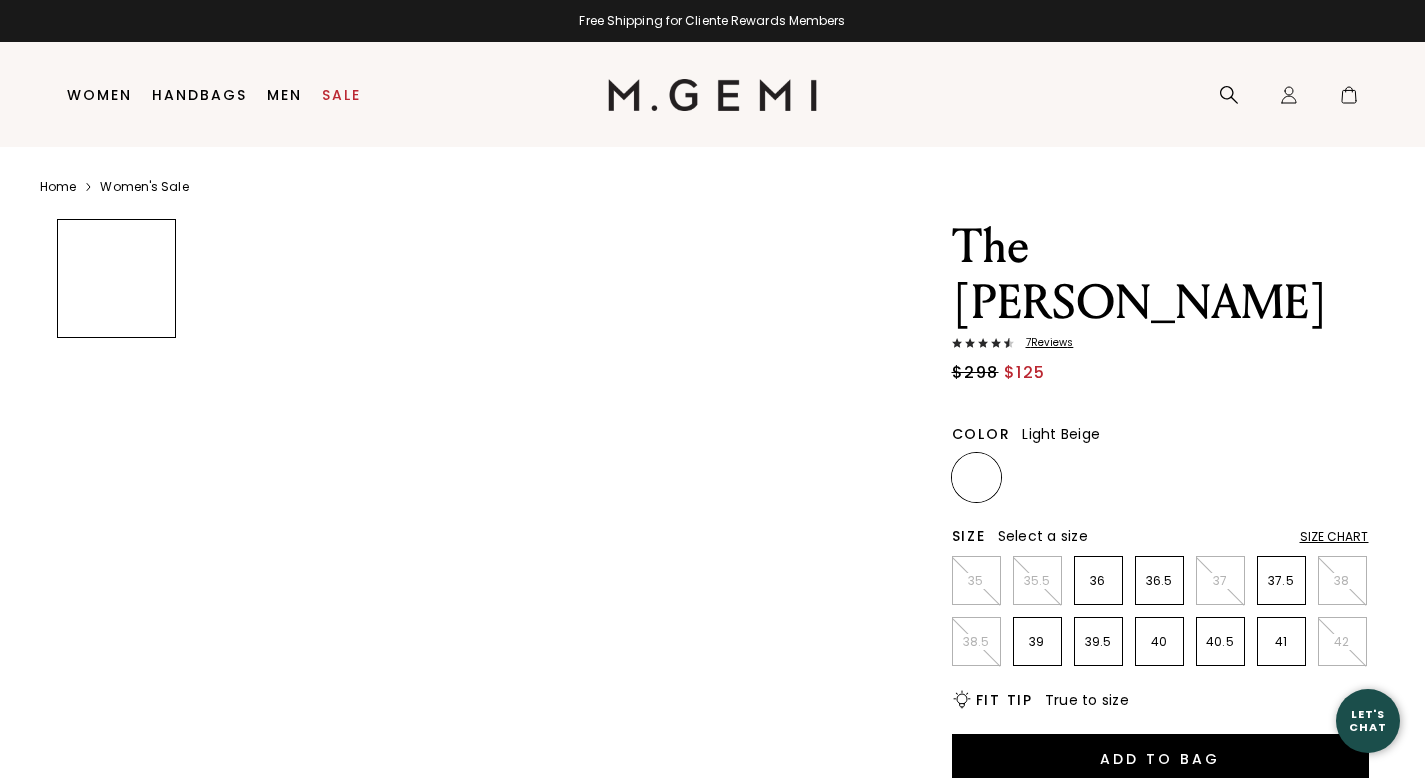 scroll, scrollTop: 0, scrollLeft: 0, axis: both 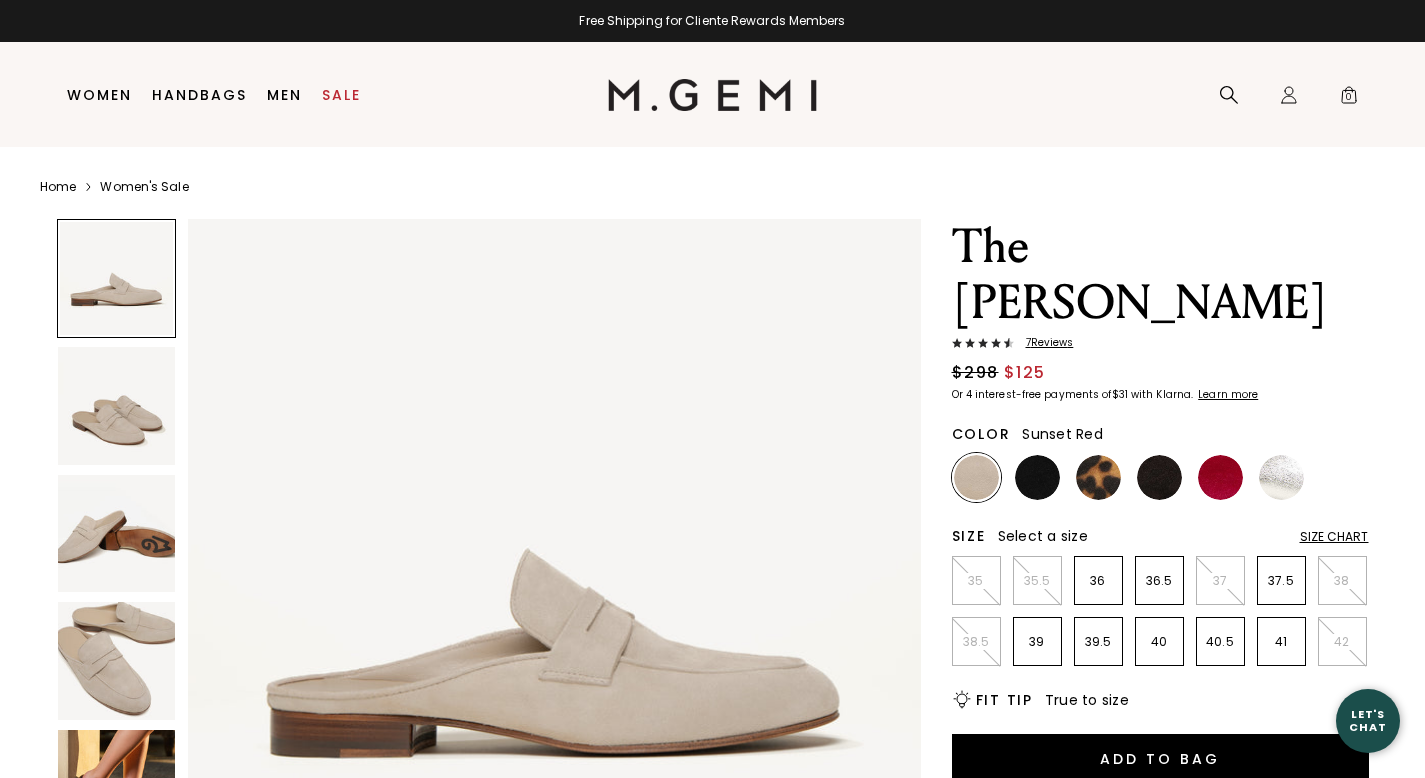 click at bounding box center (1220, 477) 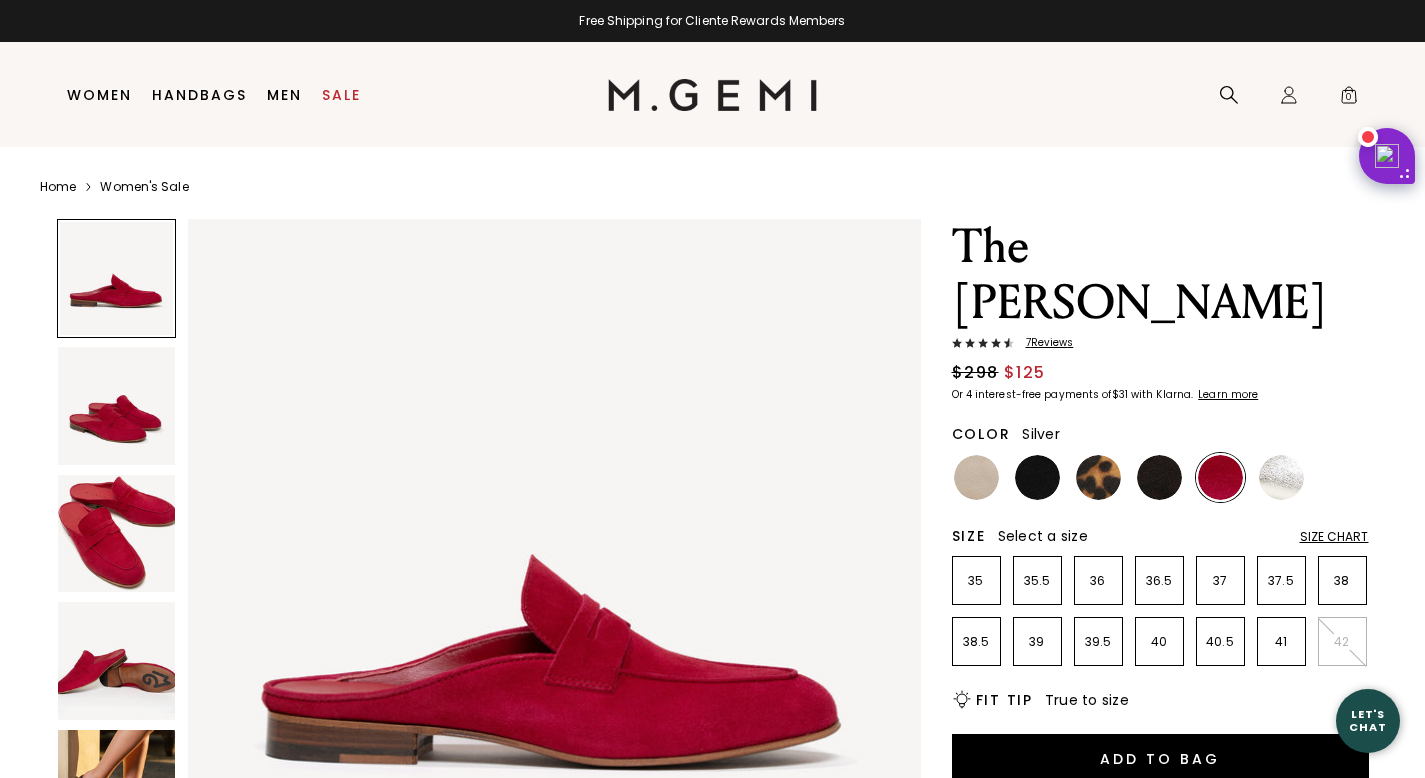click at bounding box center [1281, 477] 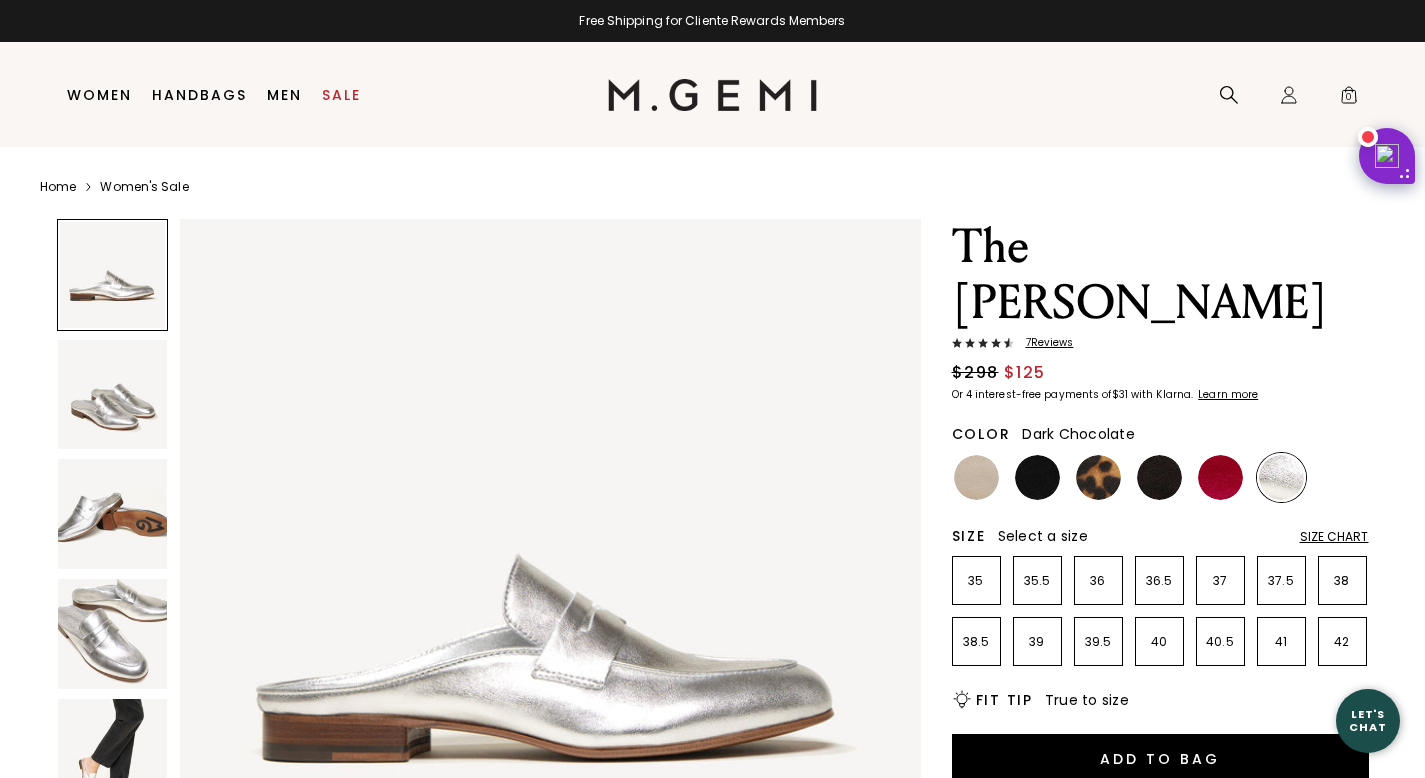 click at bounding box center (1159, 477) 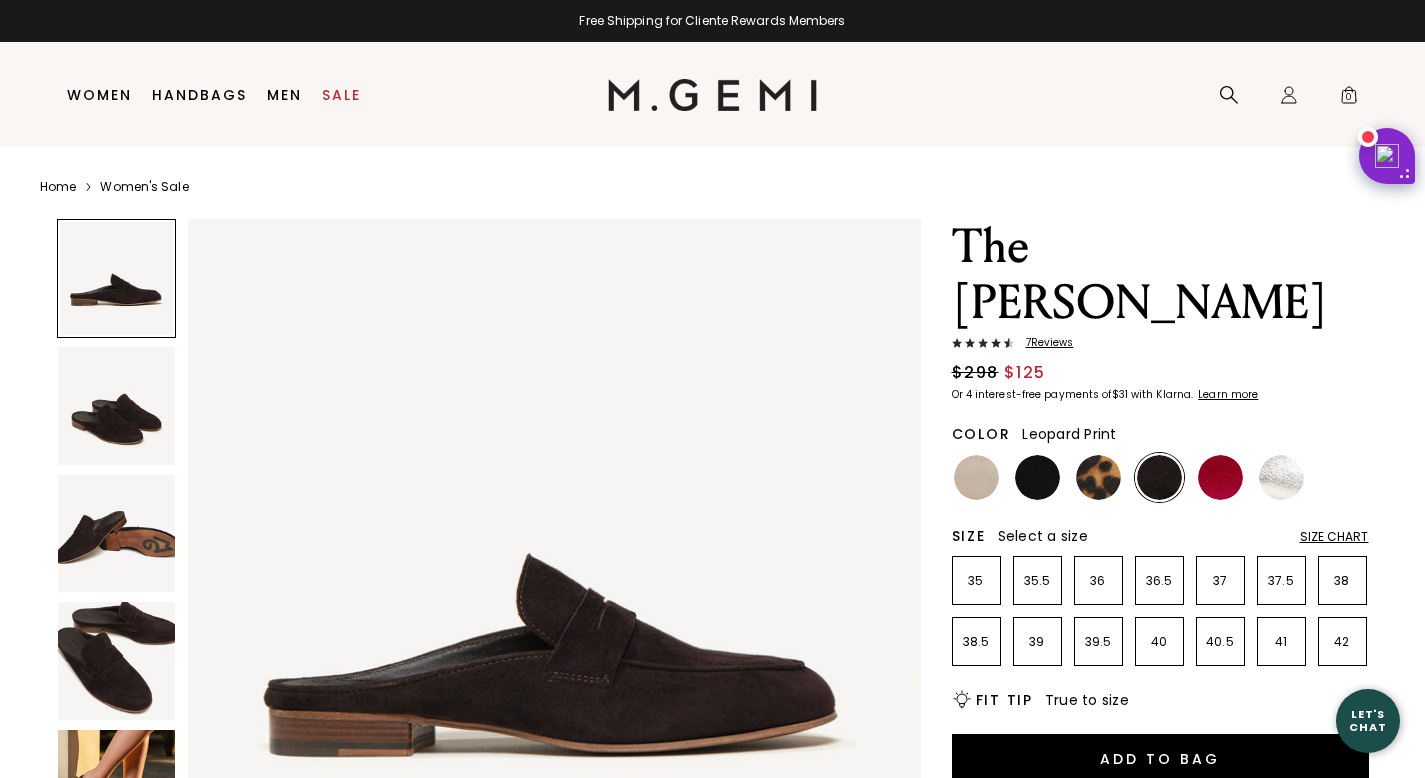 click at bounding box center [1098, 477] 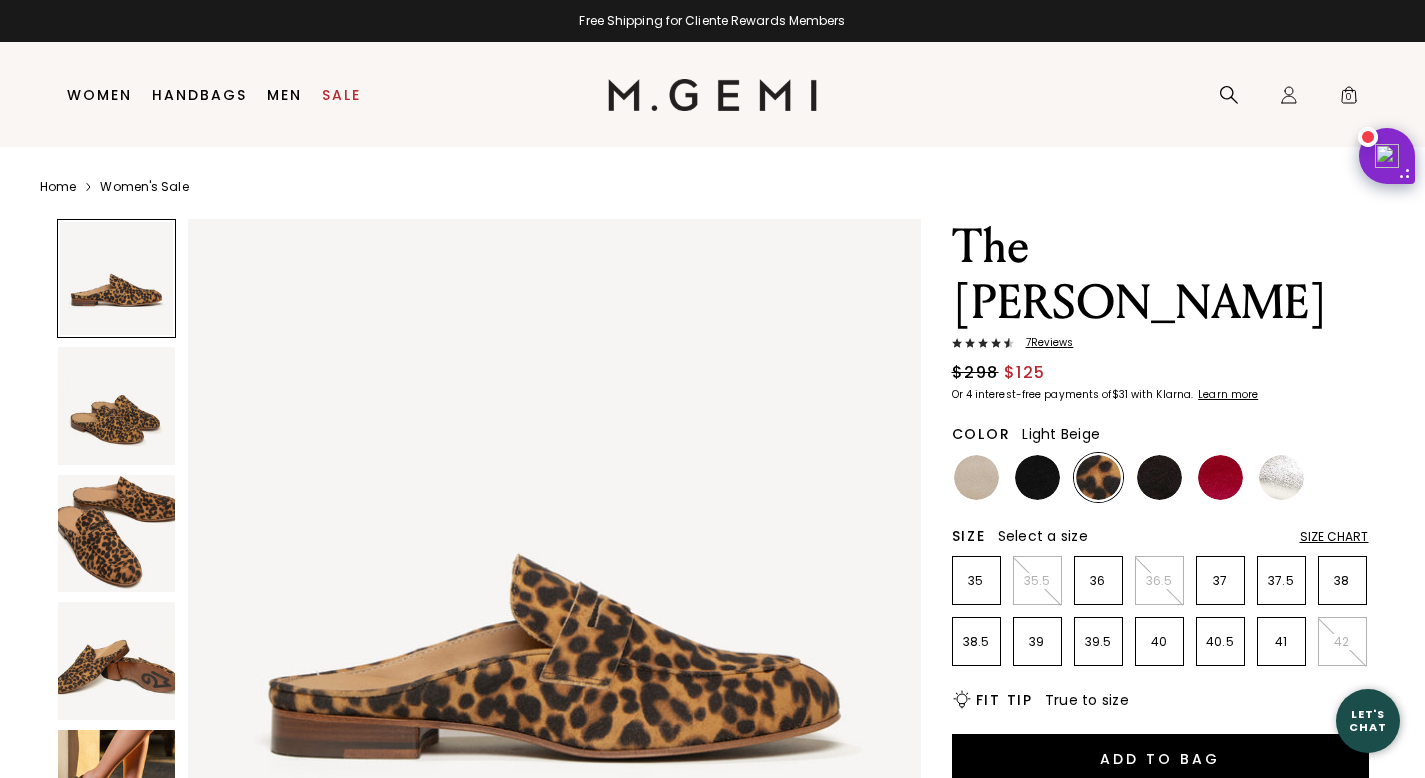 click at bounding box center (976, 477) 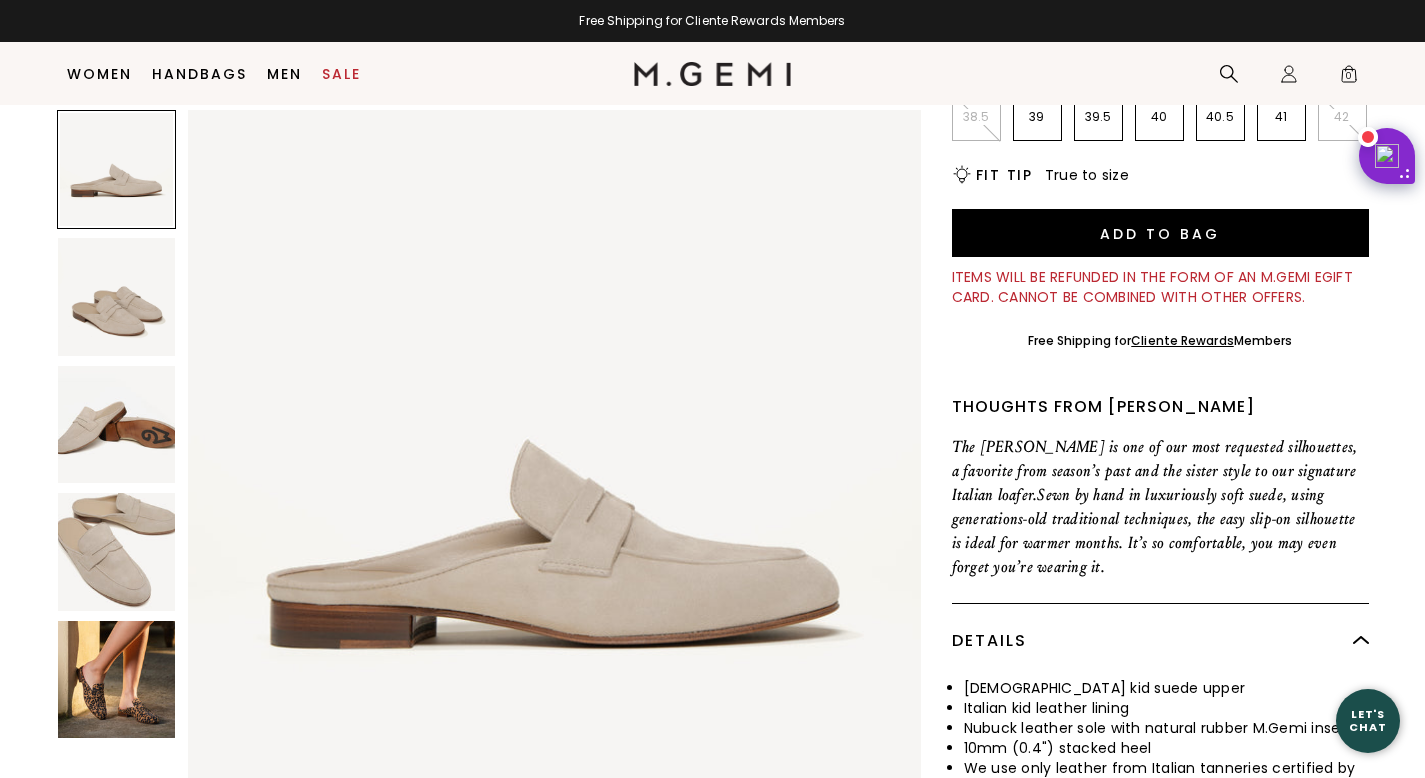 scroll, scrollTop: 509, scrollLeft: 0, axis: vertical 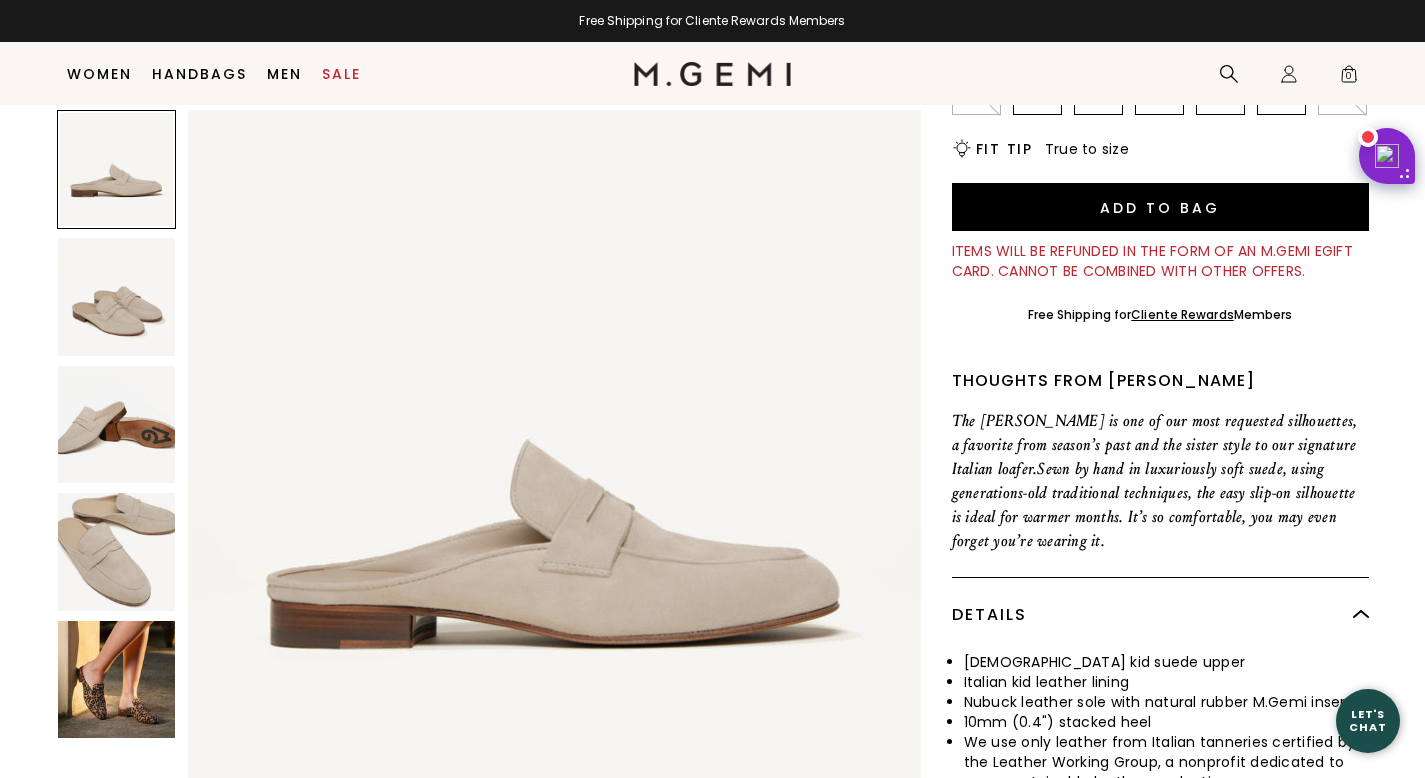 click at bounding box center (116, 679) 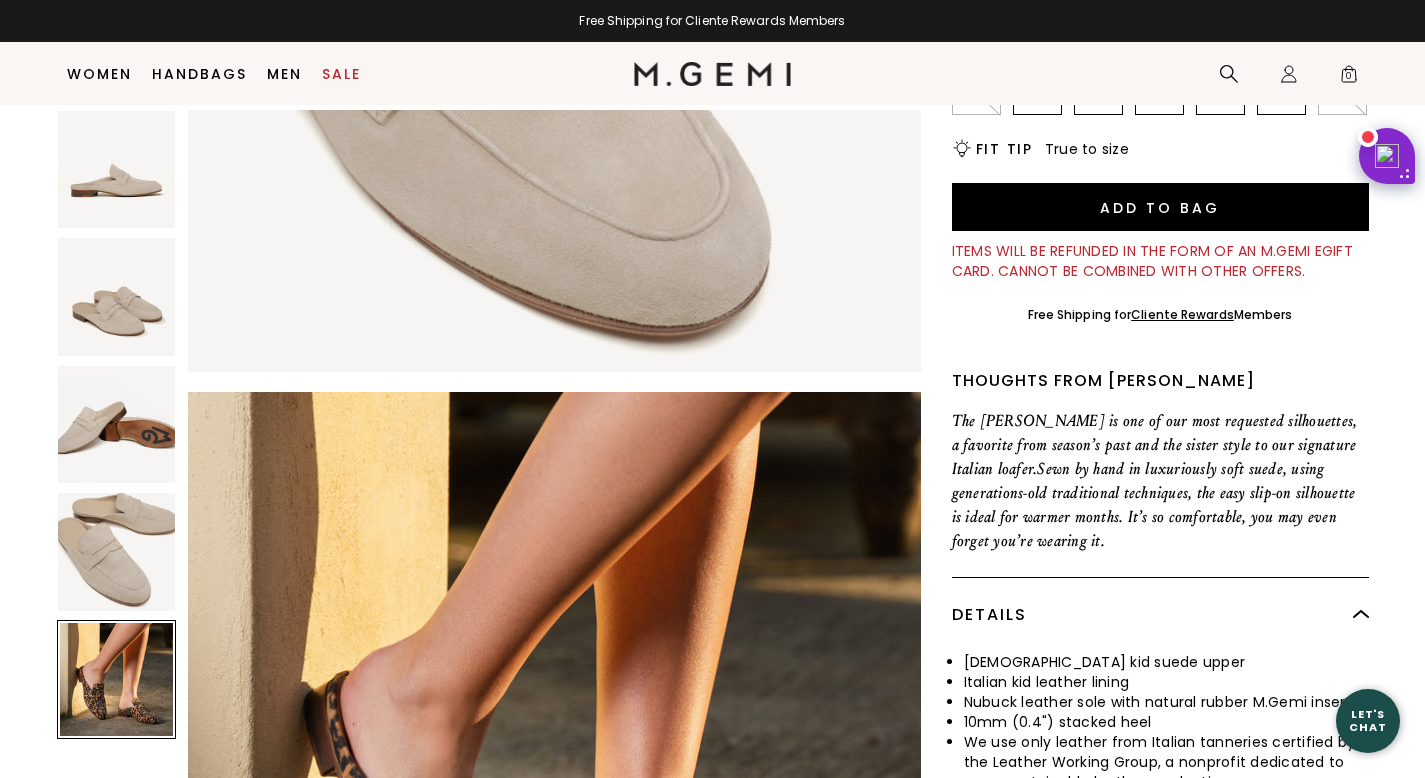 scroll, scrollTop: 2890, scrollLeft: 0, axis: vertical 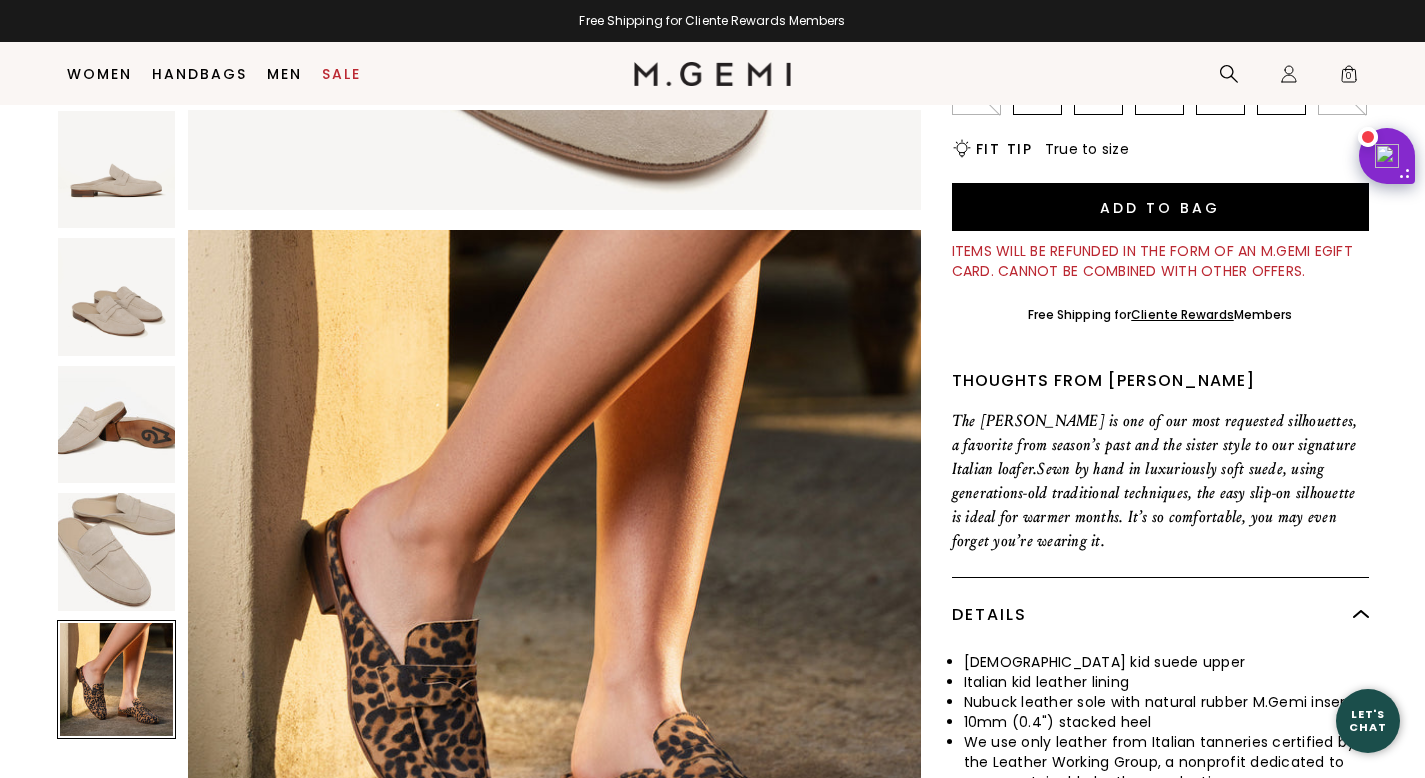 click at bounding box center (116, 551) 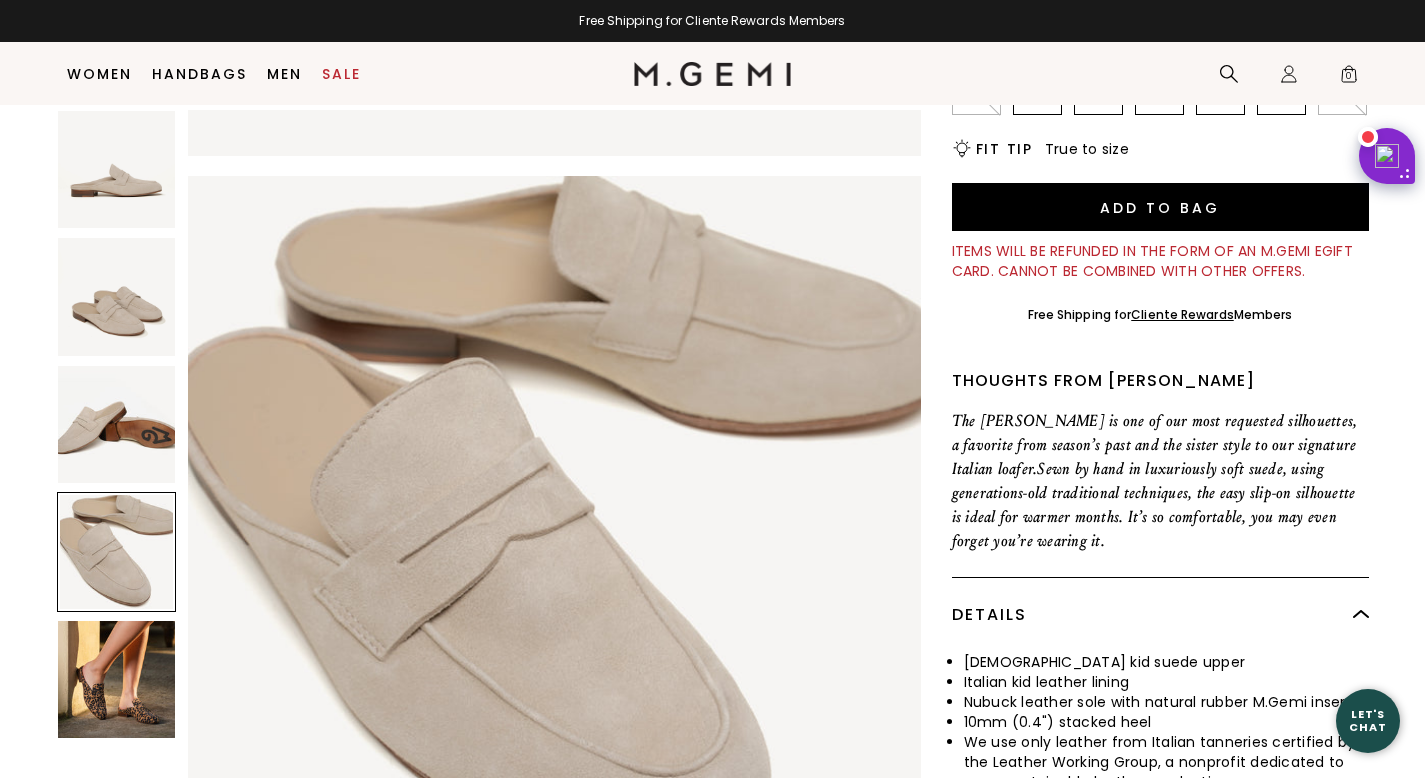 scroll, scrollTop: 2168, scrollLeft: 0, axis: vertical 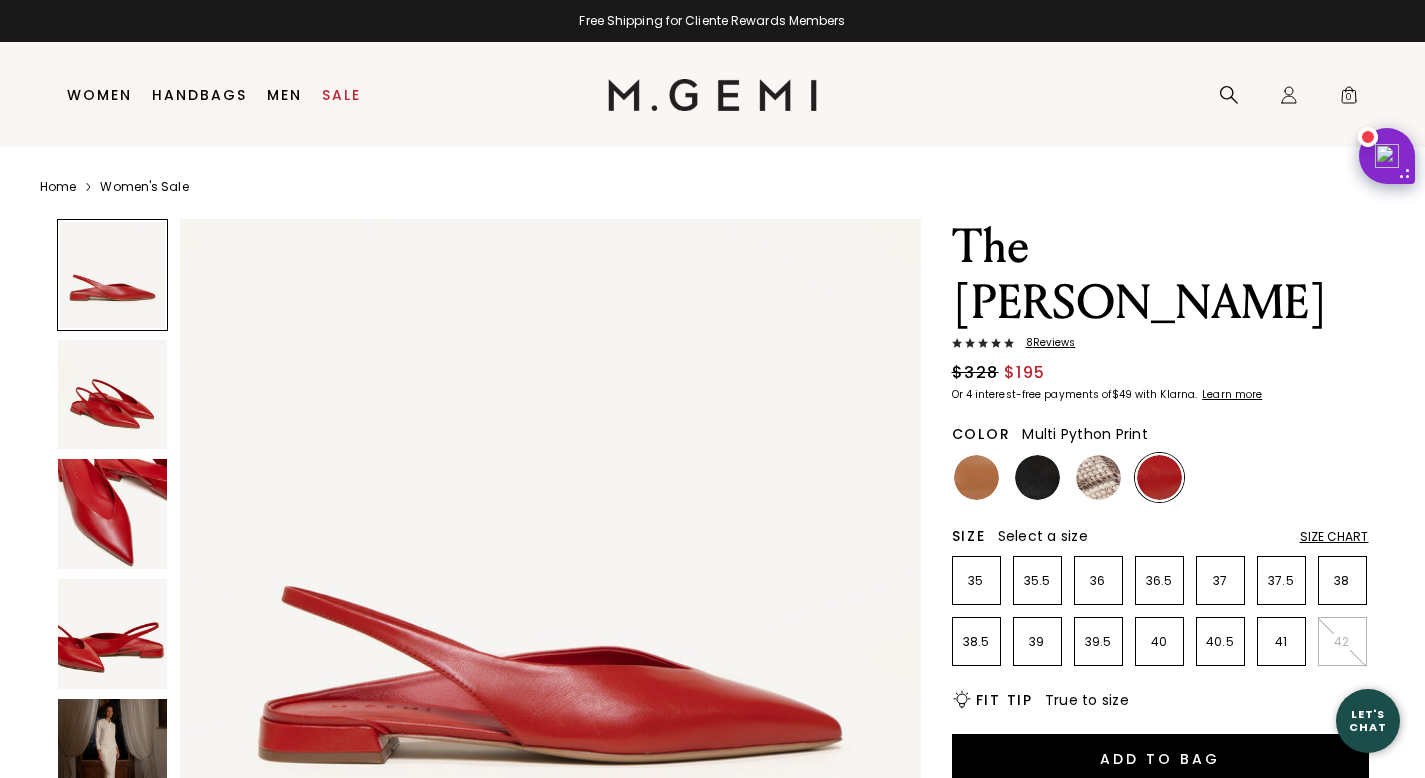 click at bounding box center [1098, 477] 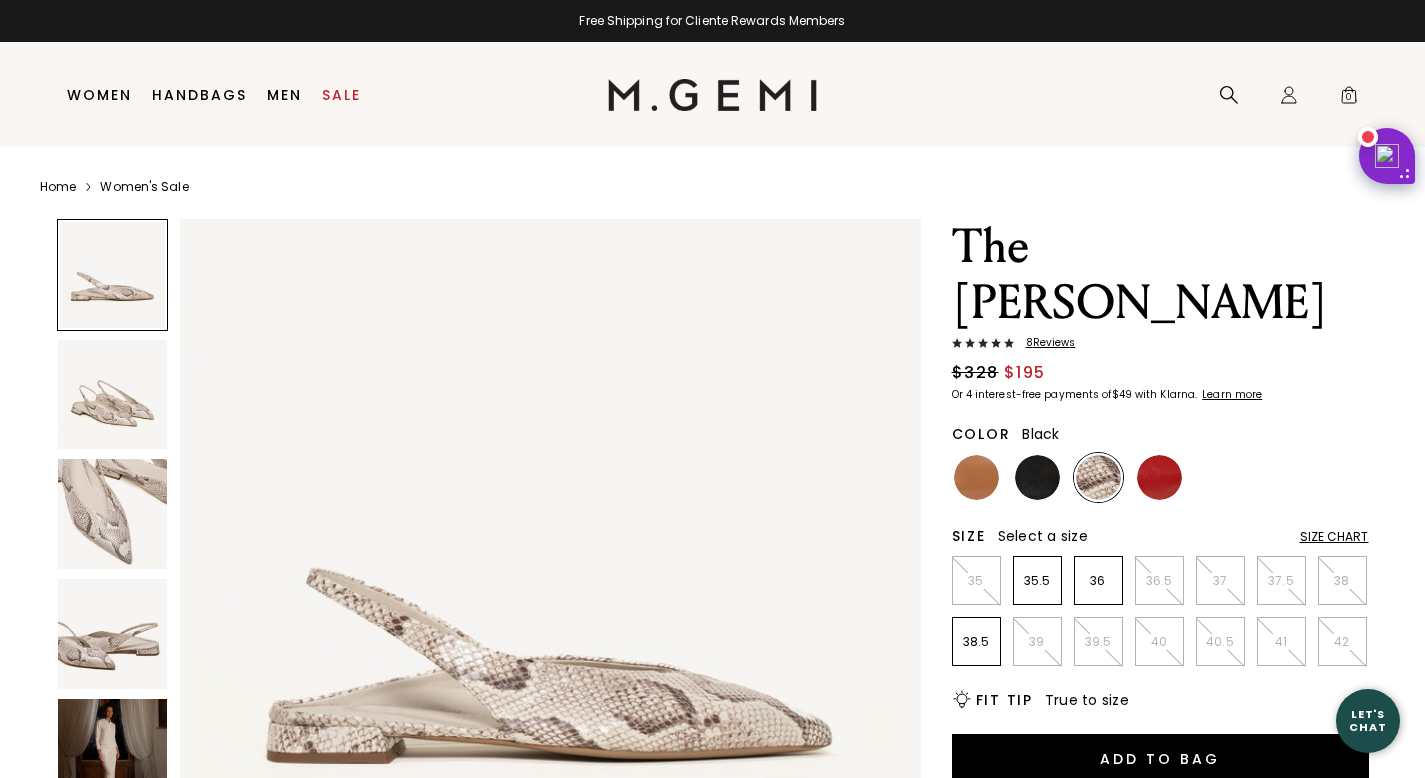 click at bounding box center (1037, 477) 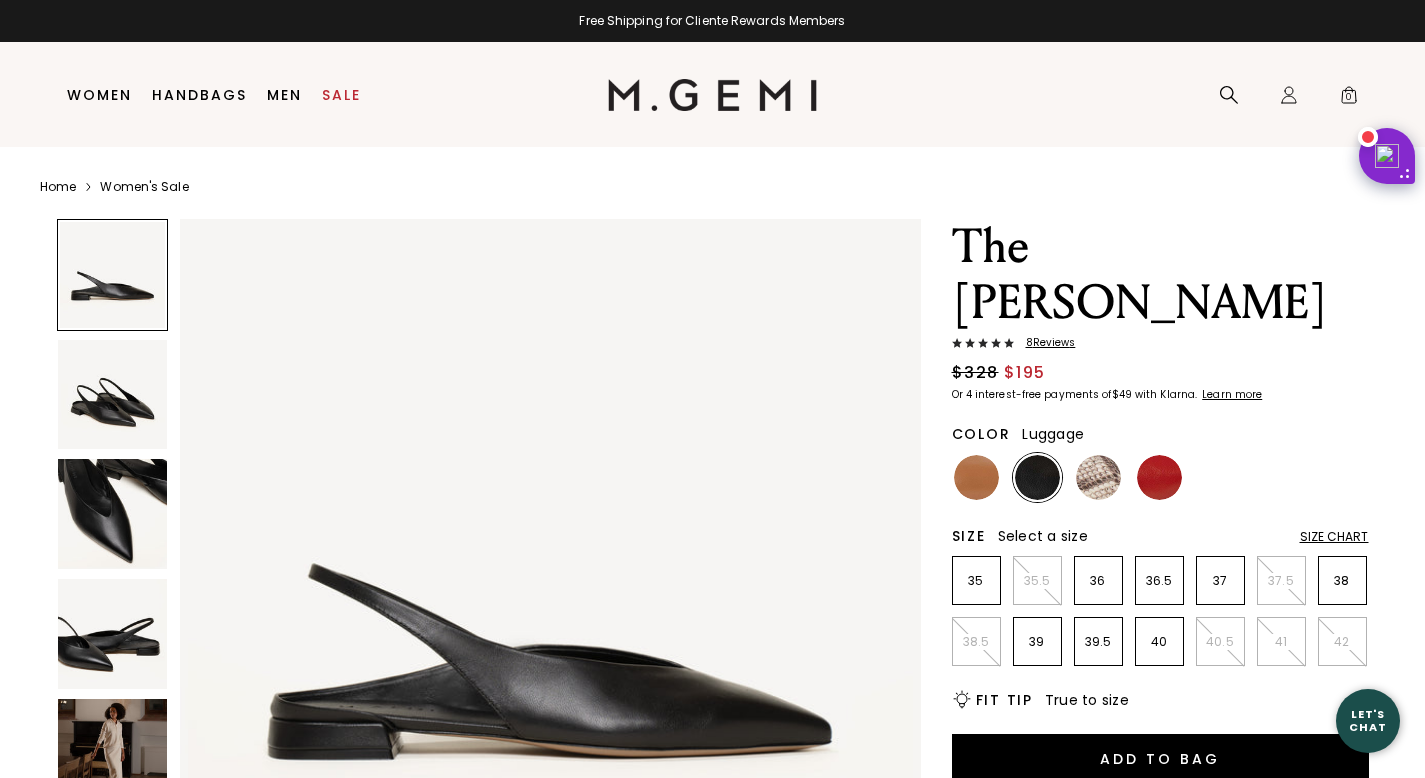 click at bounding box center (976, 477) 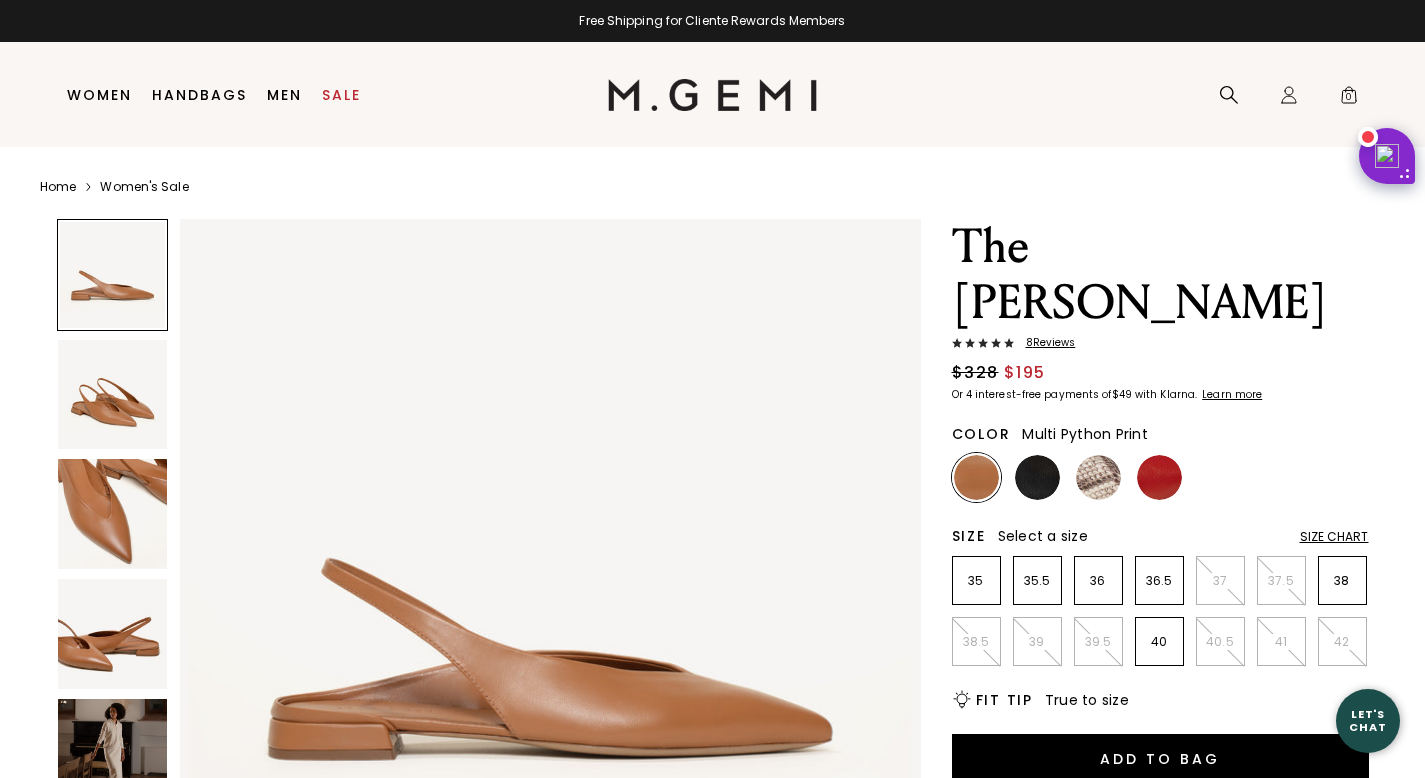 click at bounding box center (1098, 477) 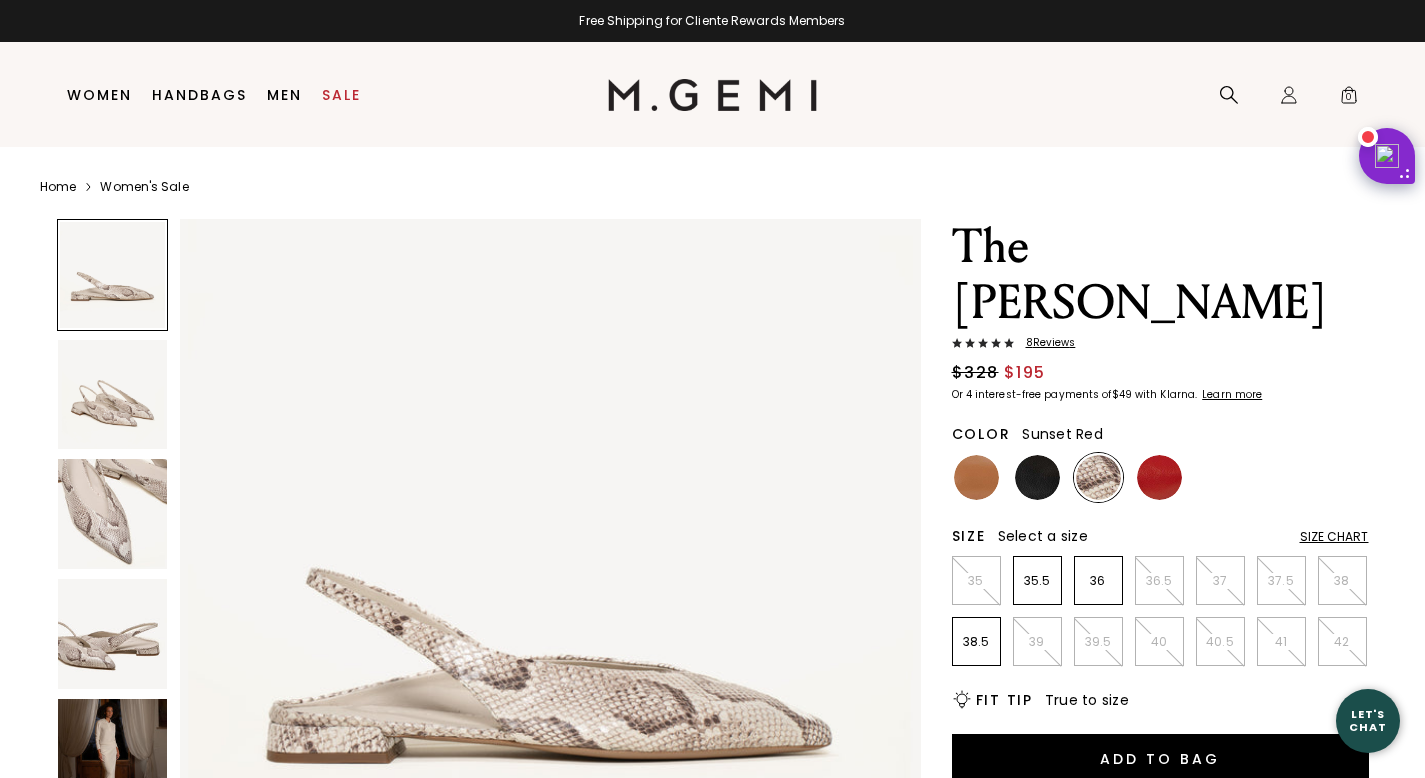 click at bounding box center [1159, 477] 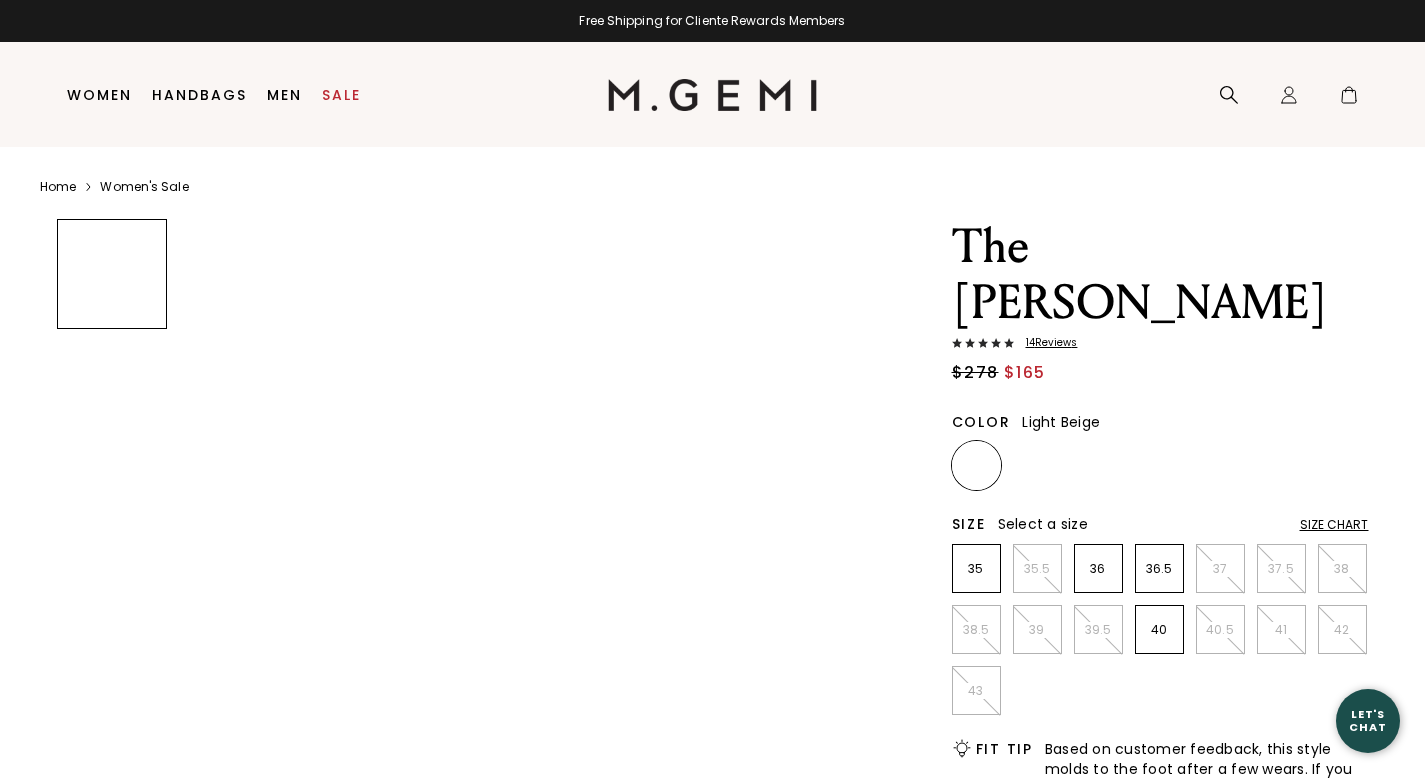 scroll, scrollTop: 0, scrollLeft: 0, axis: both 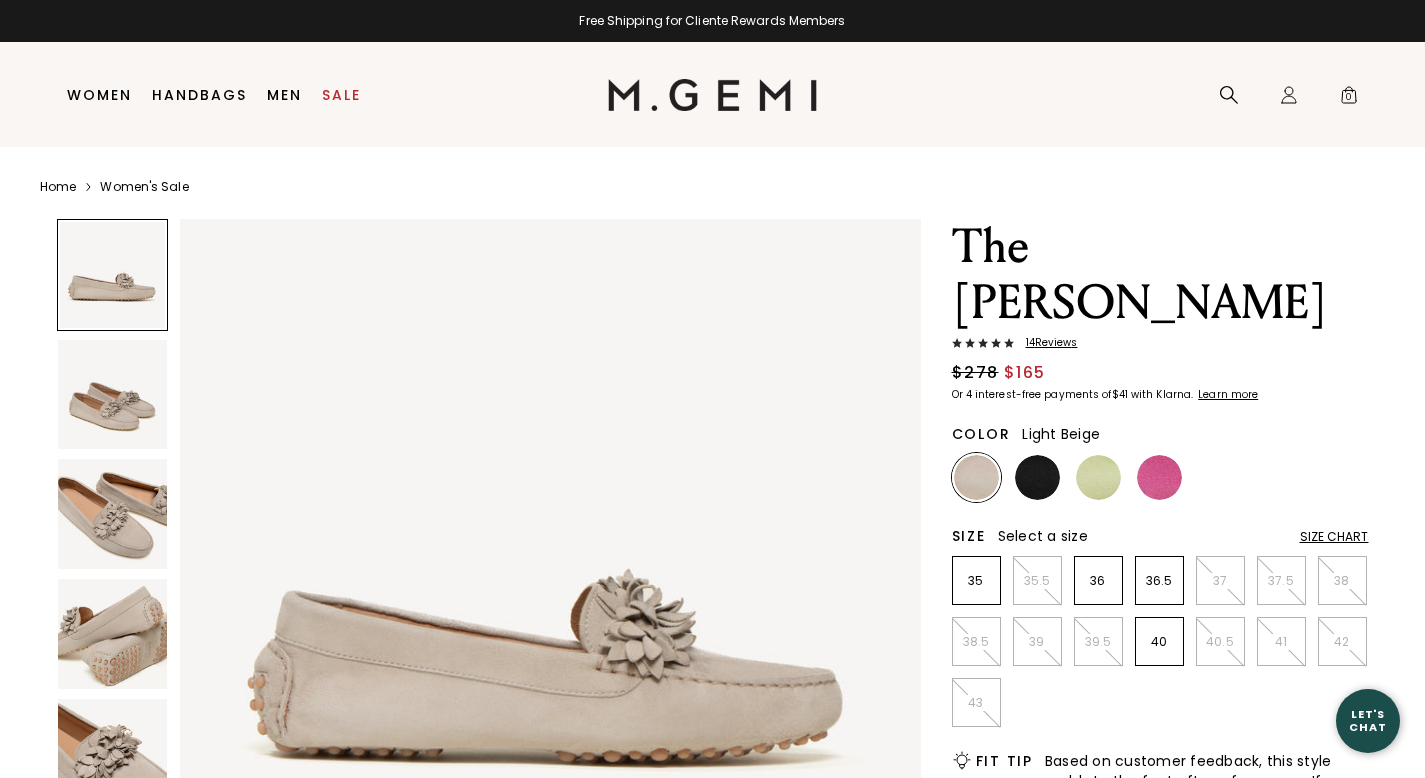 click at bounding box center [113, 514] 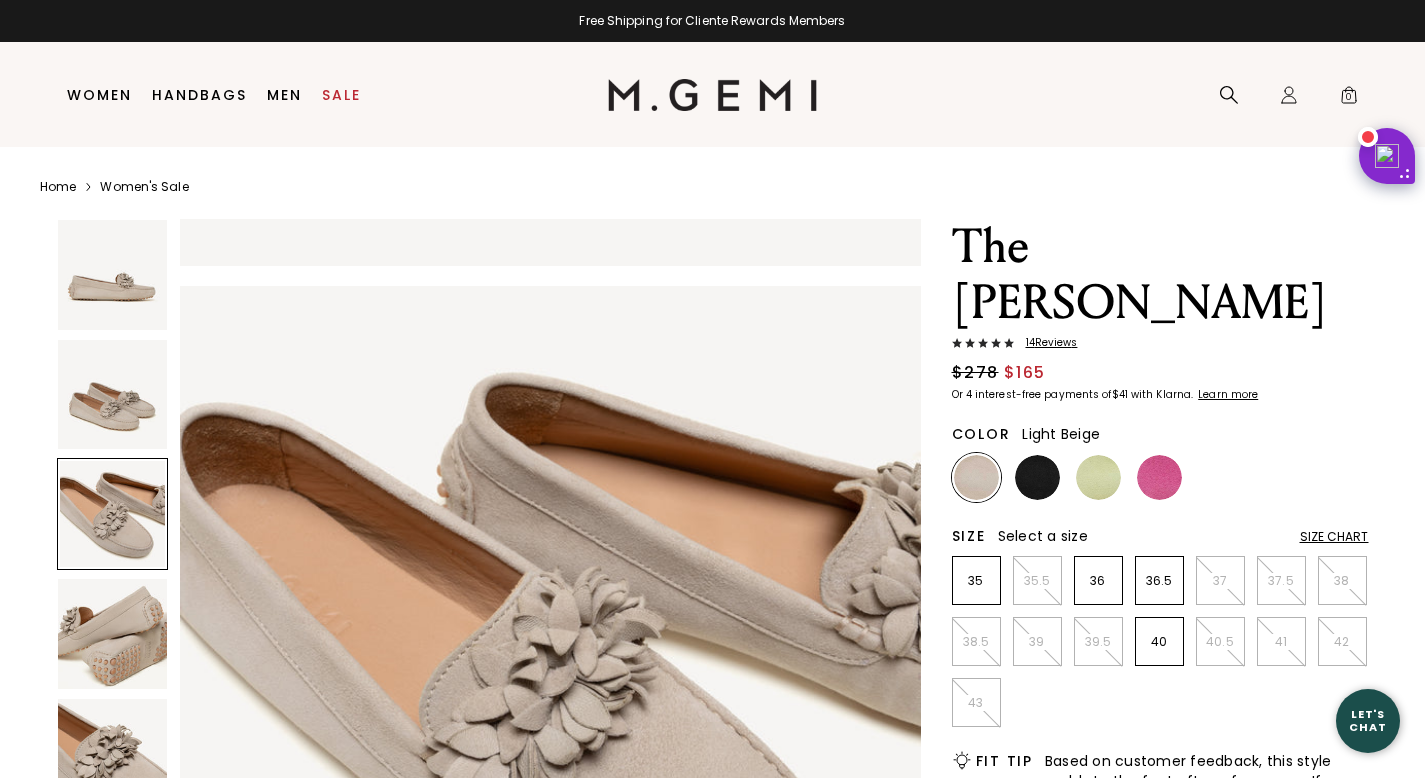 scroll, scrollTop: 1461, scrollLeft: 0, axis: vertical 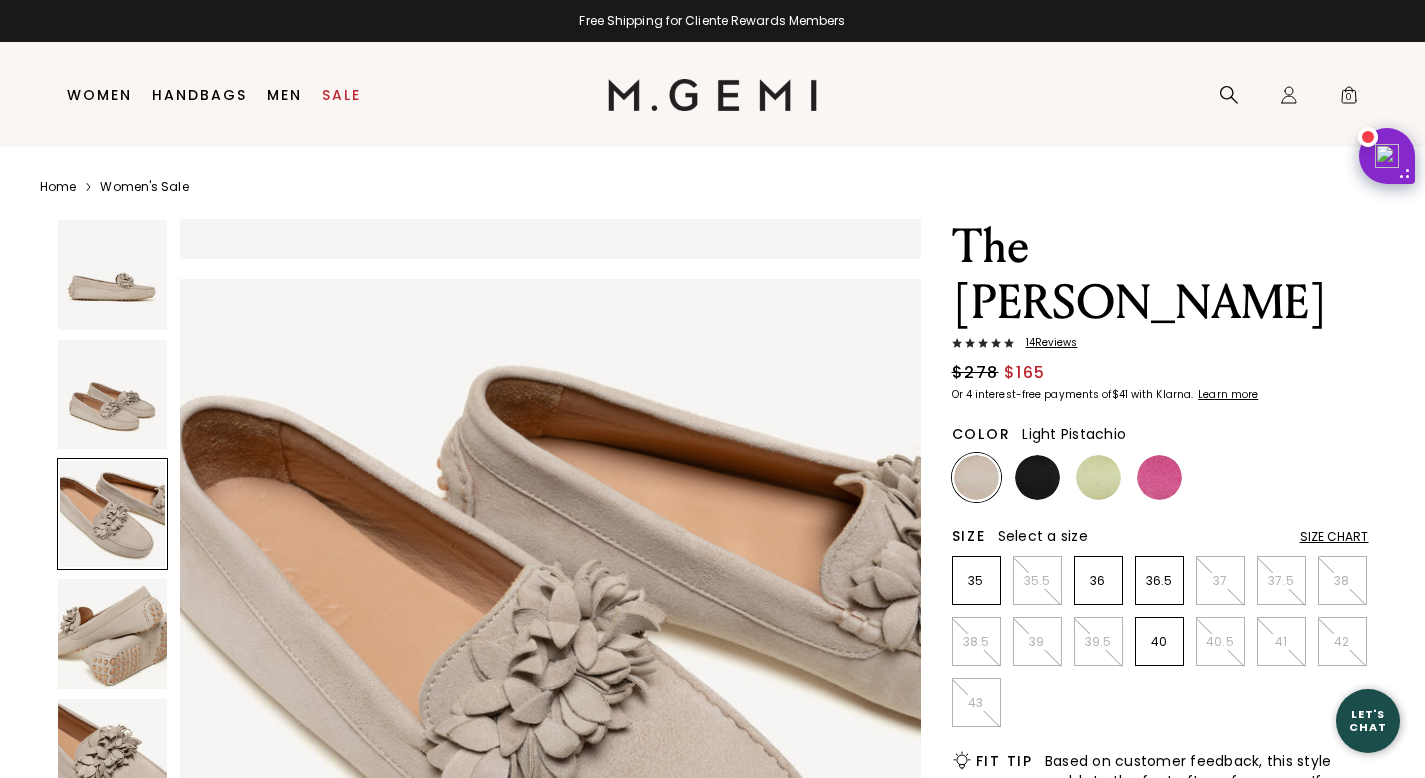 click at bounding box center (1098, 477) 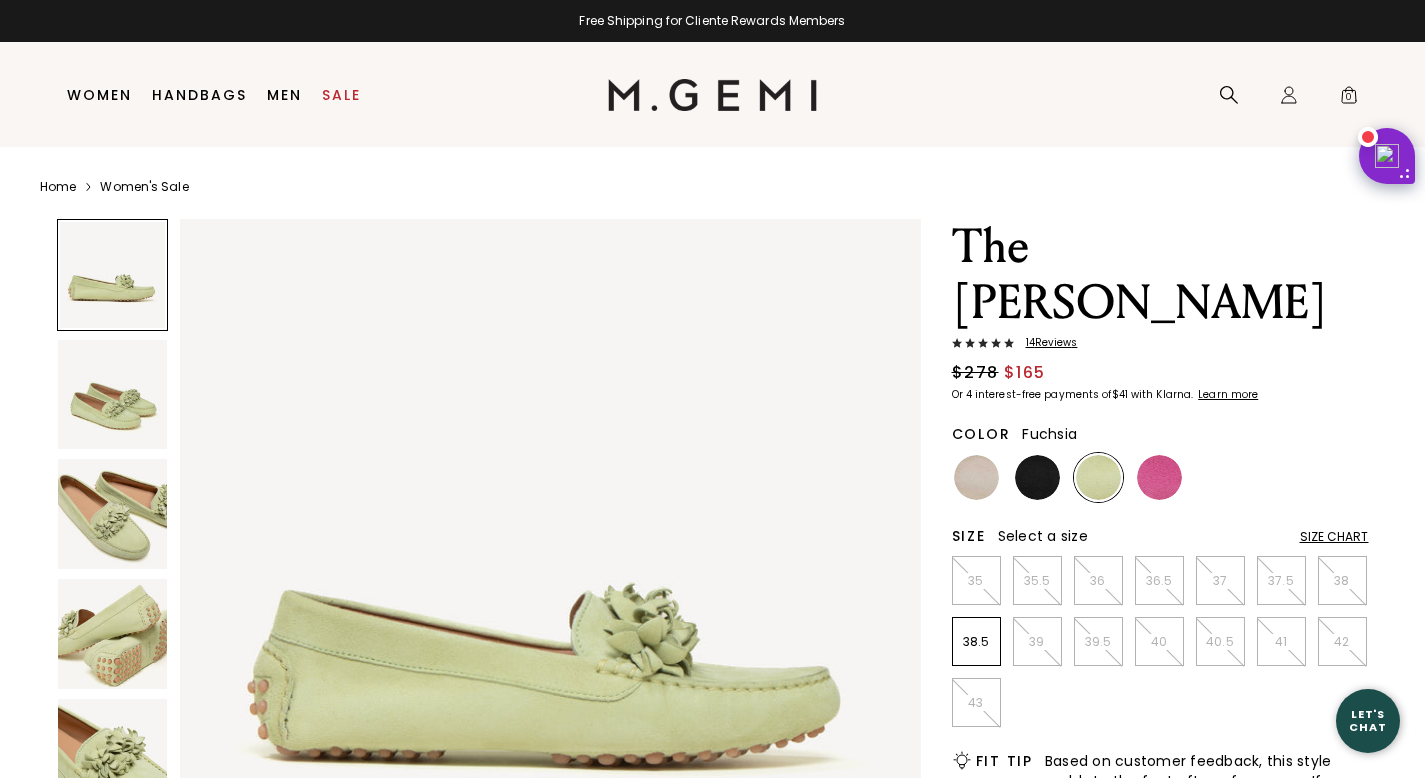 click at bounding box center [1159, 477] 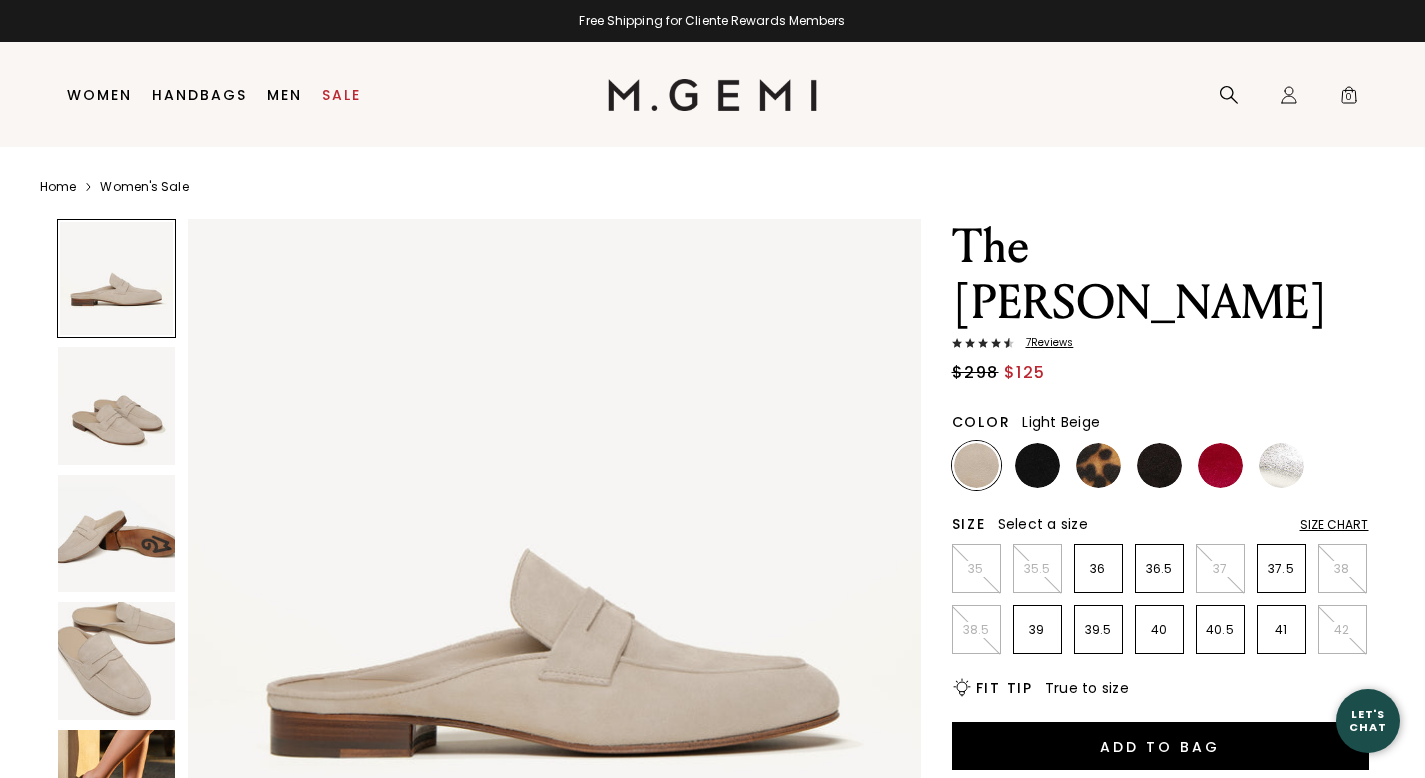 scroll, scrollTop: 0, scrollLeft: 0, axis: both 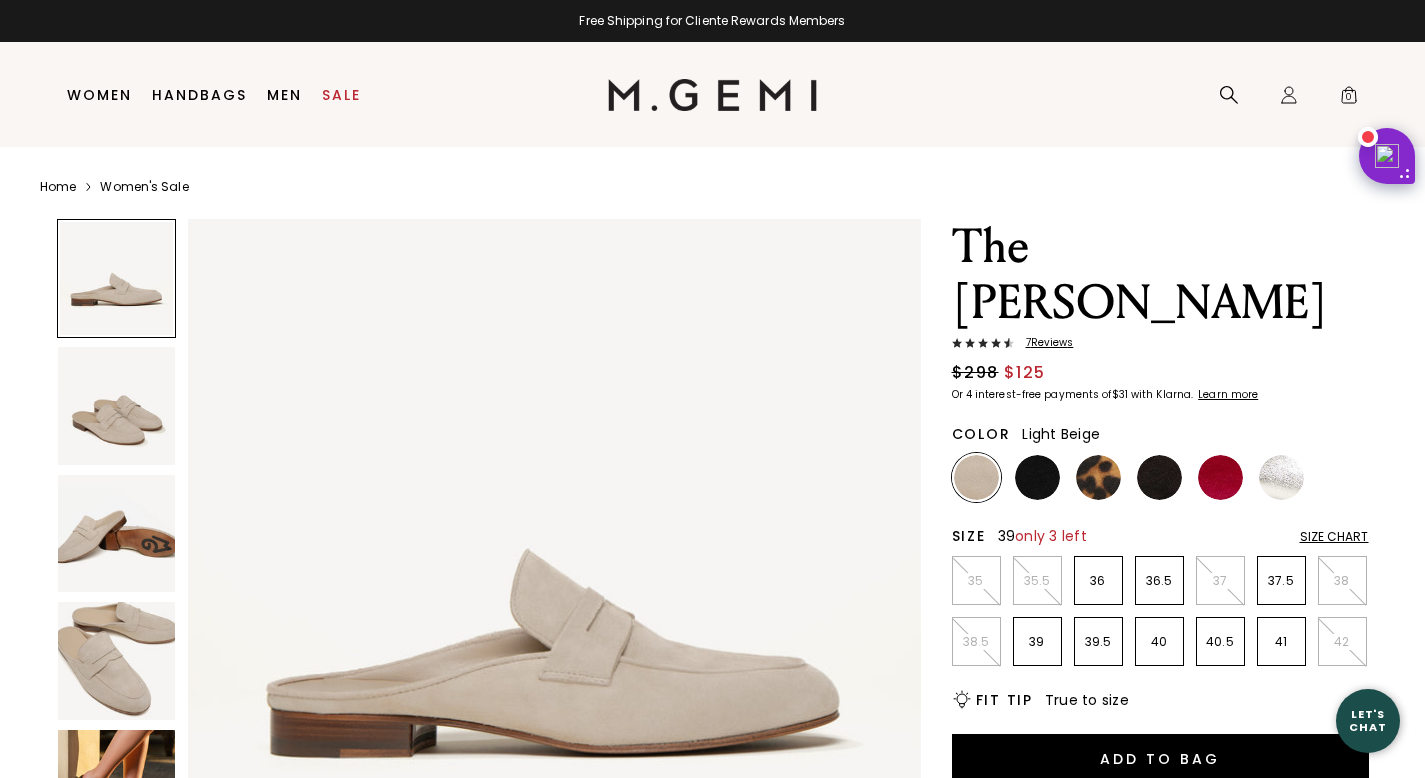 click on "39" at bounding box center (1037, 642) 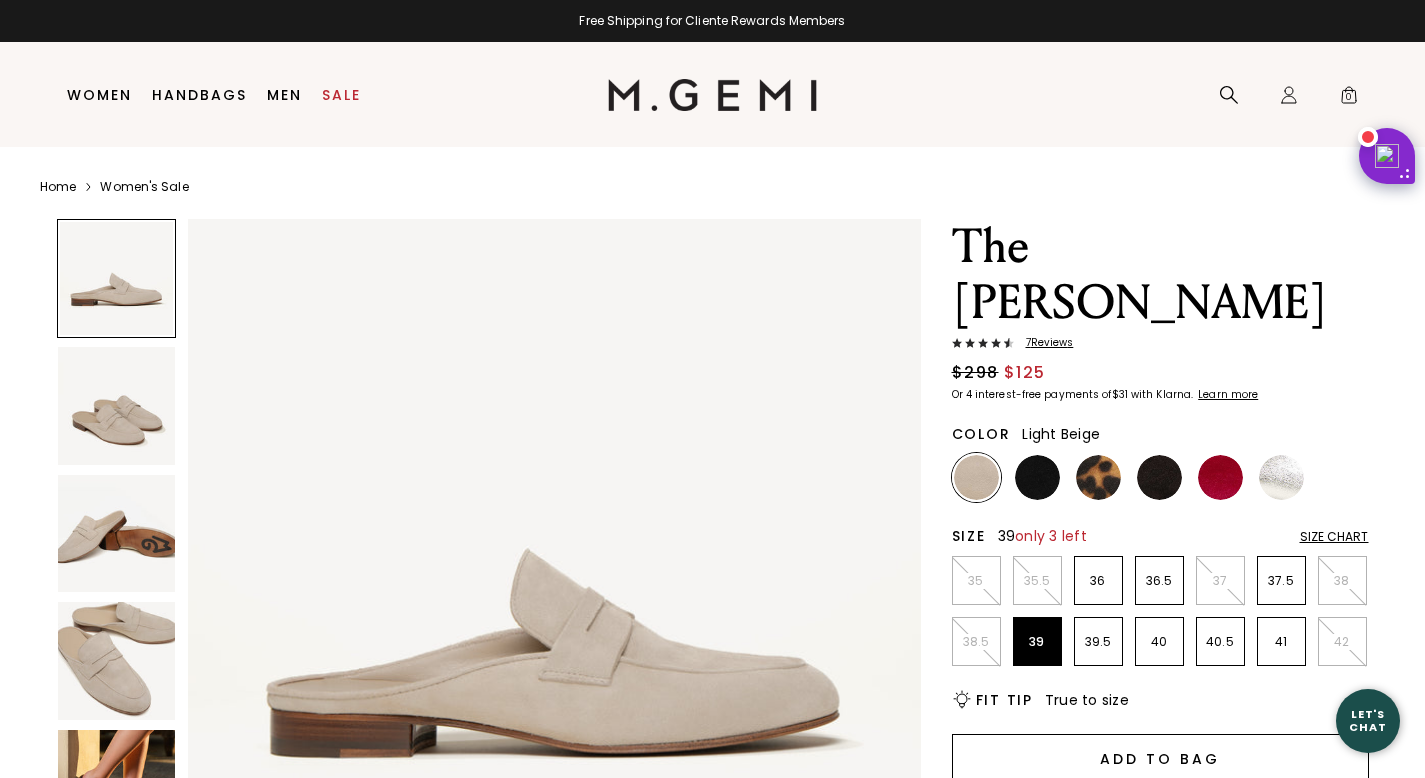 click on "Add to Bag" at bounding box center [1160, 758] 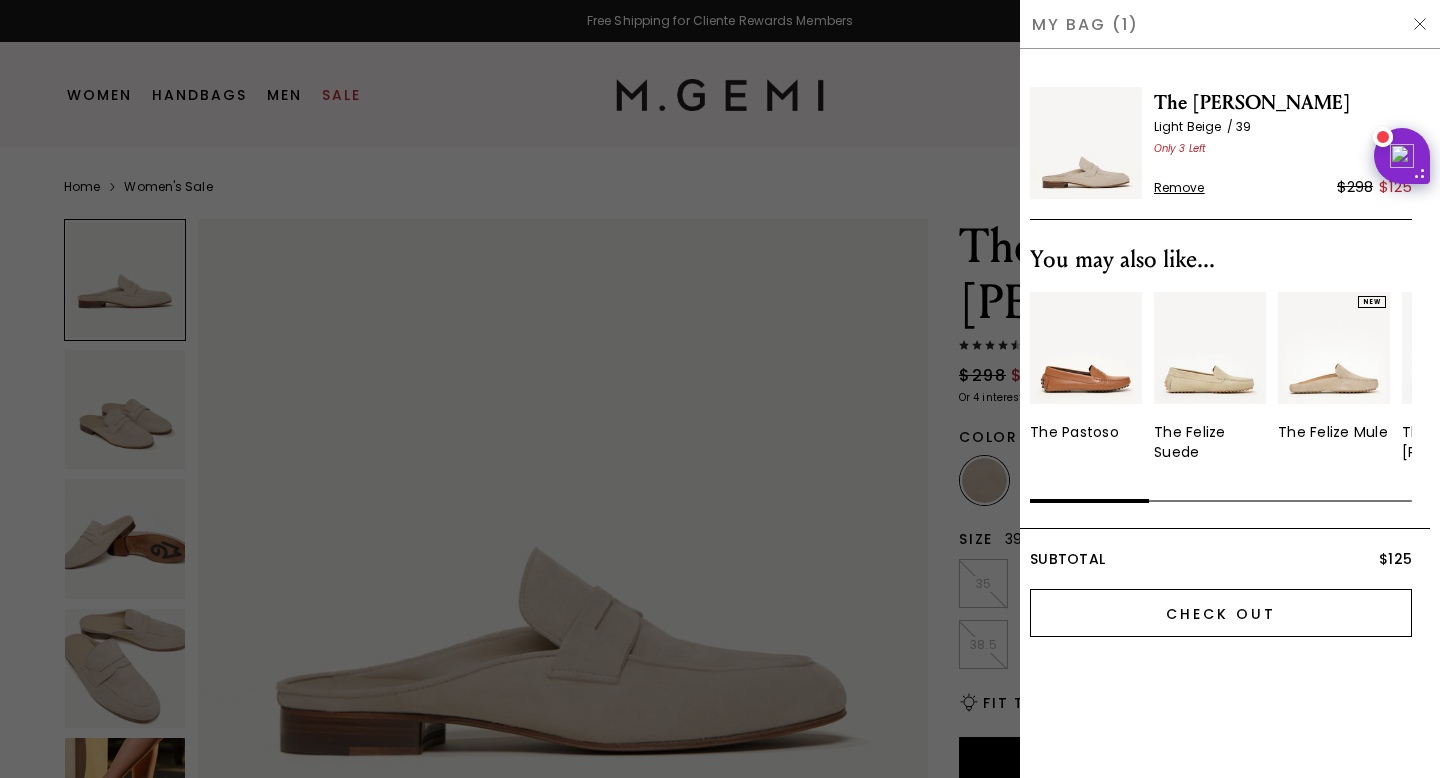 click on "Check Out" at bounding box center [1221, 613] 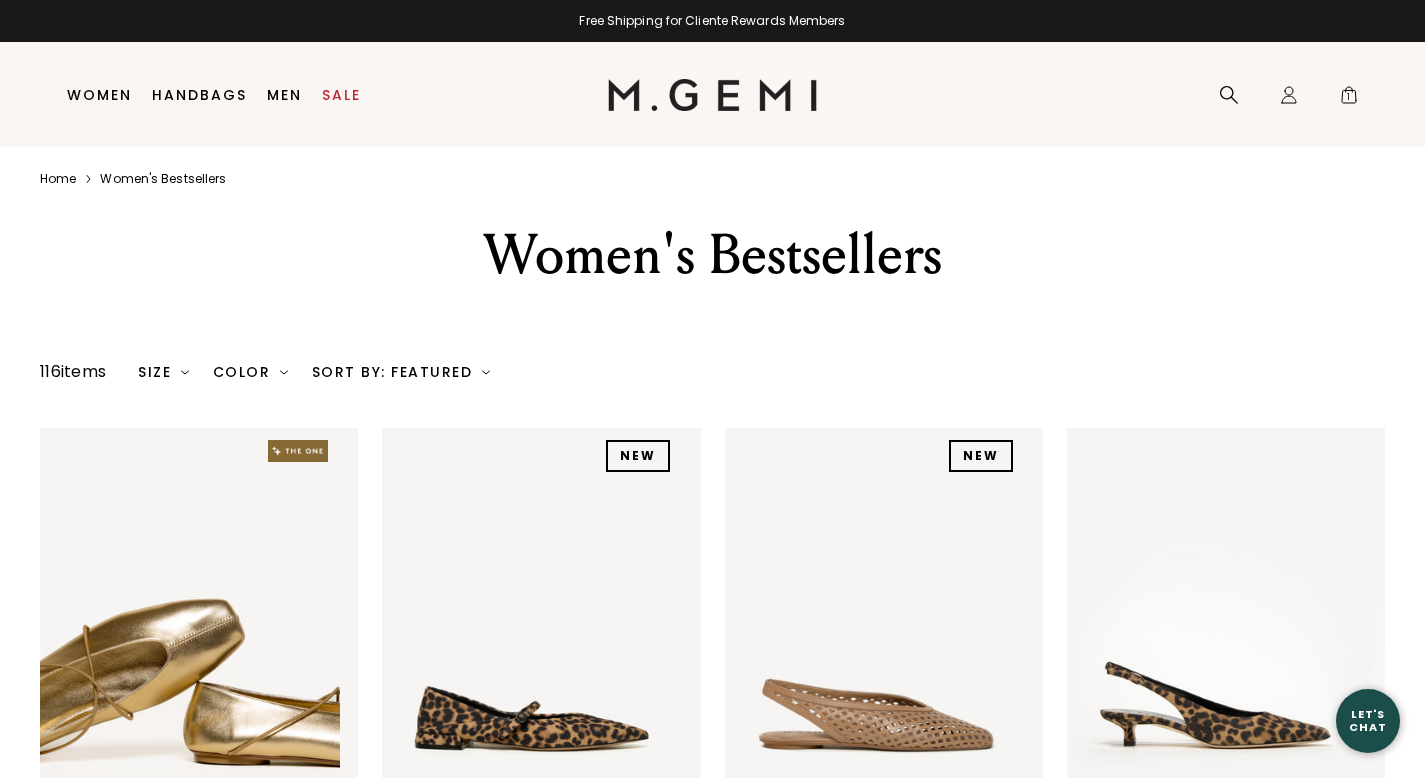 scroll, scrollTop: 0, scrollLeft: 0, axis: both 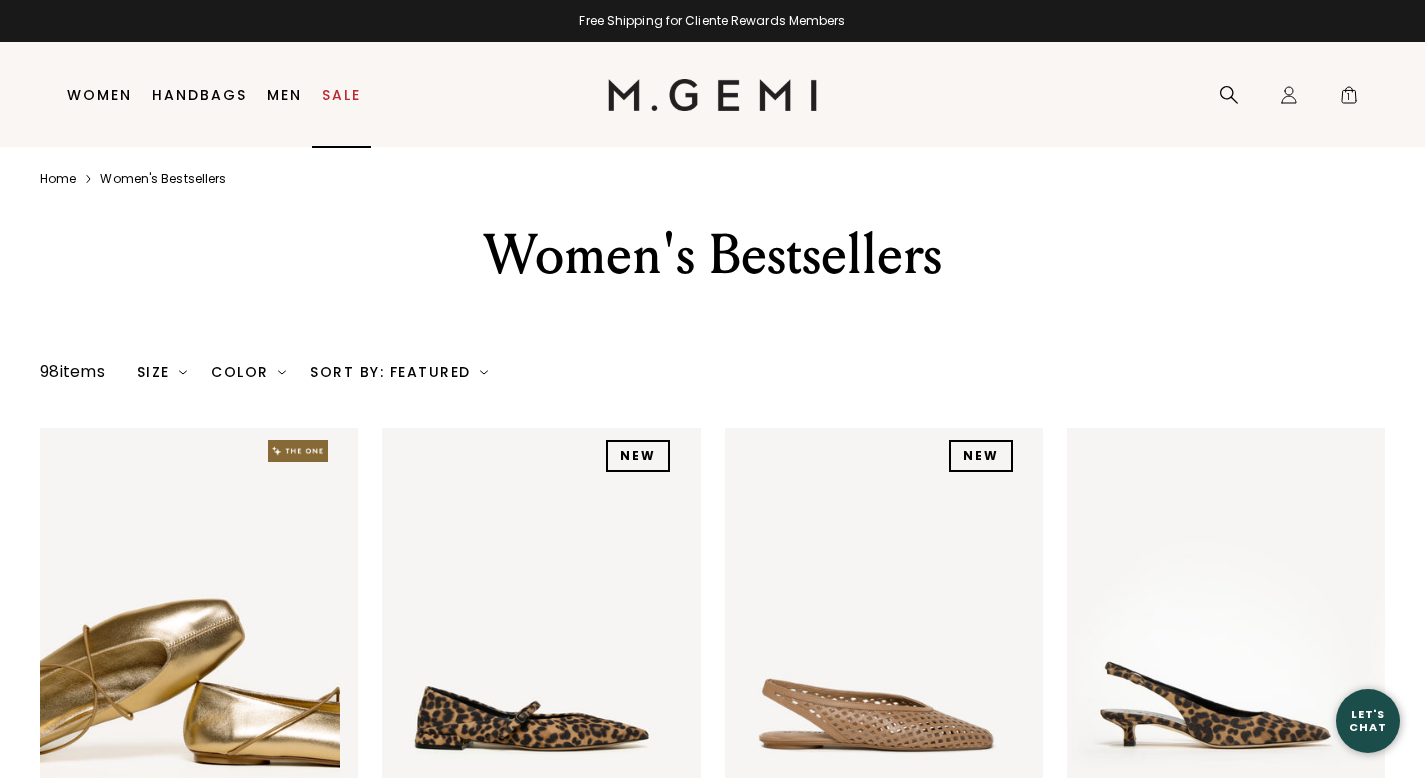 click on "Sale" at bounding box center (341, 95) 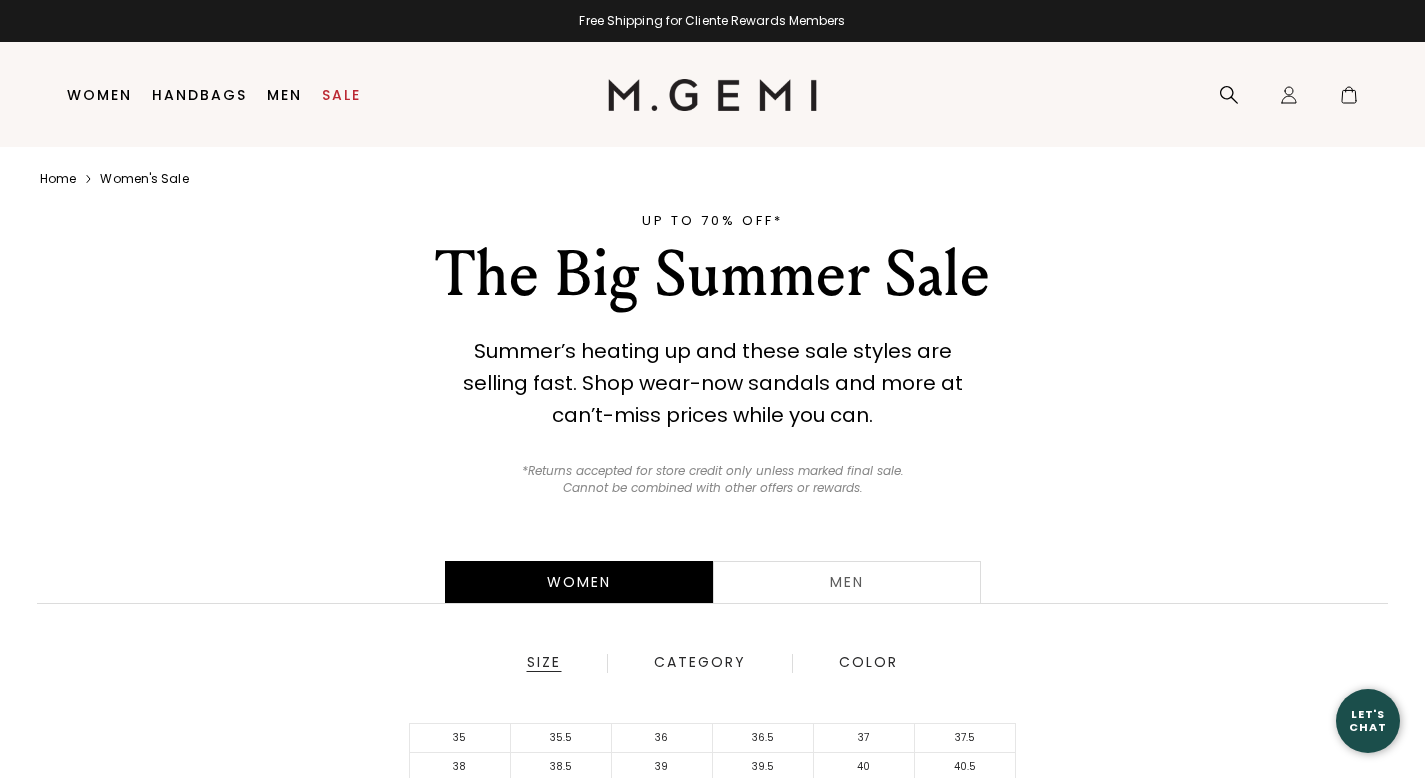 scroll, scrollTop: 0, scrollLeft: 0, axis: both 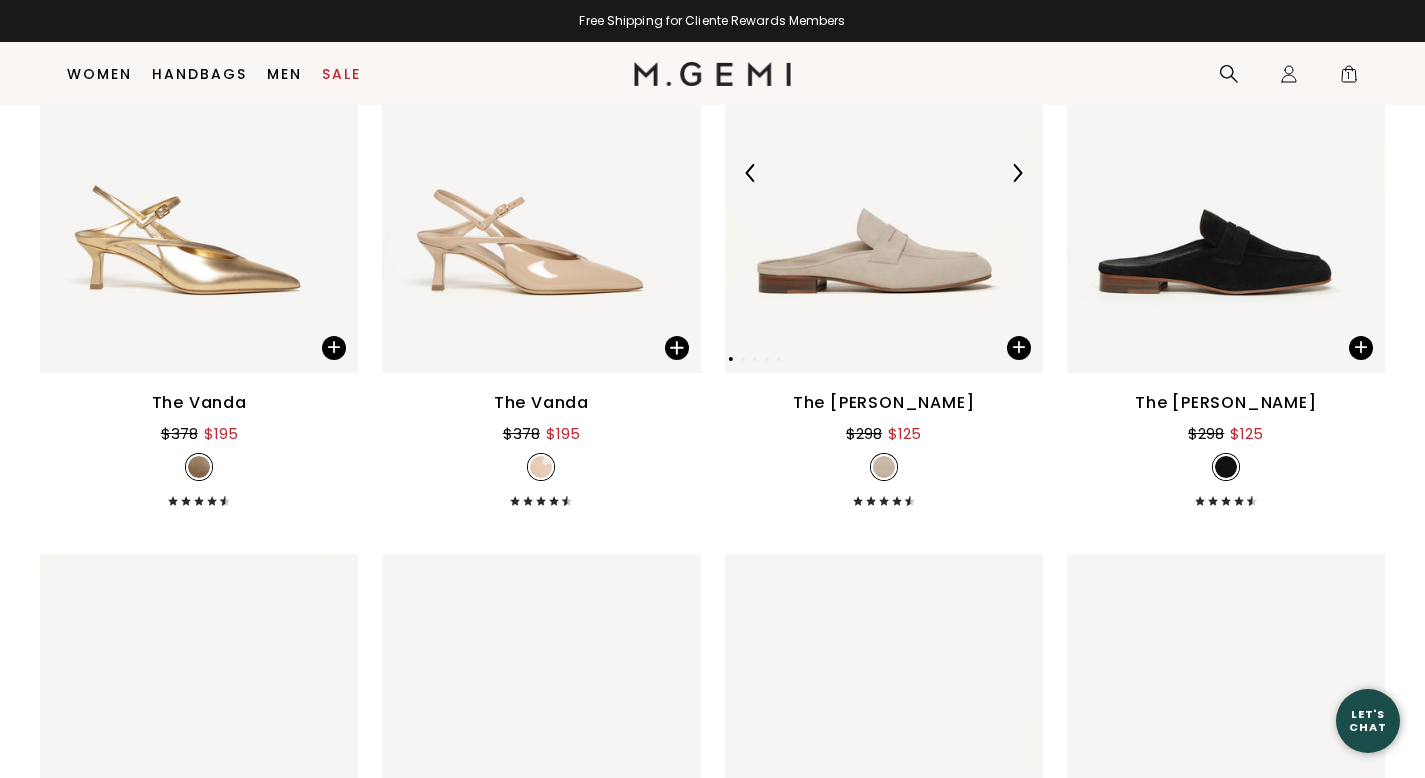 click at bounding box center [875, 173] 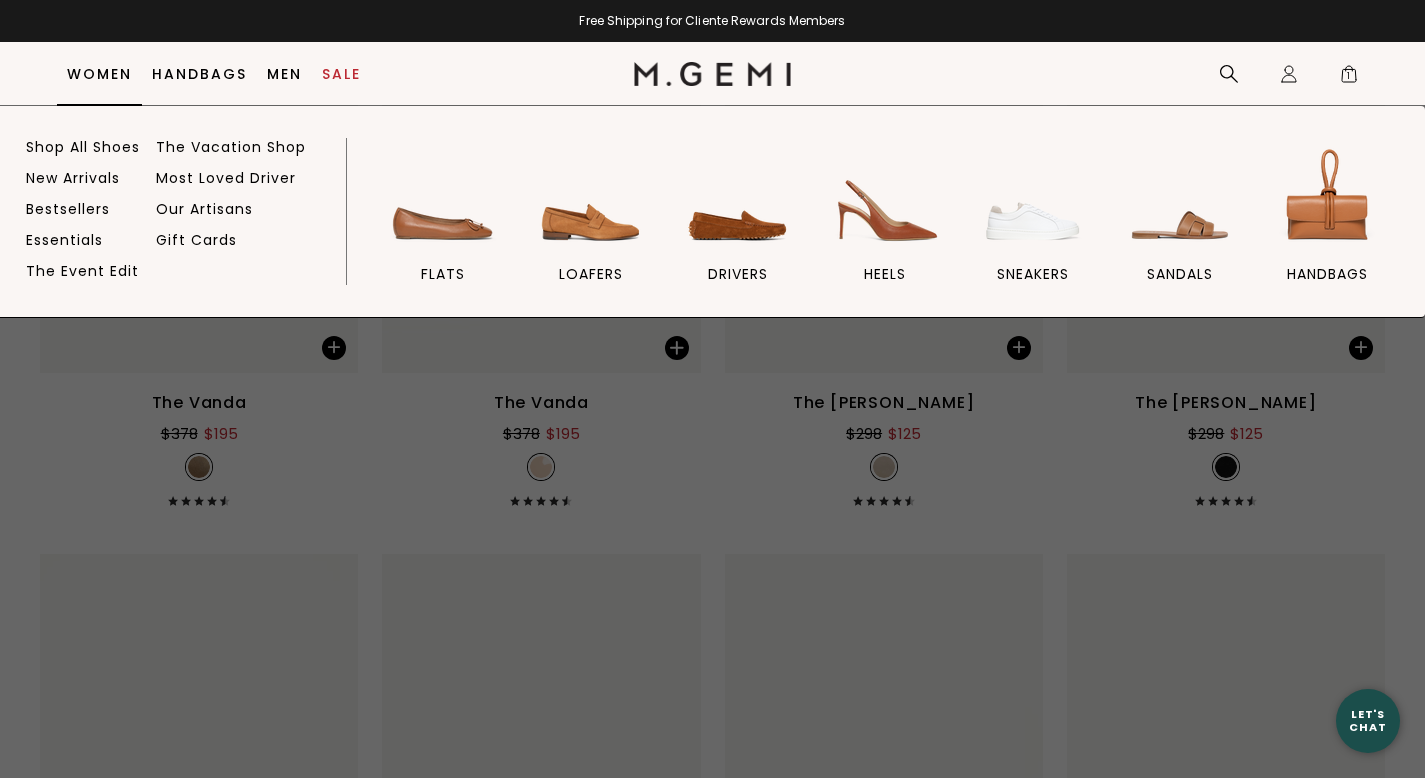 click on "Women" at bounding box center [99, 74] 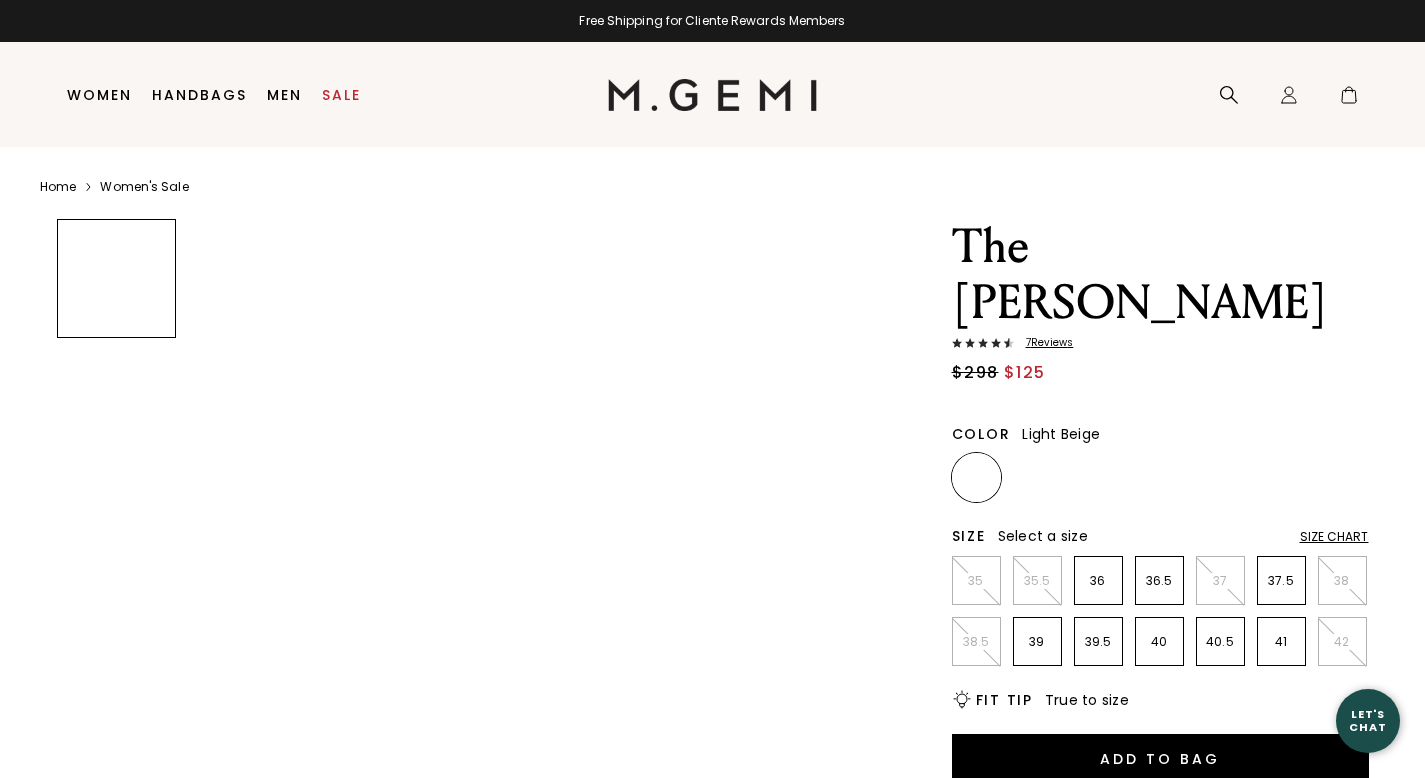 scroll, scrollTop: 0, scrollLeft: 0, axis: both 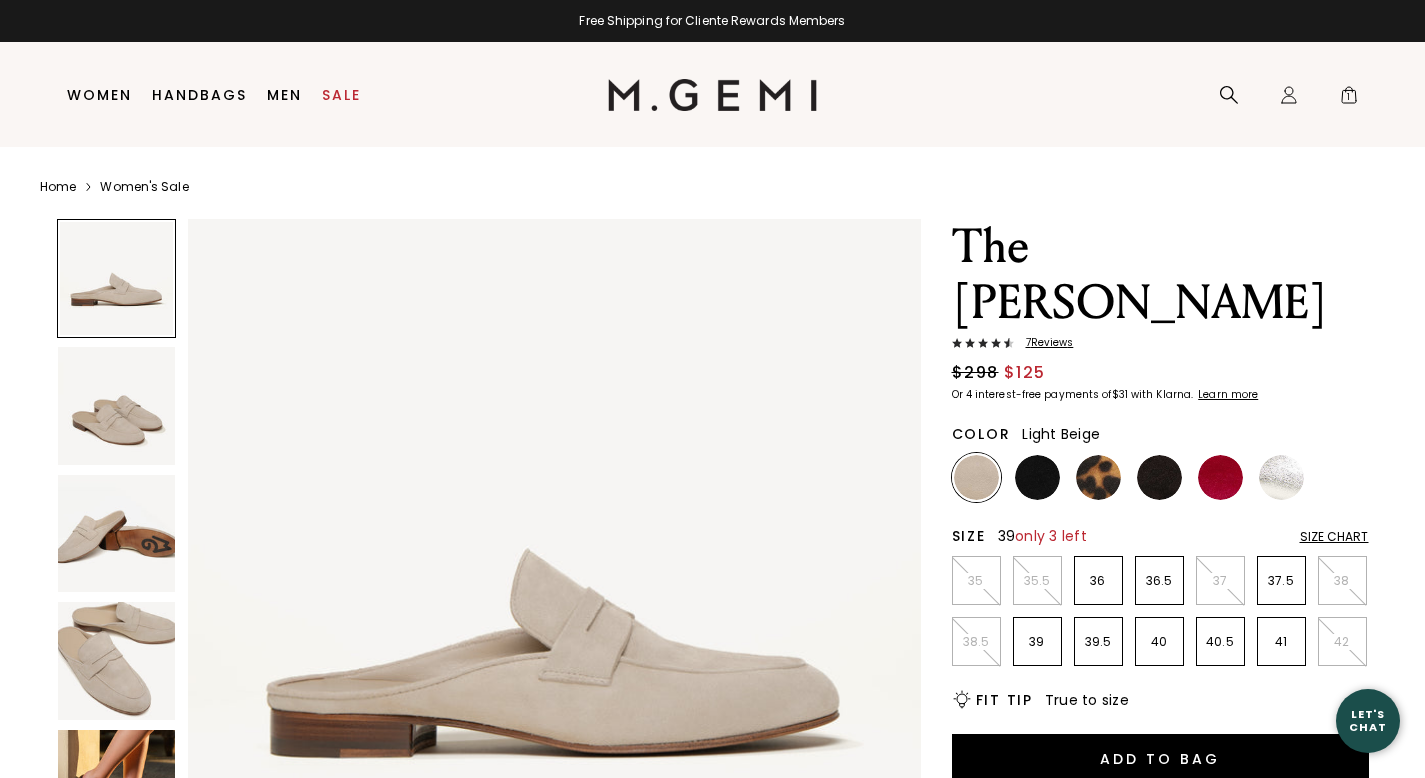click on "39" at bounding box center [1037, 642] 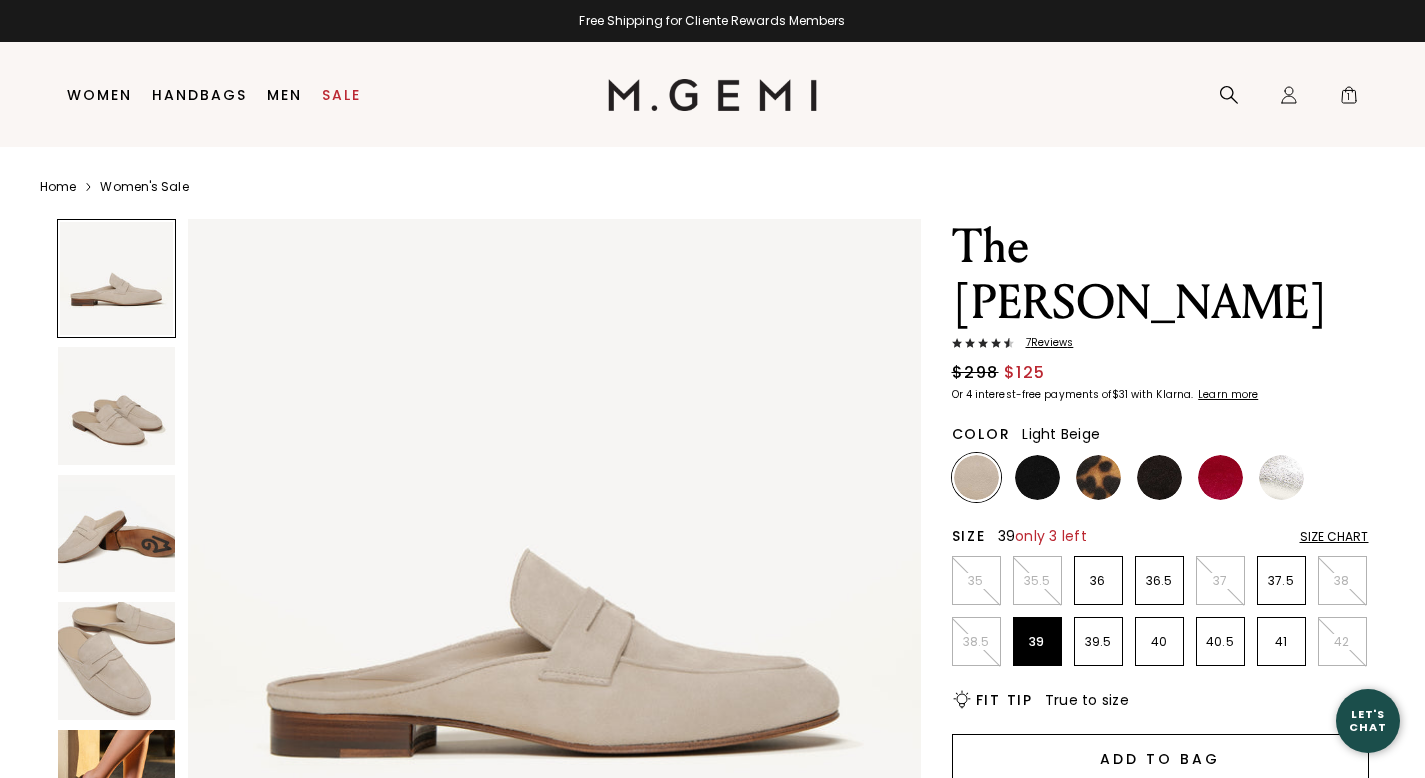 click on "Add to Bag" at bounding box center (1160, 758) 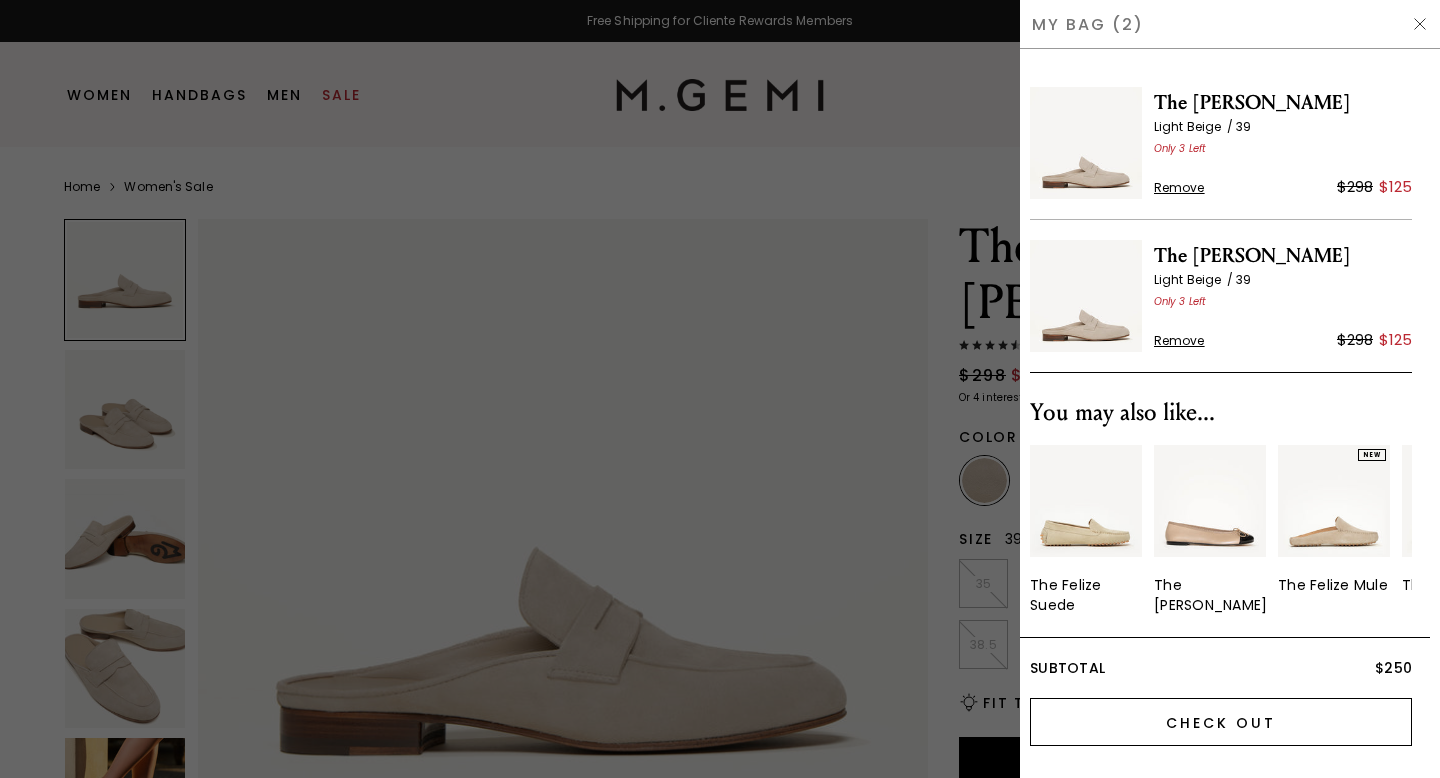 click on "Check Out" at bounding box center (1221, 722) 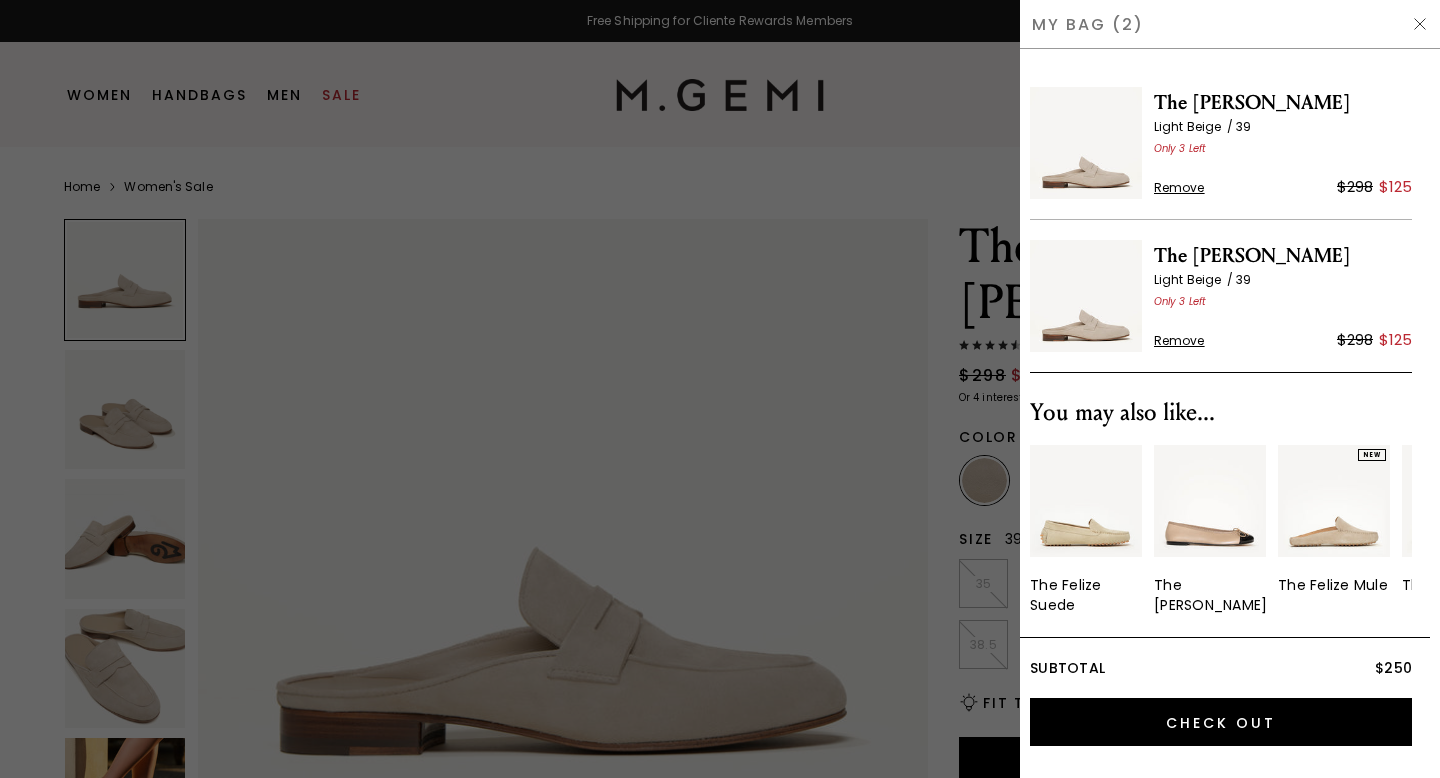 click on "Remove" at bounding box center (1179, 341) 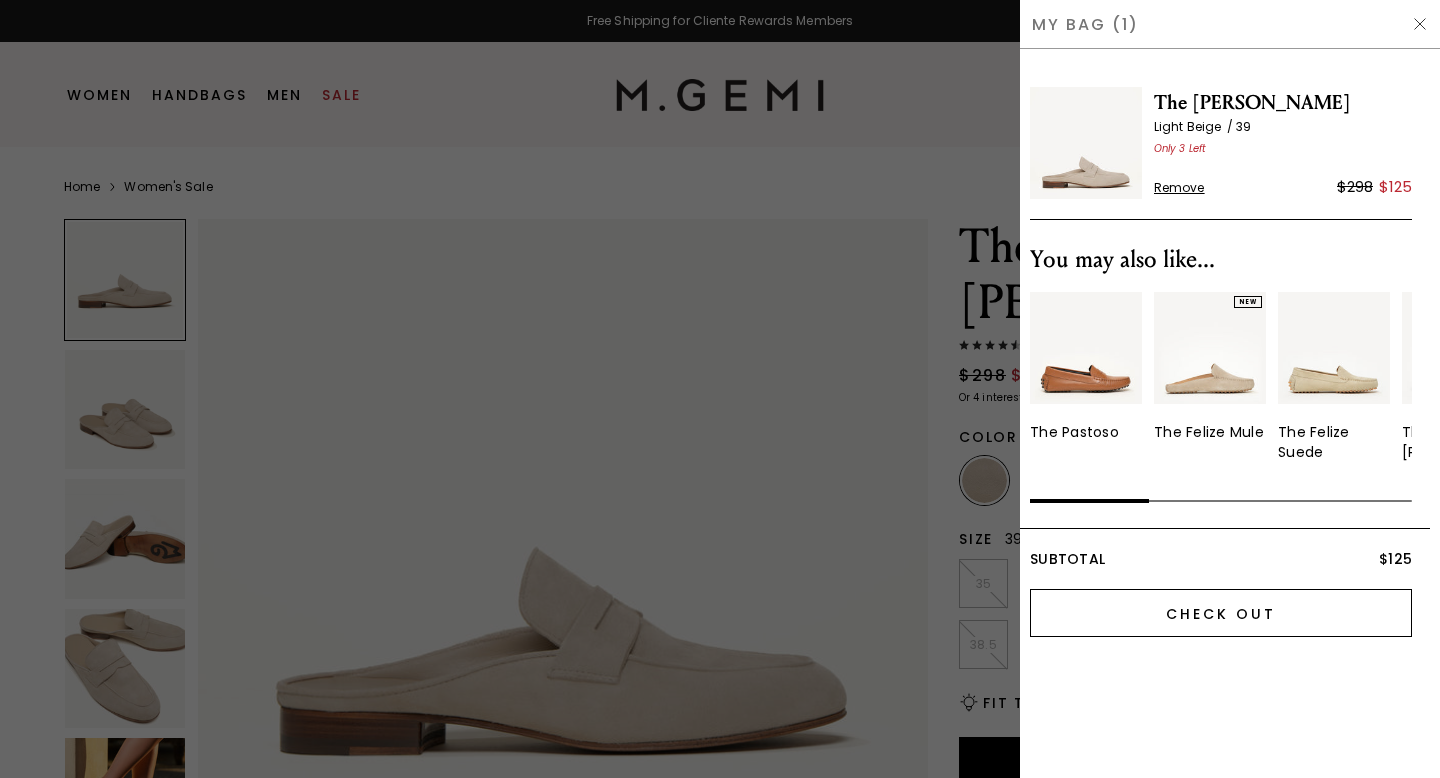 click on "Check Out" at bounding box center (1221, 613) 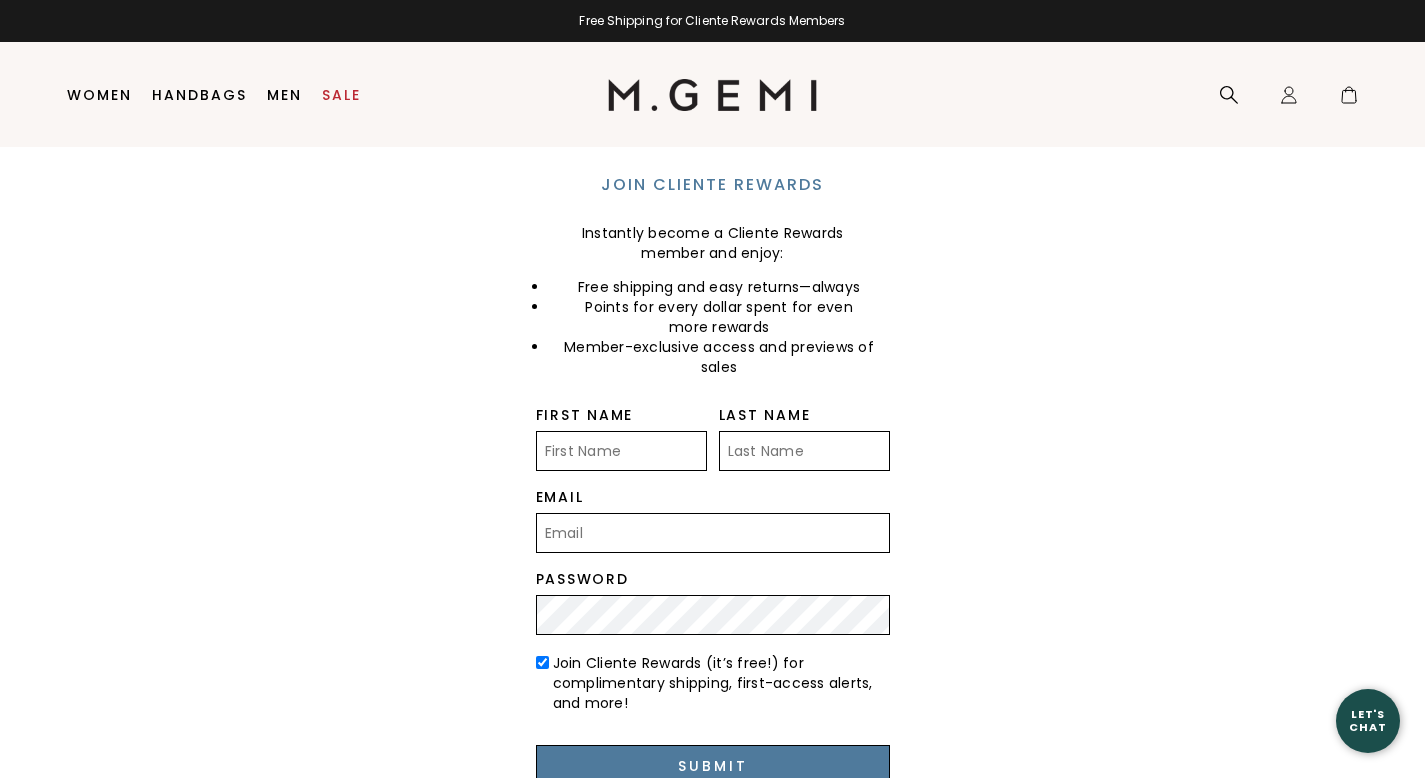 scroll, scrollTop: 0, scrollLeft: 0, axis: both 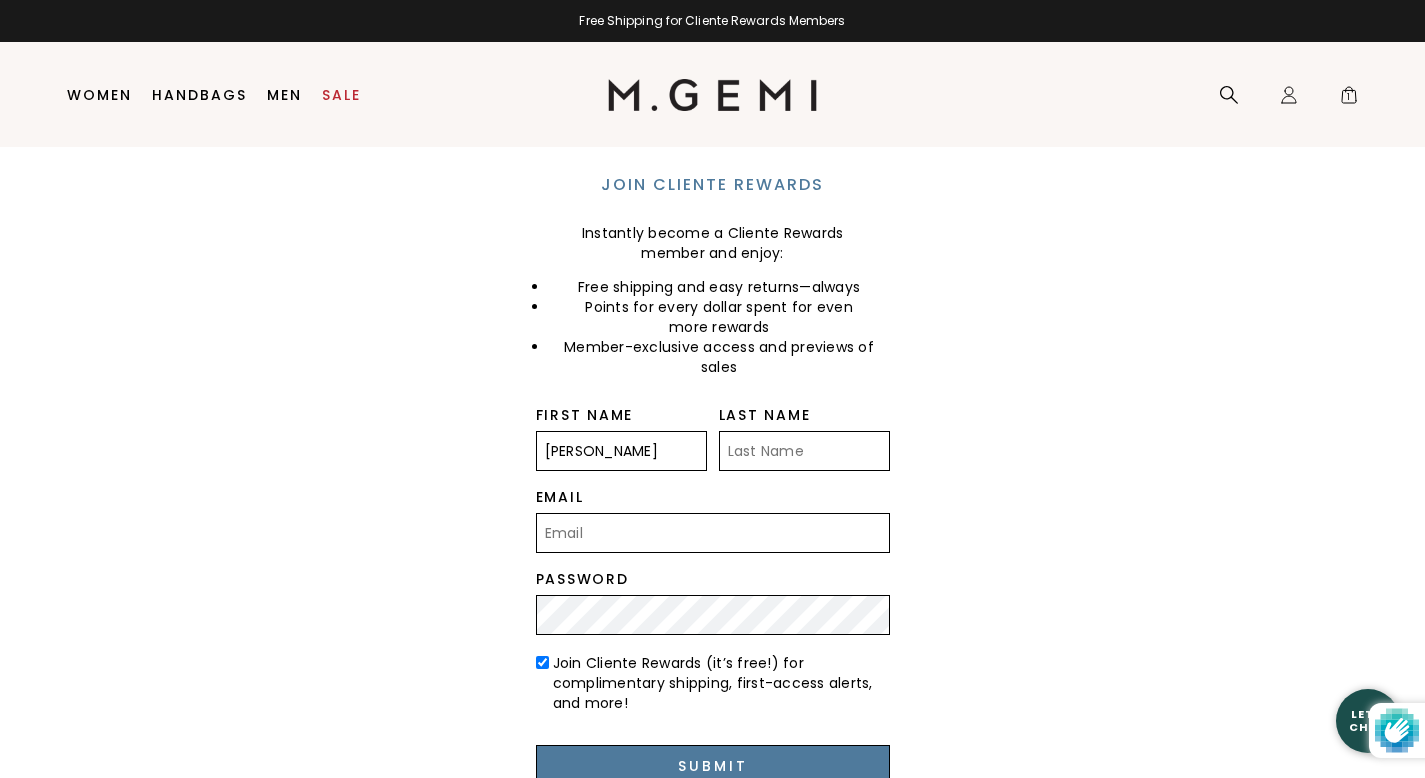 type on "[PERSON_NAME]" 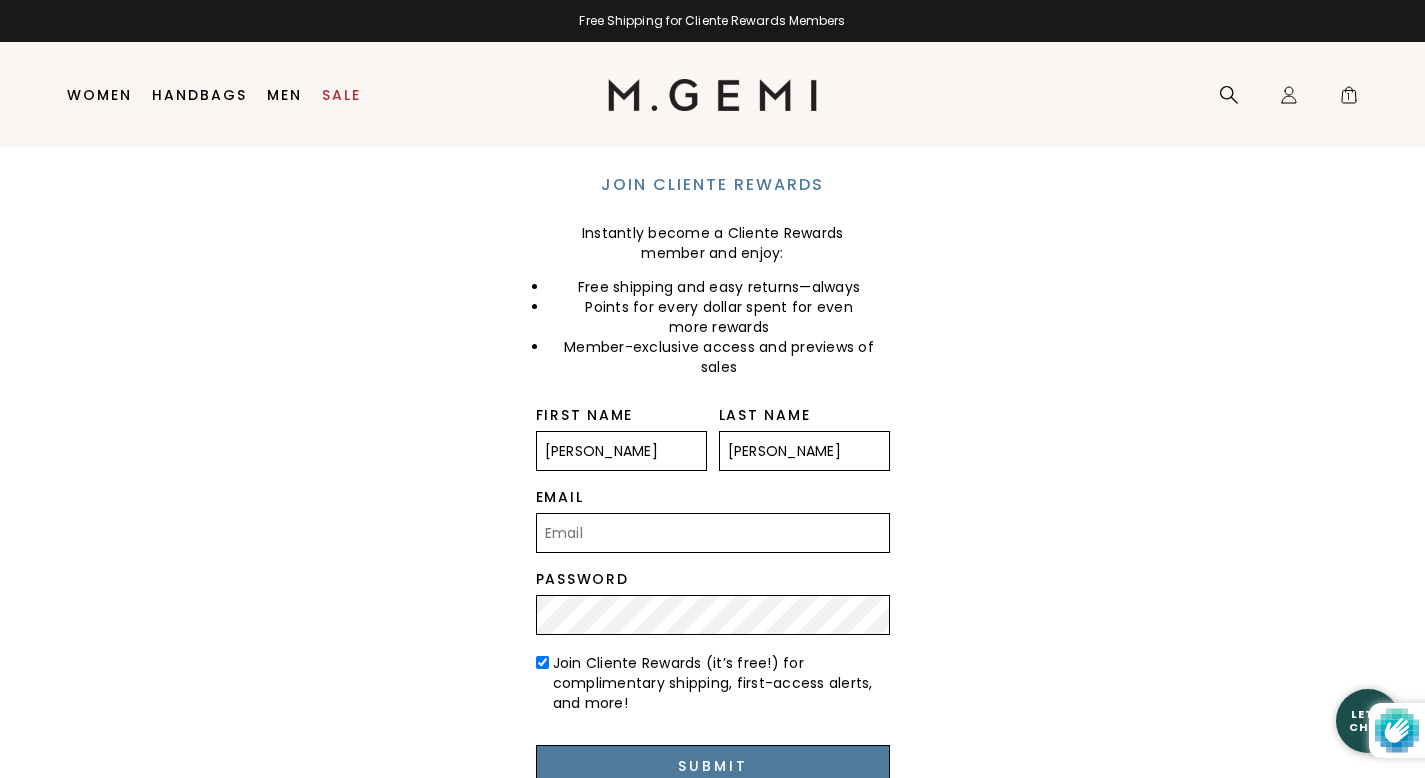 type on "[PERSON_NAME]" 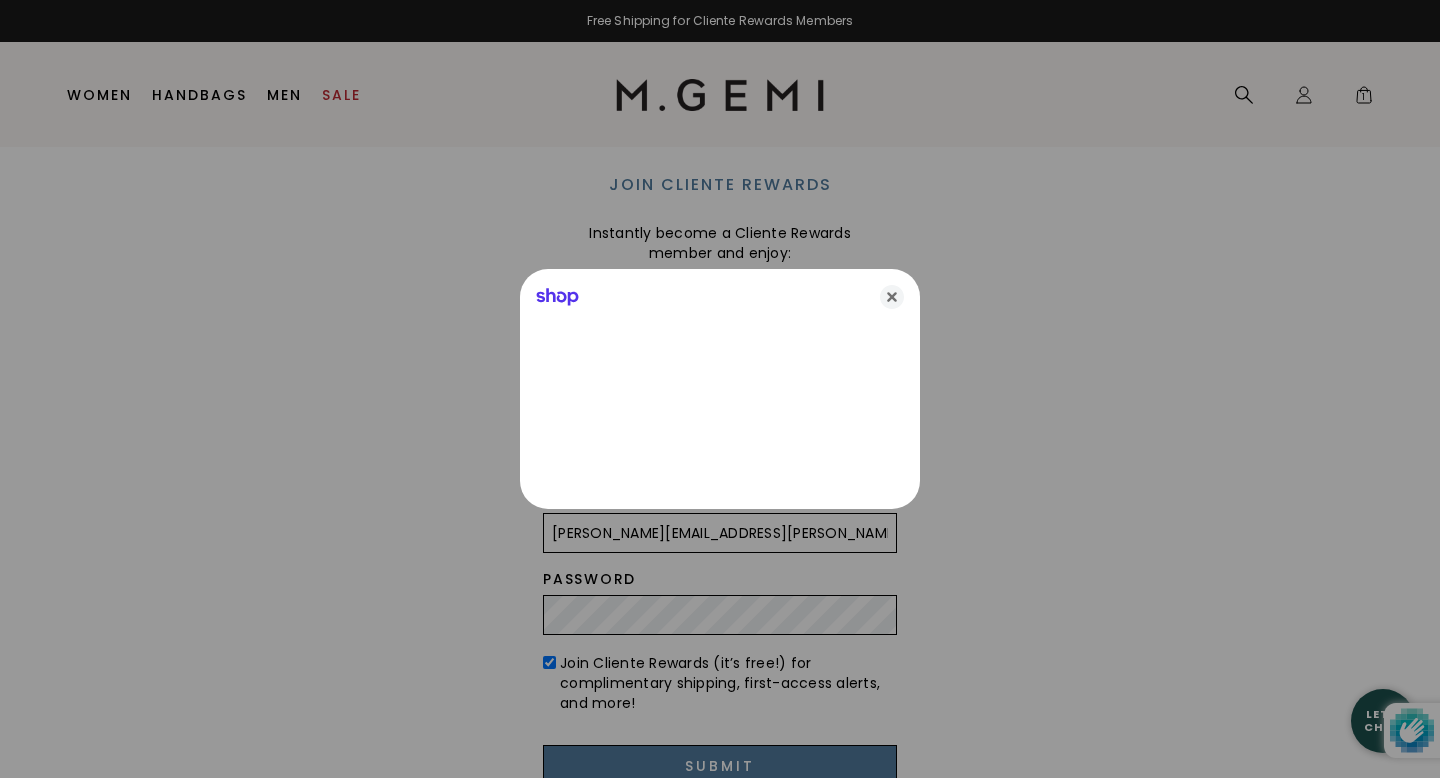 type on "[PERSON_NAME][EMAIL_ADDRESS][PERSON_NAME][DOMAIN_NAME]" 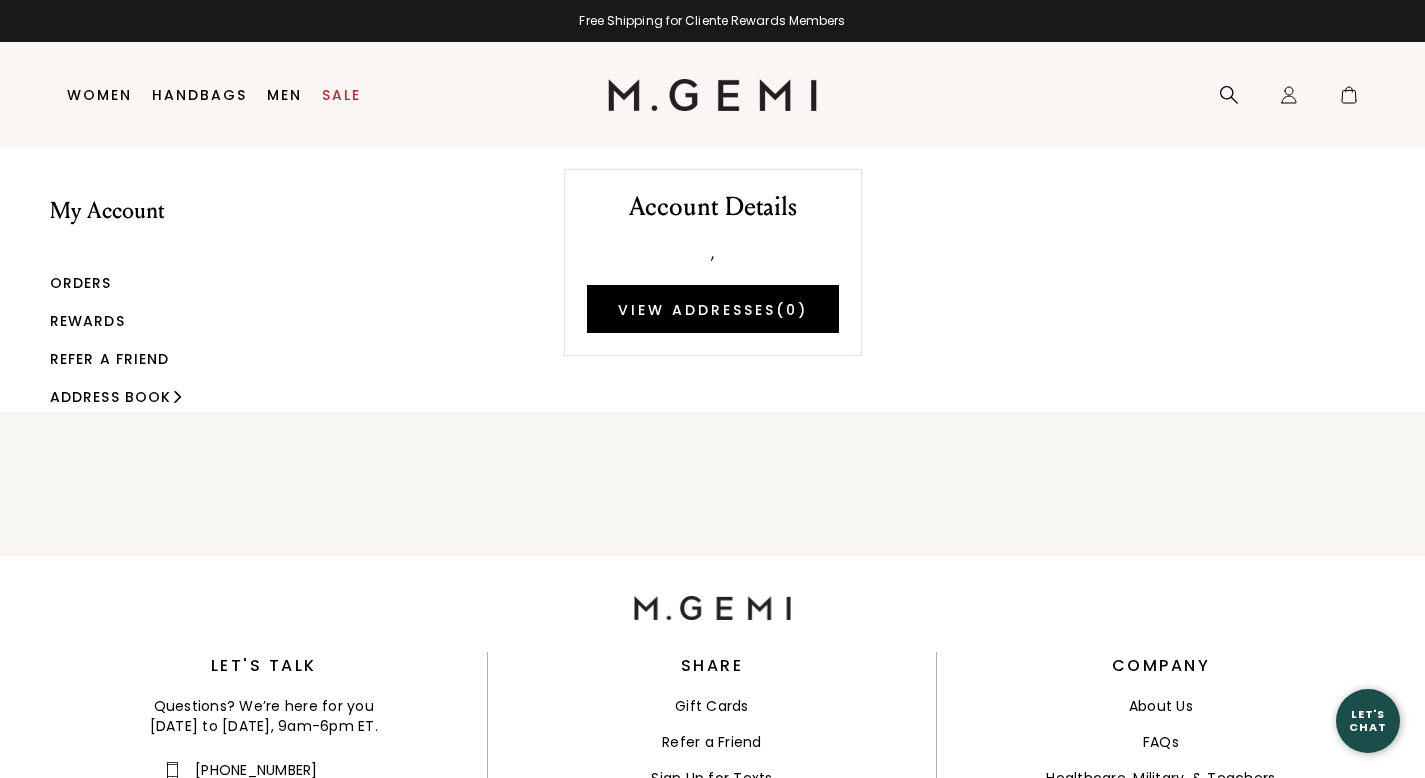 scroll, scrollTop: 0, scrollLeft: 0, axis: both 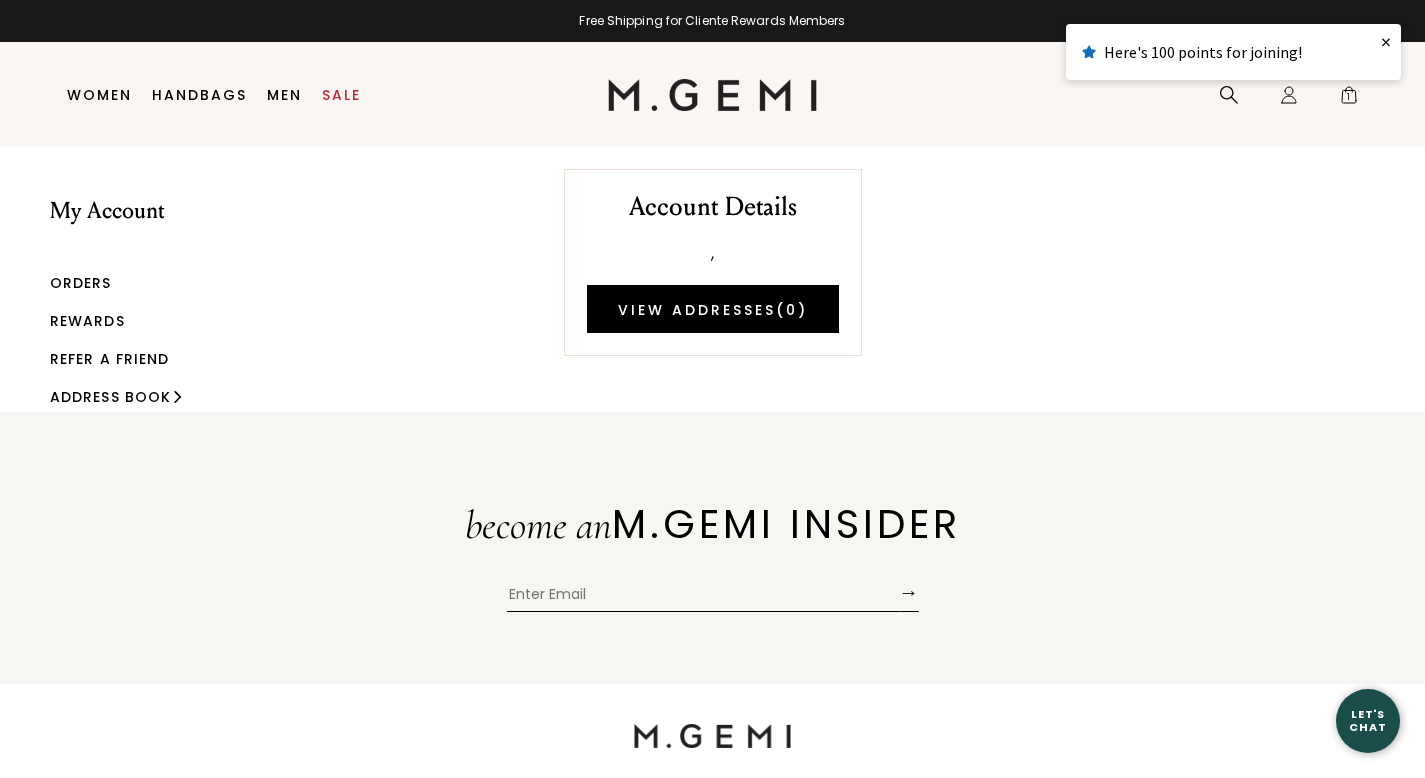 click on "×" at bounding box center [1386, 42] 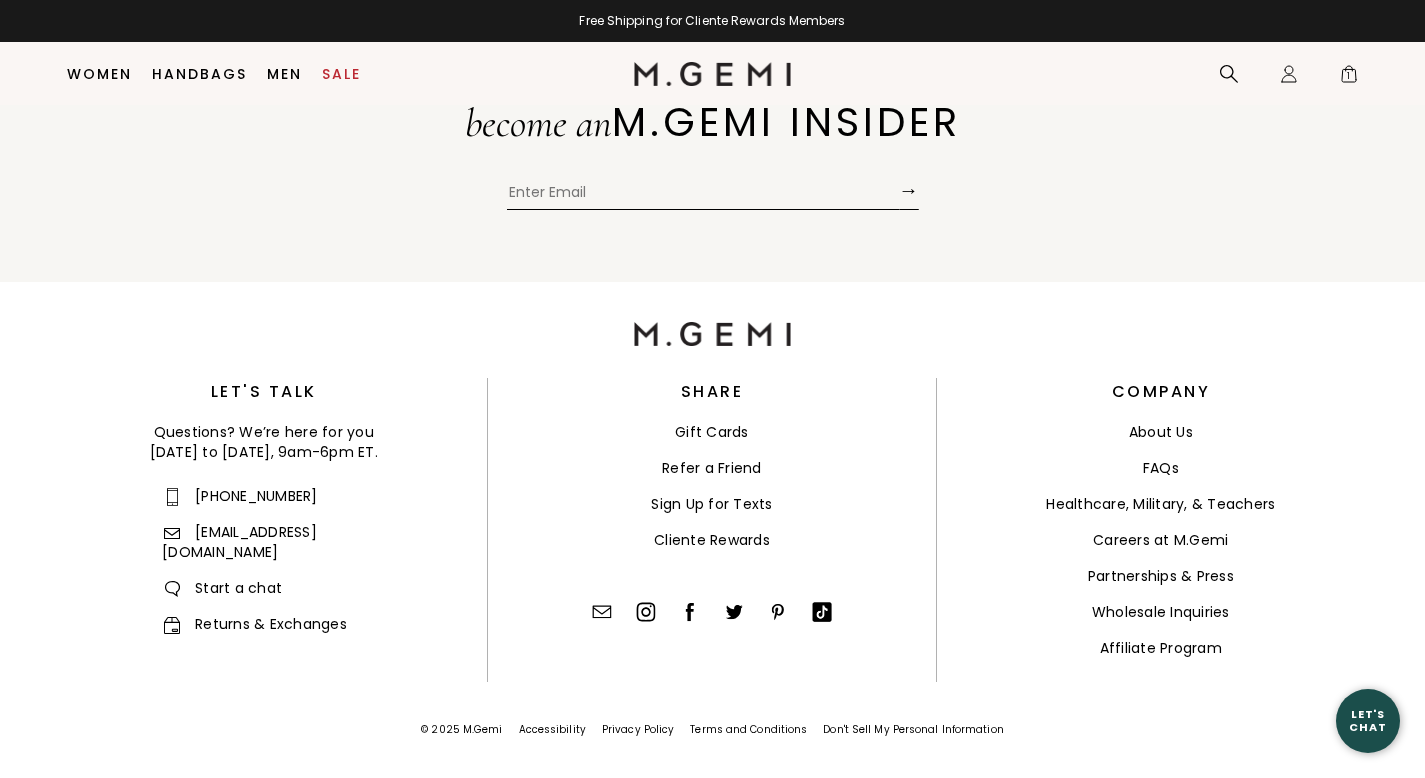 scroll, scrollTop: 361, scrollLeft: 0, axis: vertical 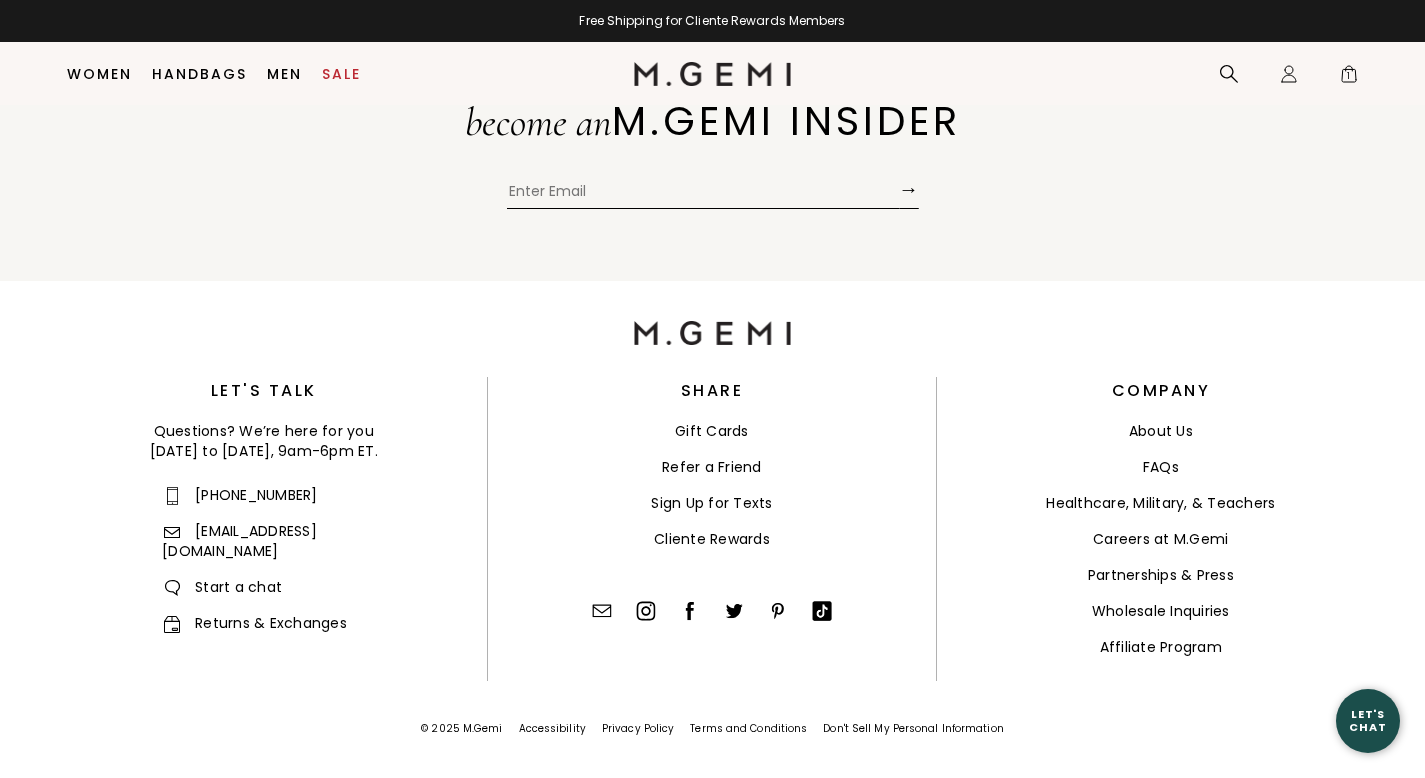 click on "Healthcare, Military, & Teachers" at bounding box center [1160, 503] 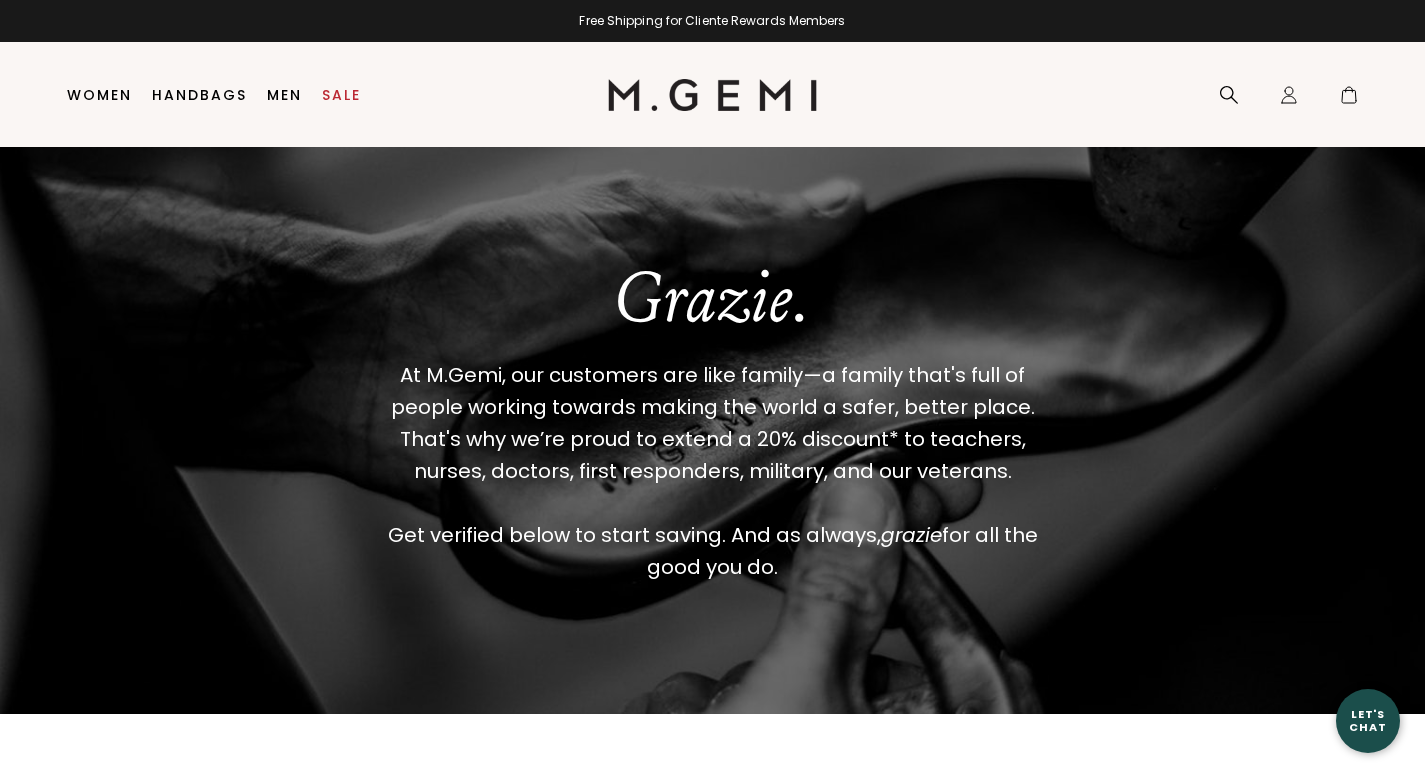 scroll, scrollTop: 0, scrollLeft: 0, axis: both 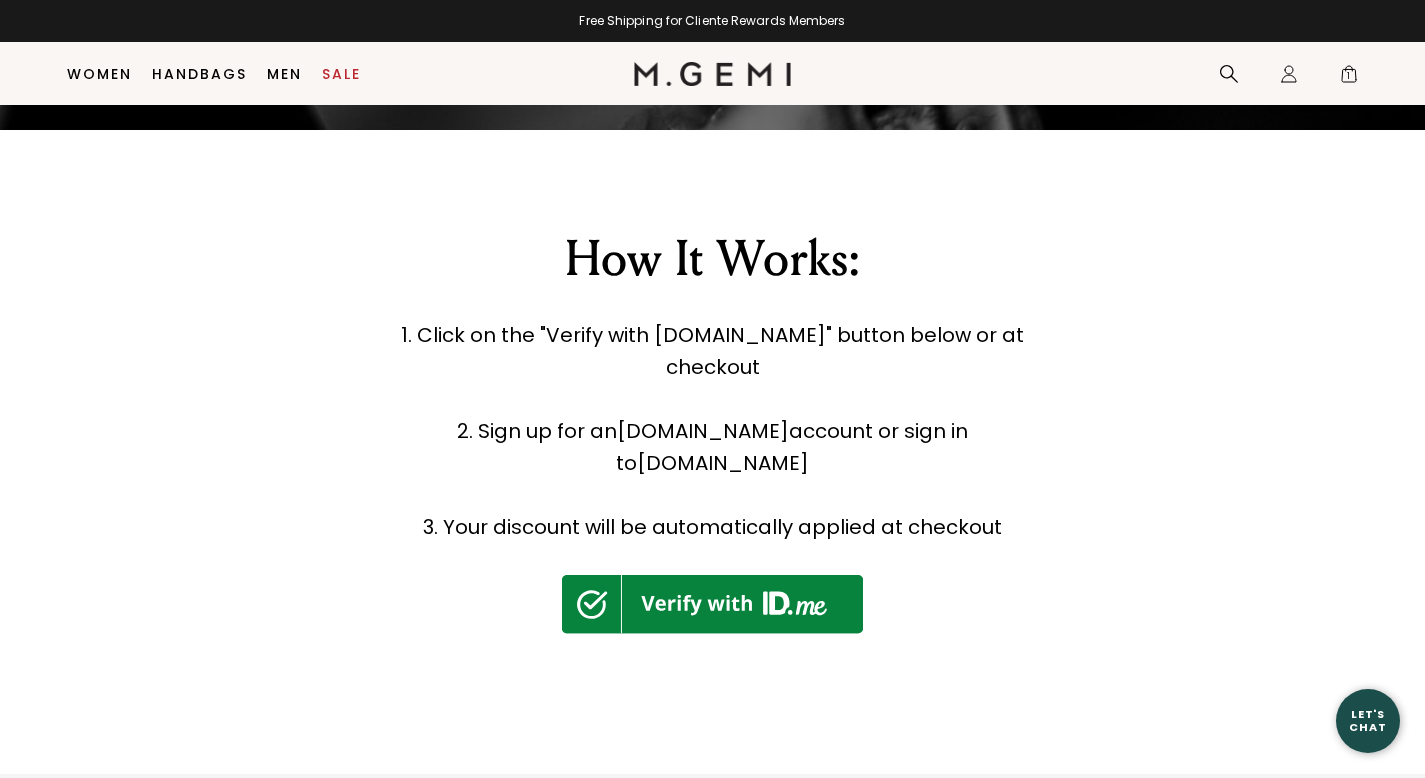 click at bounding box center [712, 604] 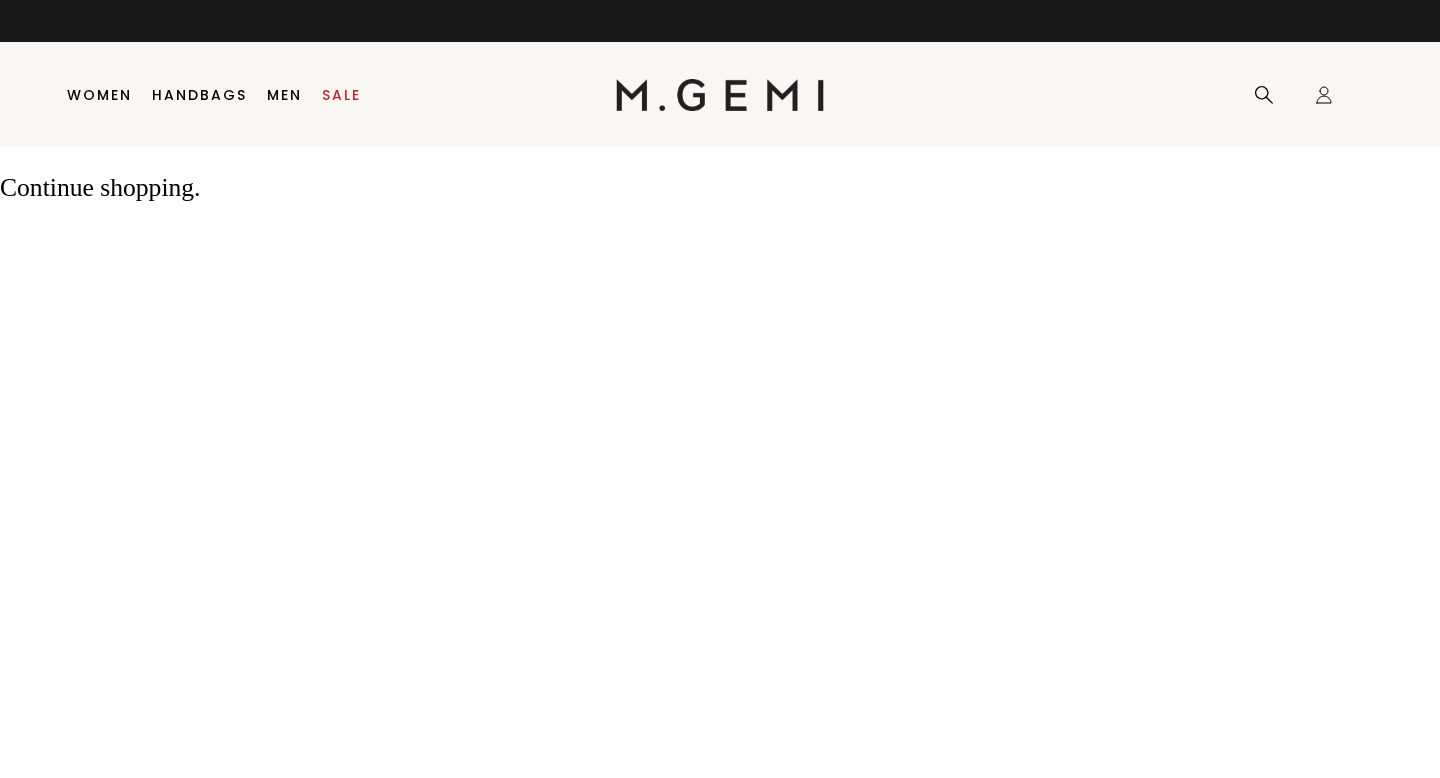 scroll, scrollTop: 0, scrollLeft: 0, axis: both 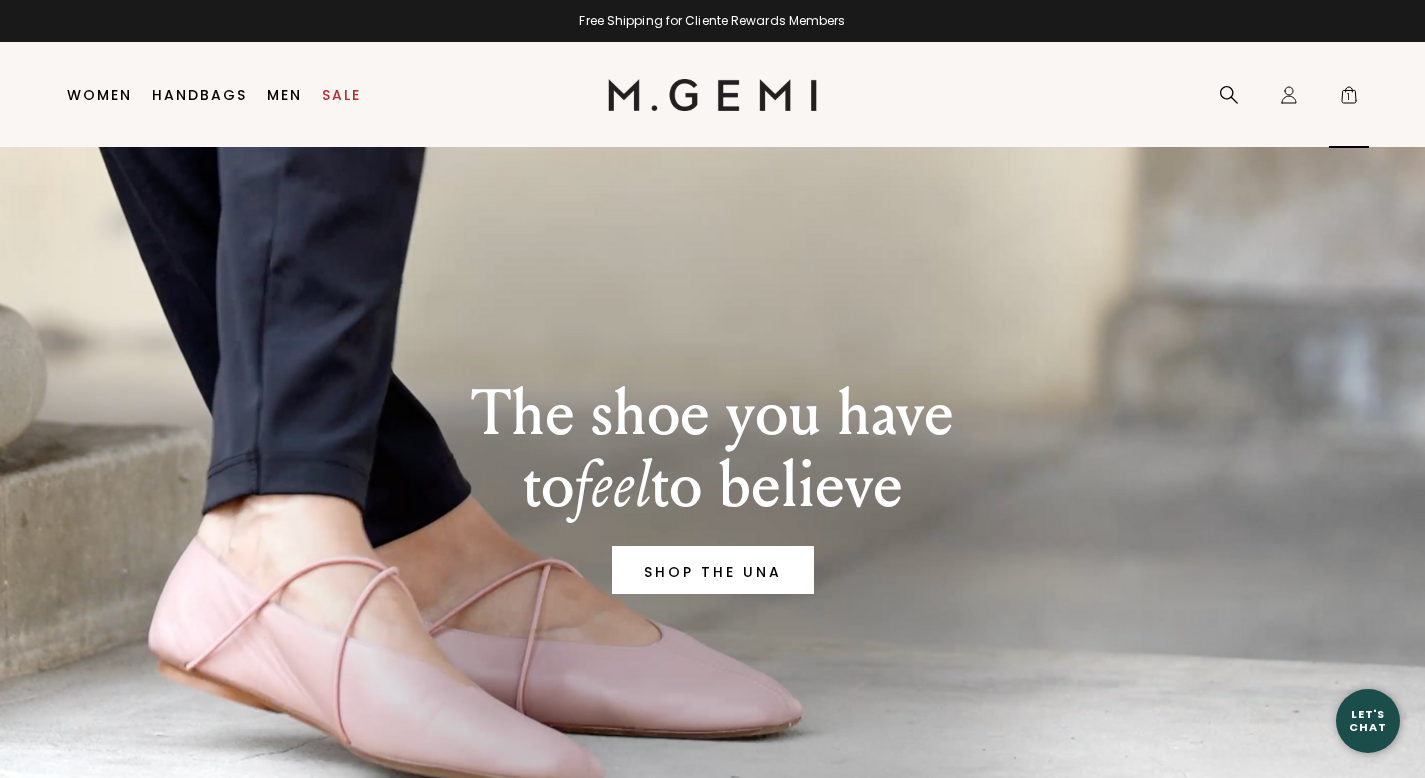 click on "1" at bounding box center (1349, 99) 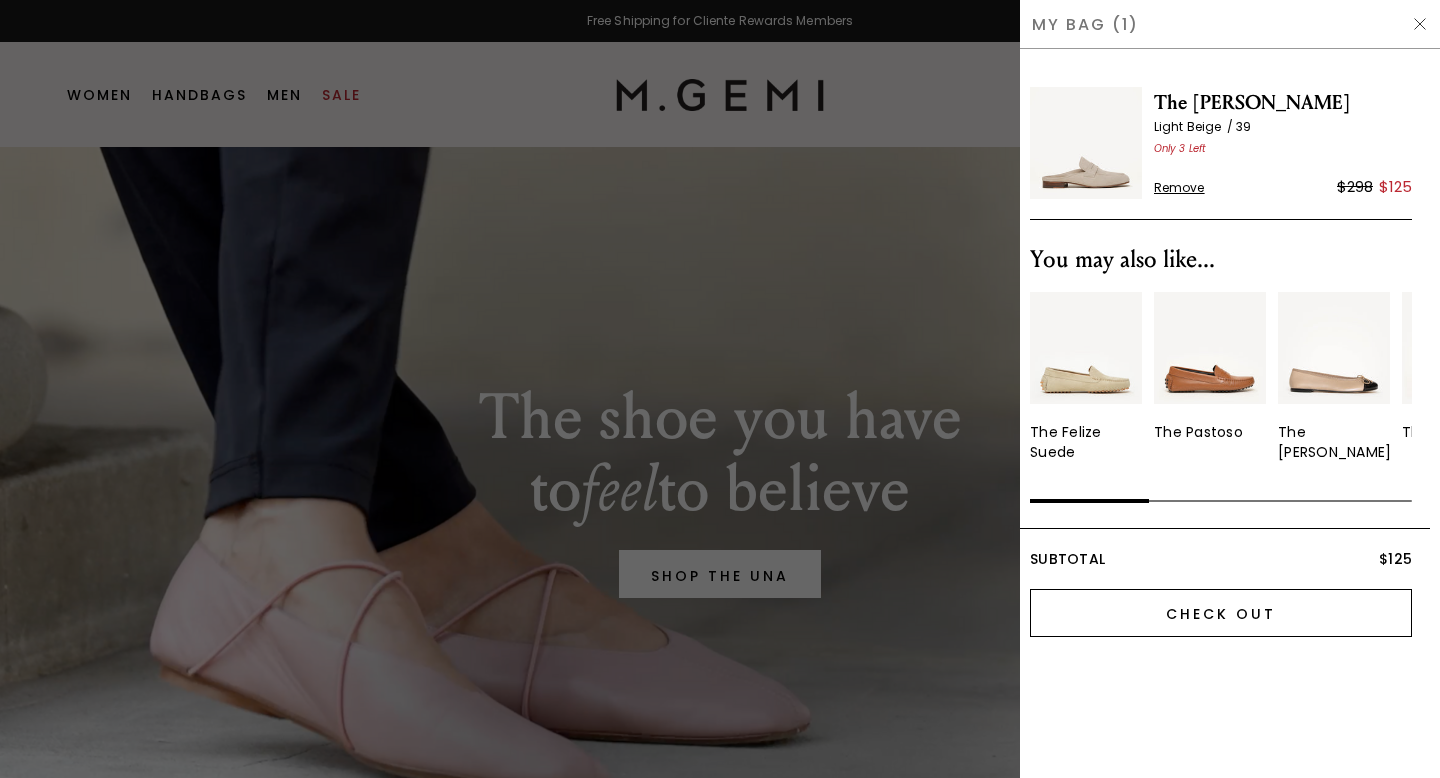 click on "Check Out" at bounding box center (1221, 613) 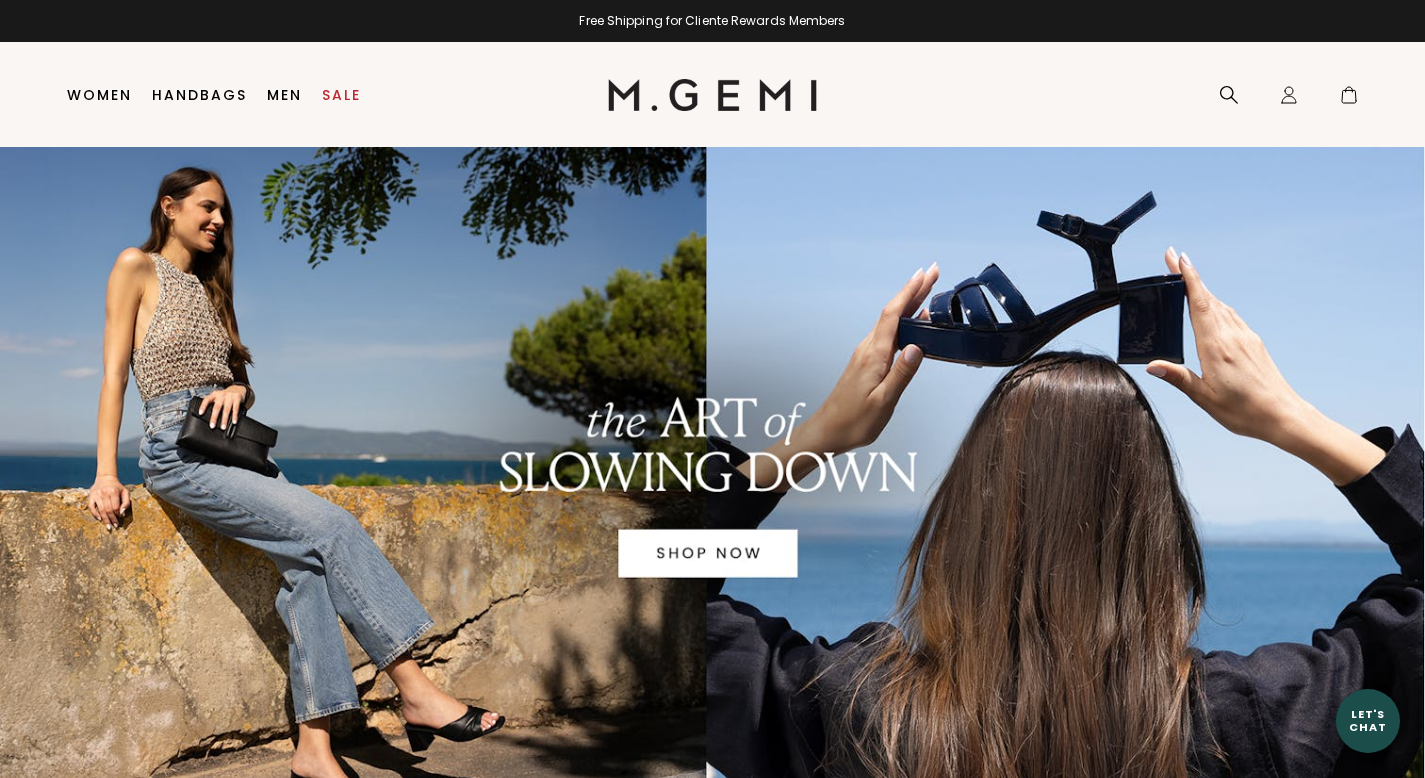 scroll, scrollTop: 0, scrollLeft: 0, axis: both 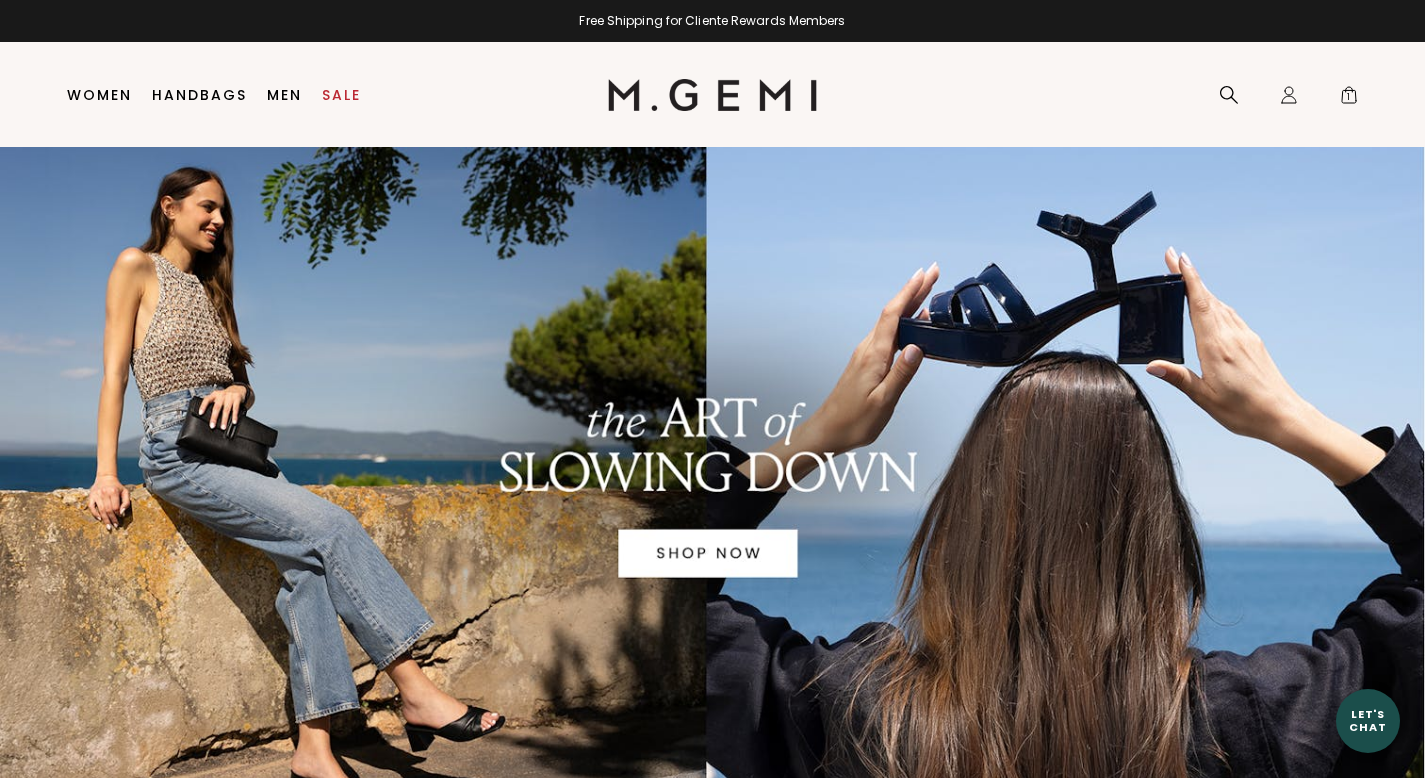 click at bounding box center (712, 492) 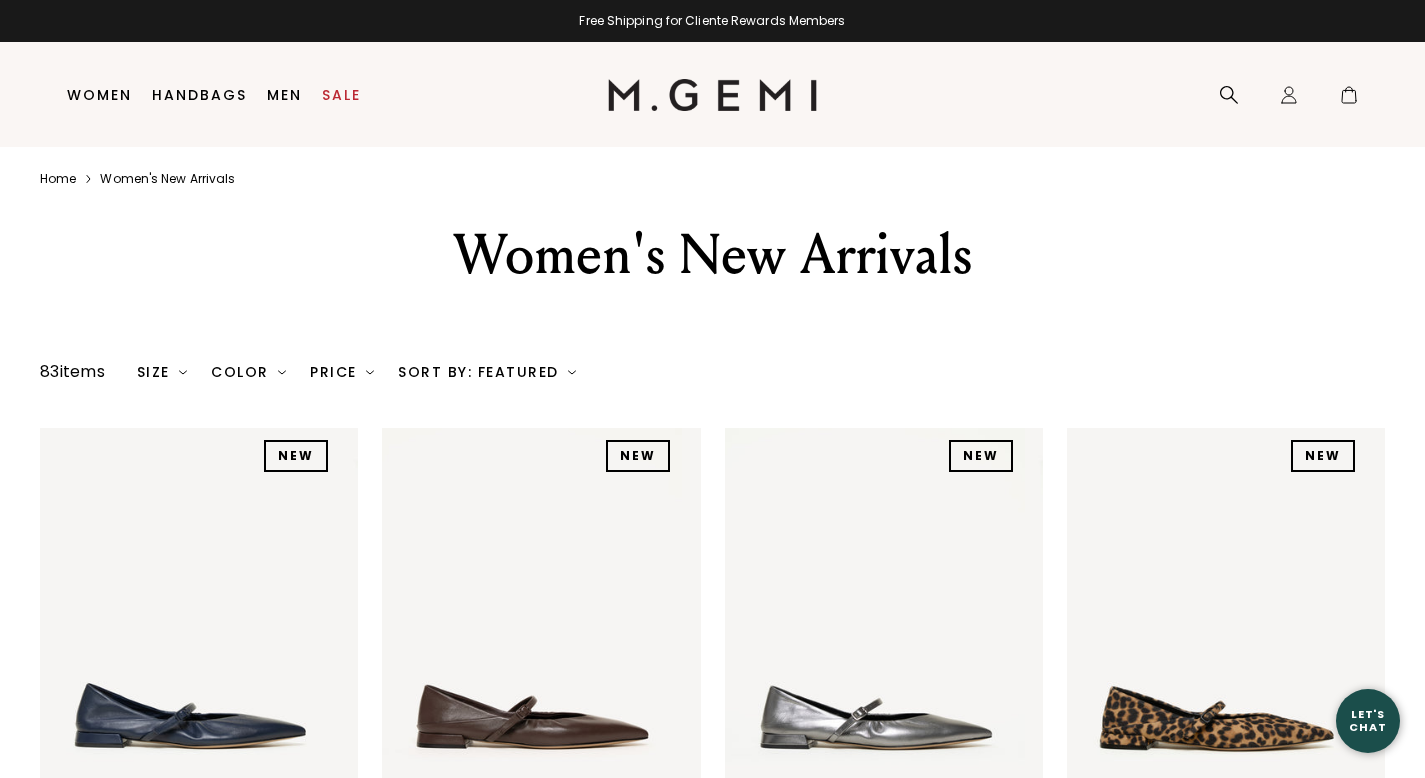scroll, scrollTop: 0, scrollLeft: 0, axis: both 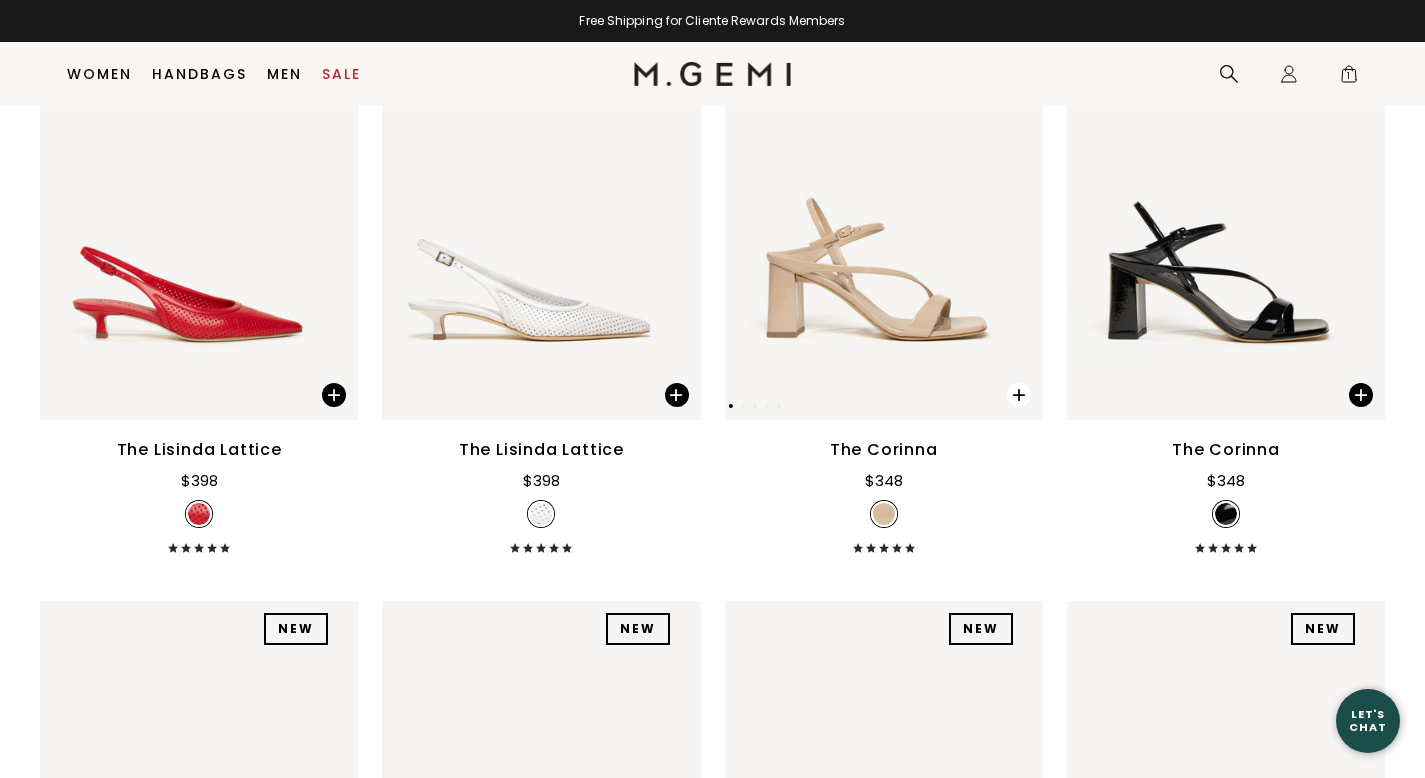 click at bounding box center [1019, 395] 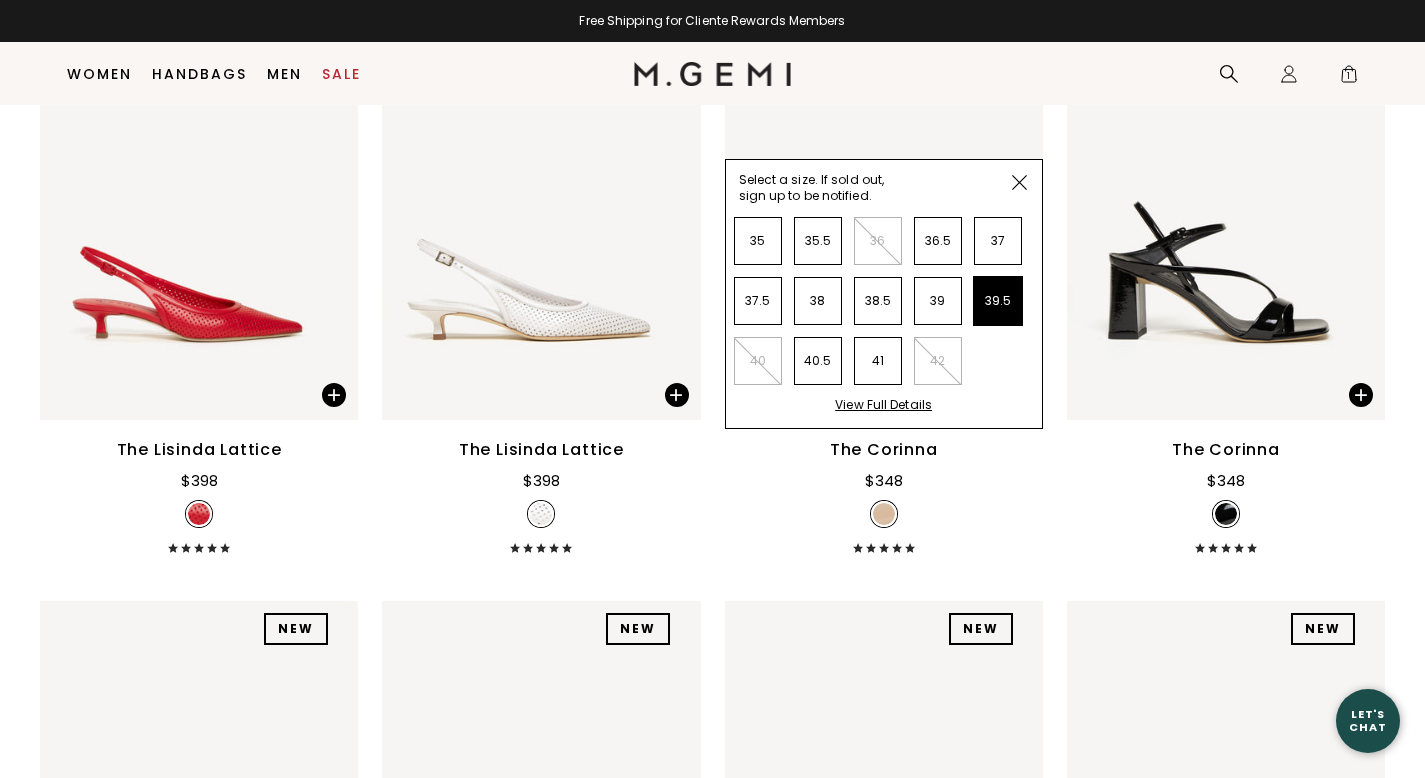 click on "39.5" at bounding box center [998, 301] 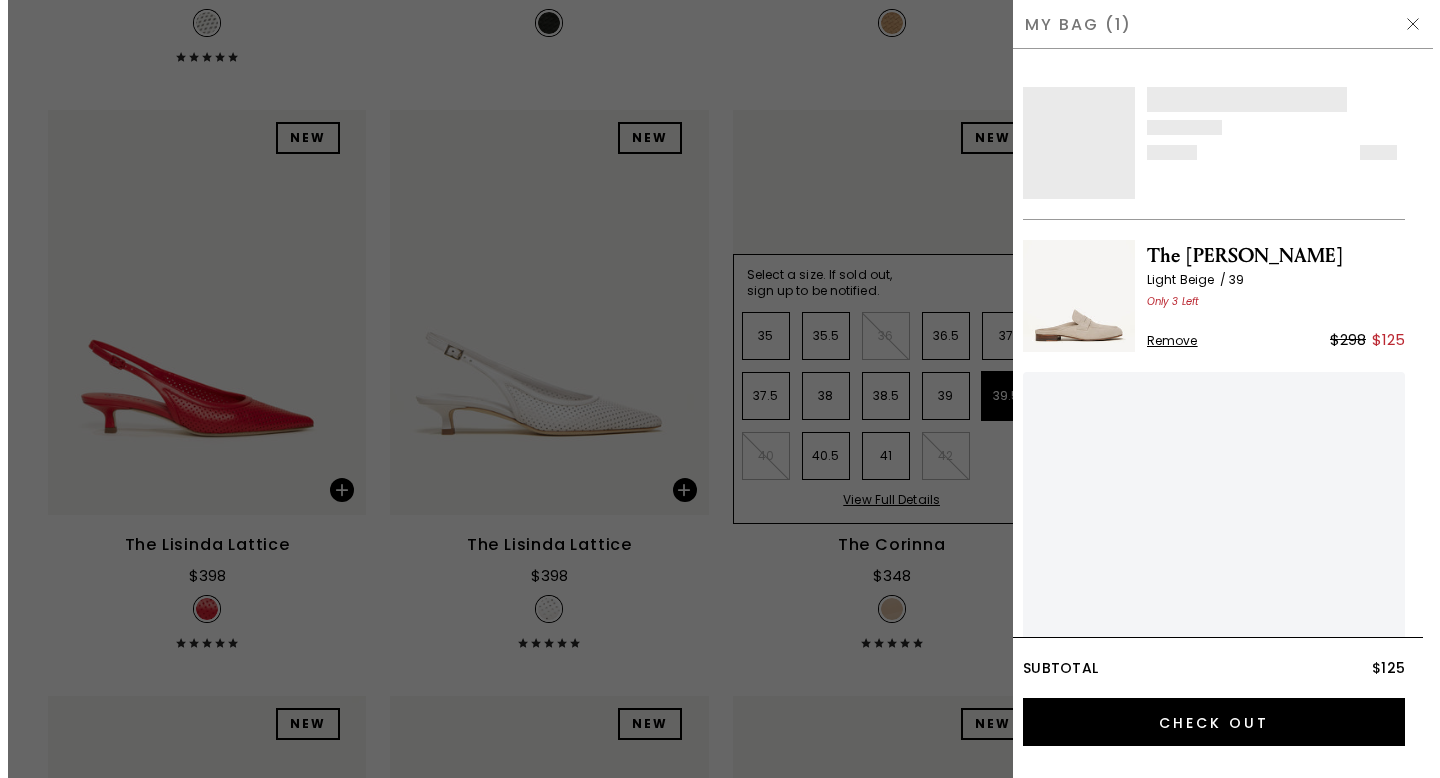 scroll, scrollTop: 0, scrollLeft: 0, axis: both 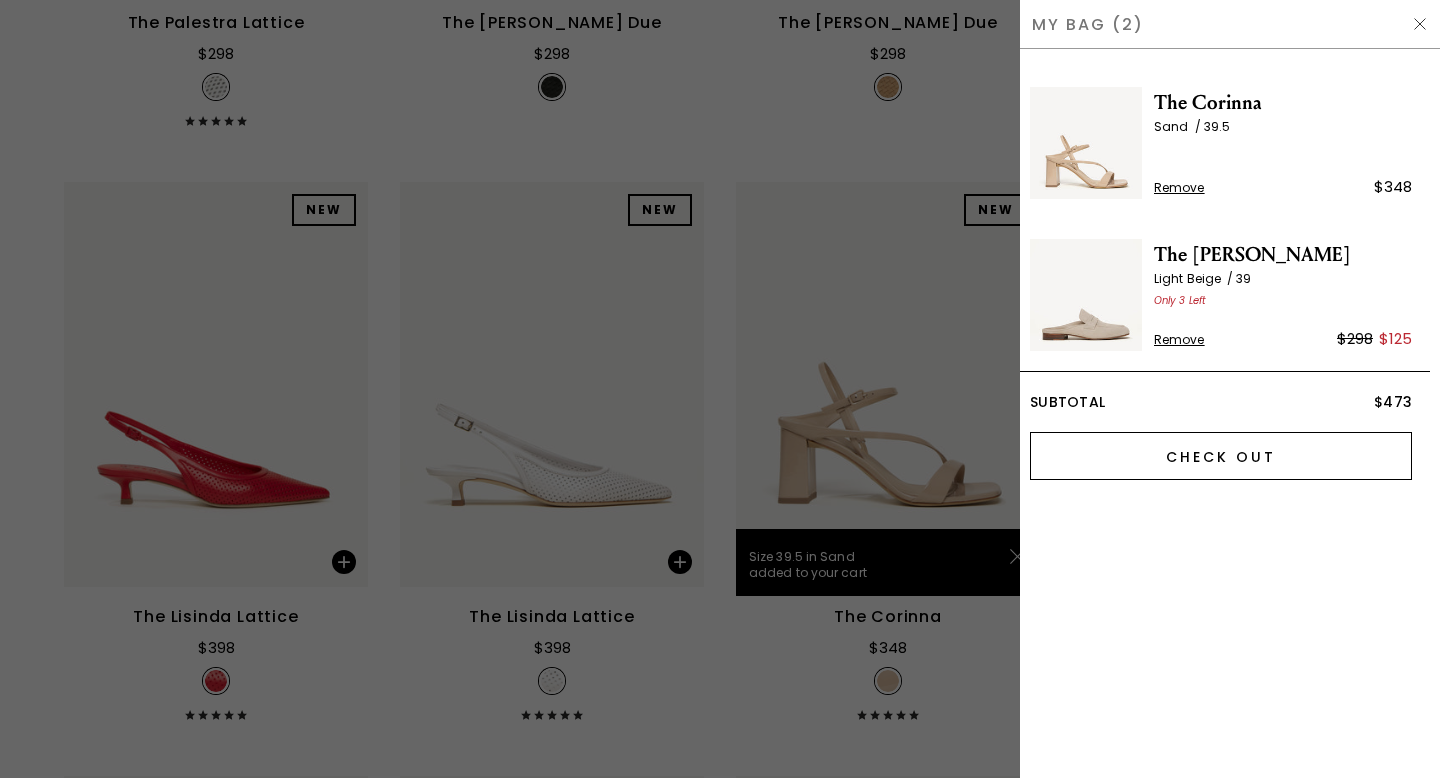 click on "Check Out" at bounding box center [1221, 456] 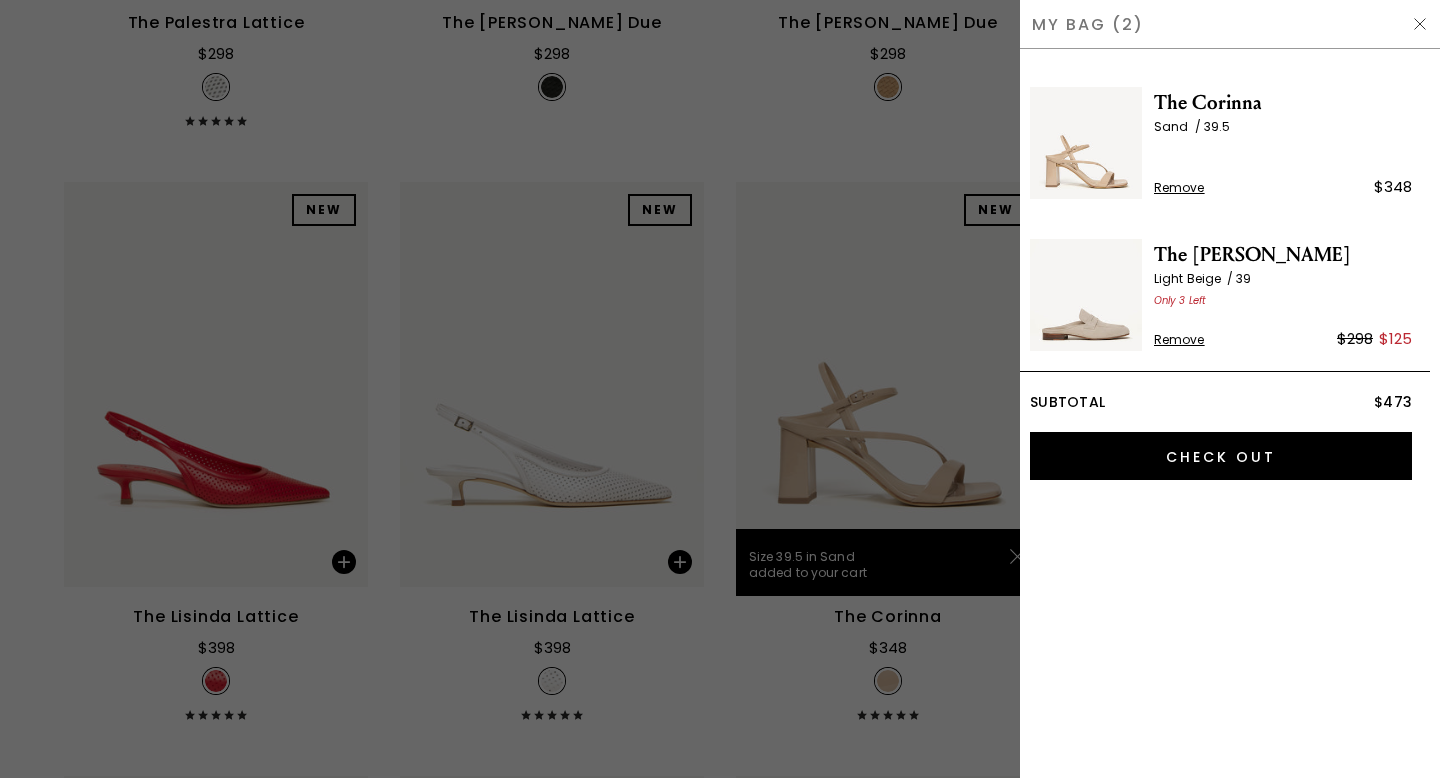 click on "Remove" at bounding box center (1179, 188) 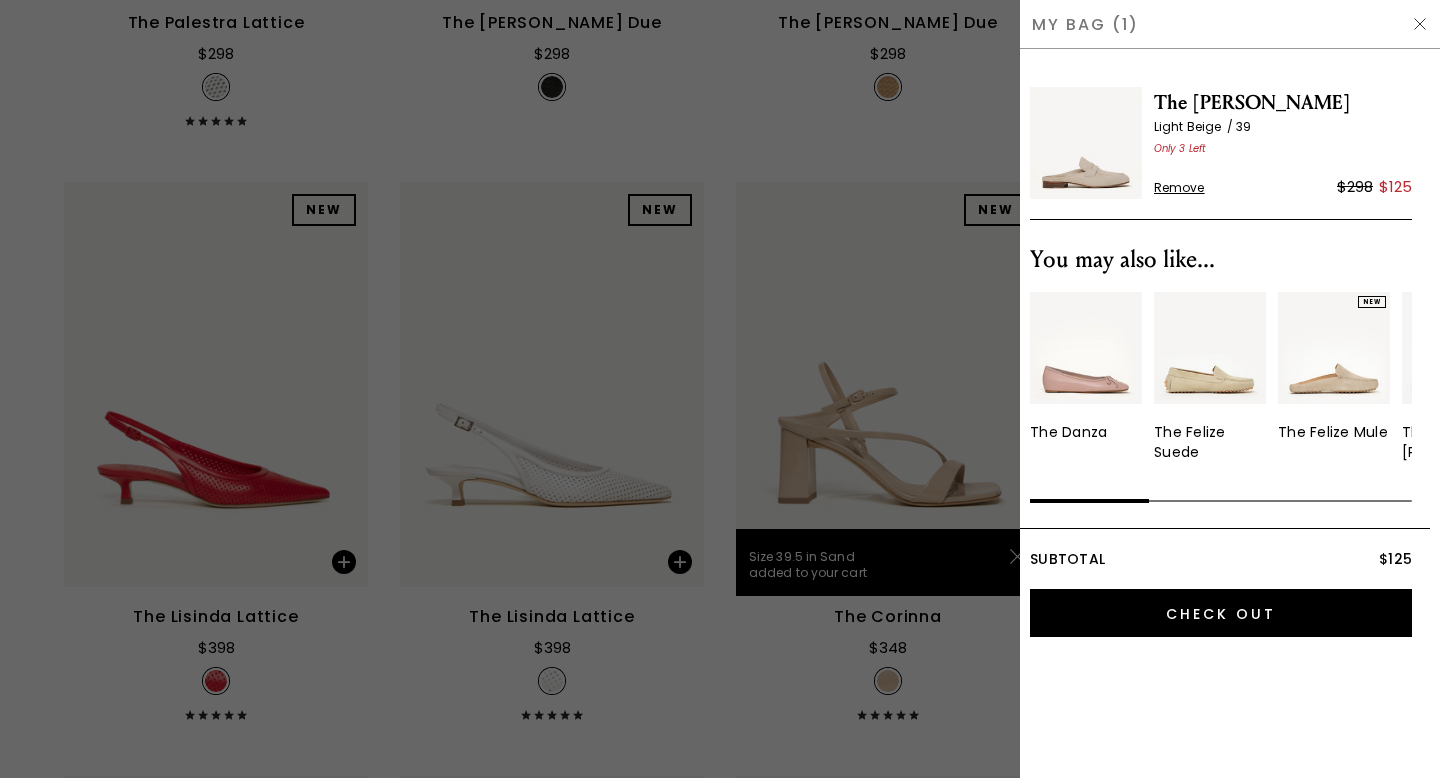 click at bounding box center [1334, 348] 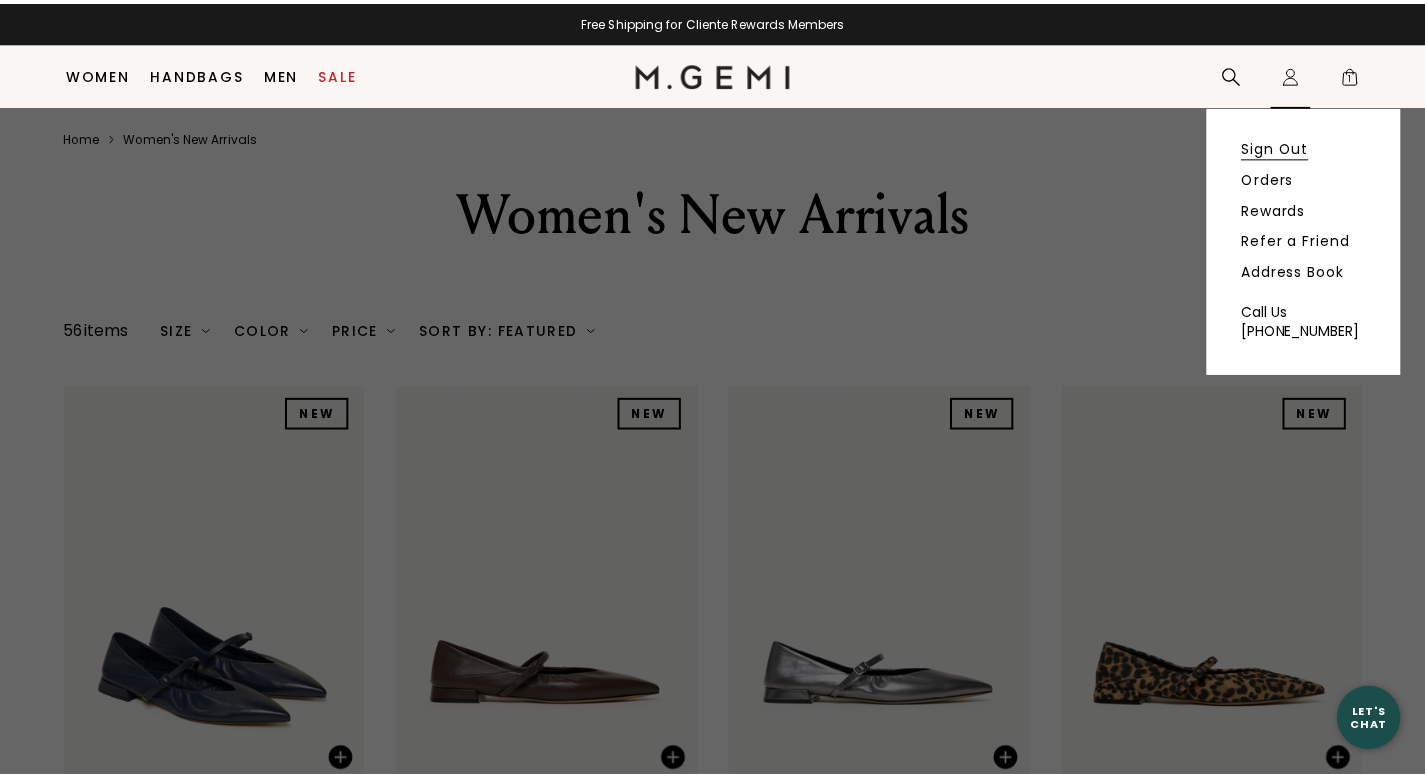 scroll, scrollTop: 5492, scrollLeft: 0, axis: vertical 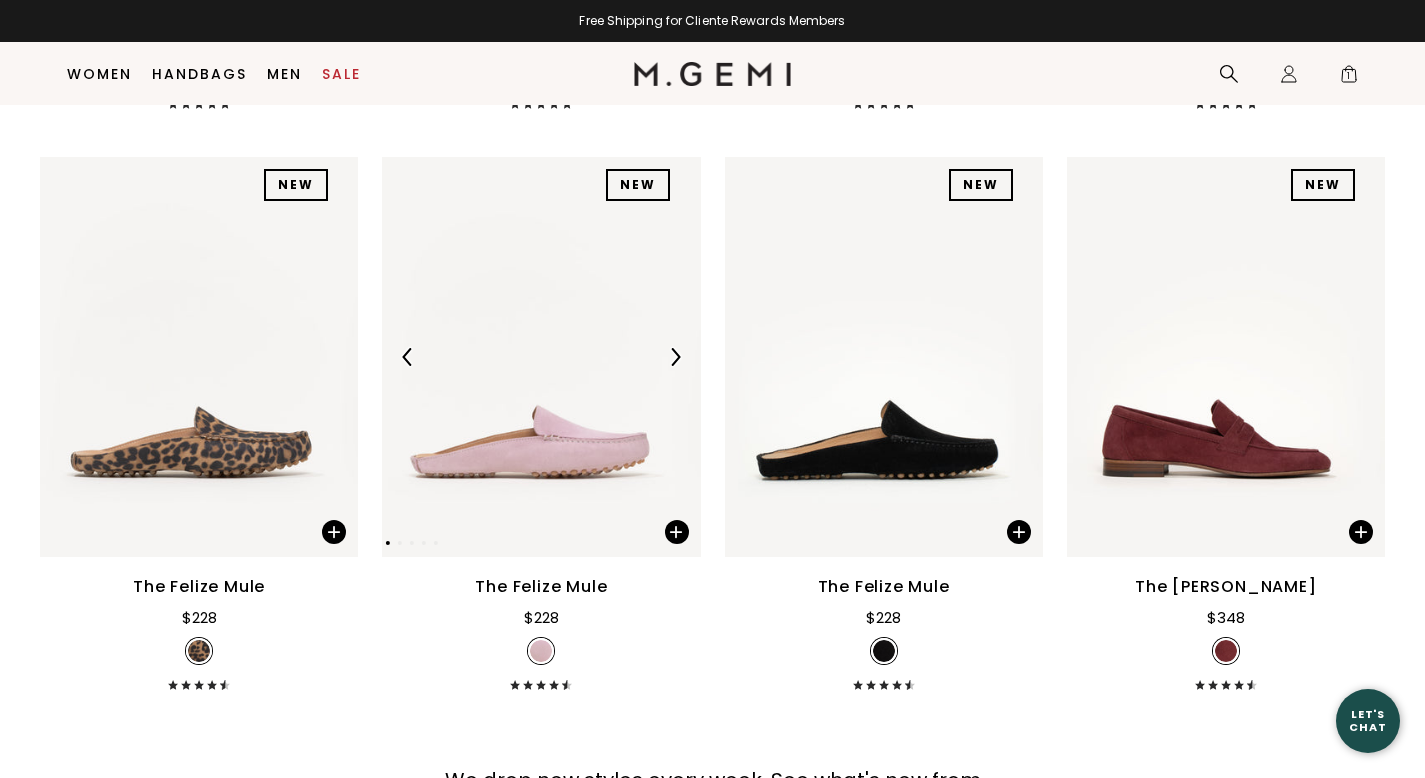 click at bounding box center [532, 357] 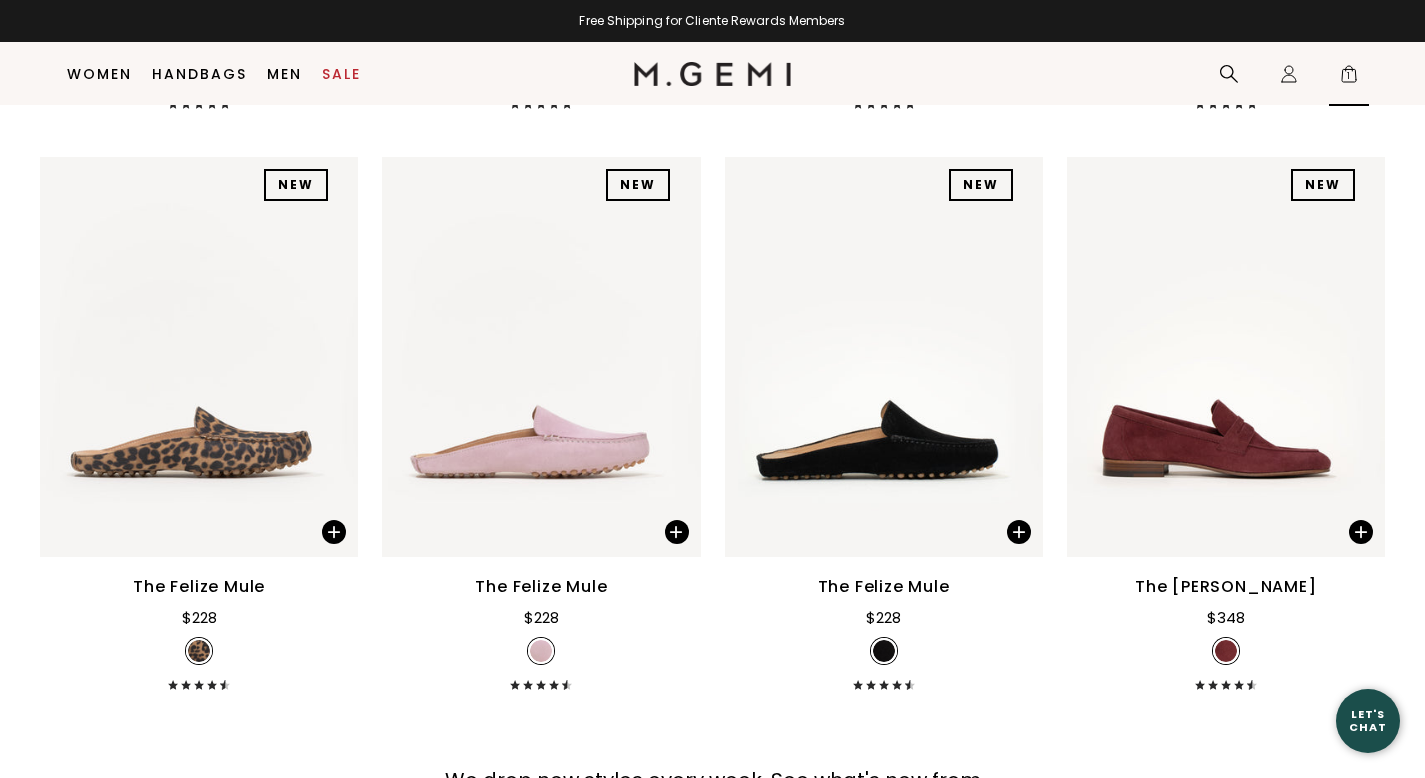 click on "1" at bounding box center [1349, 78] 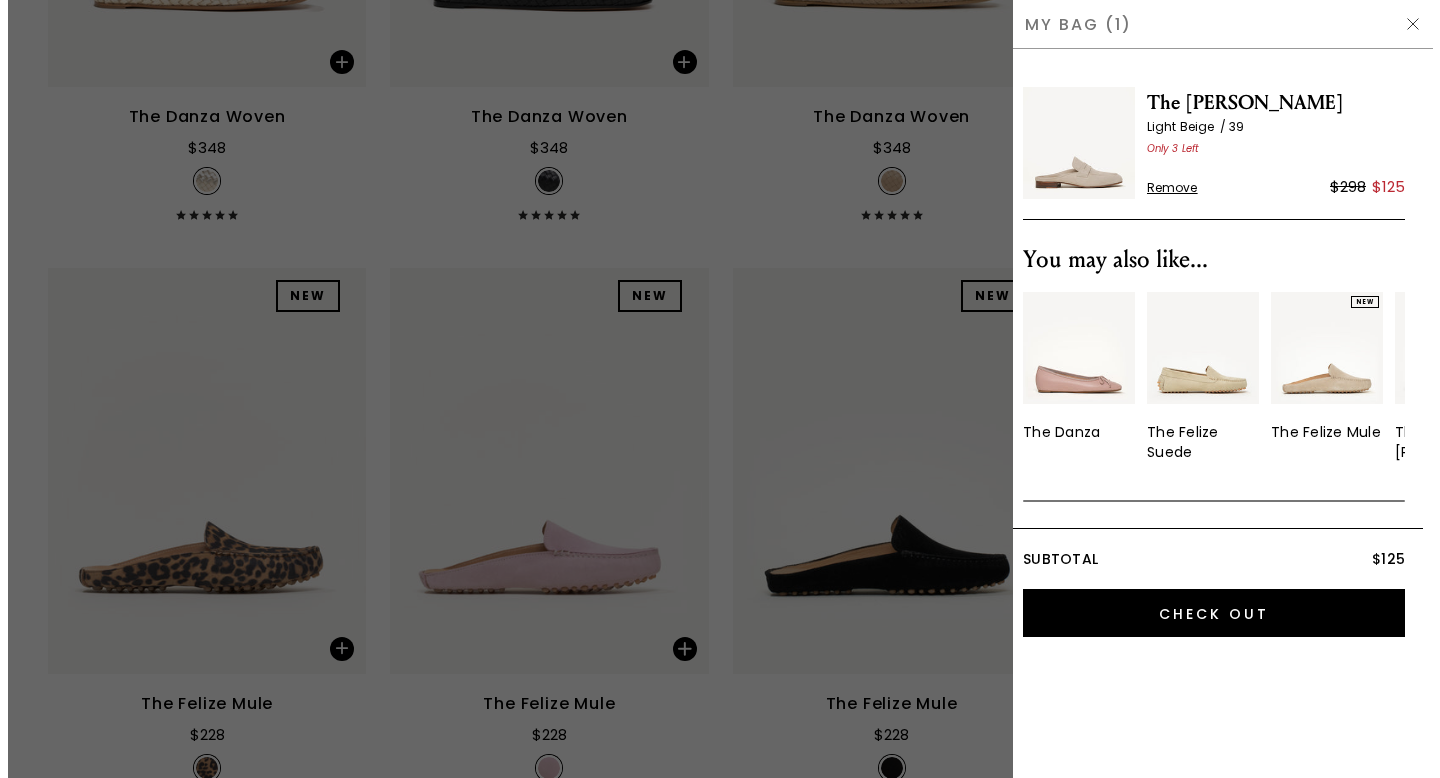 scroll, scrollTop: 0, scrollLeft: 0, axis: both 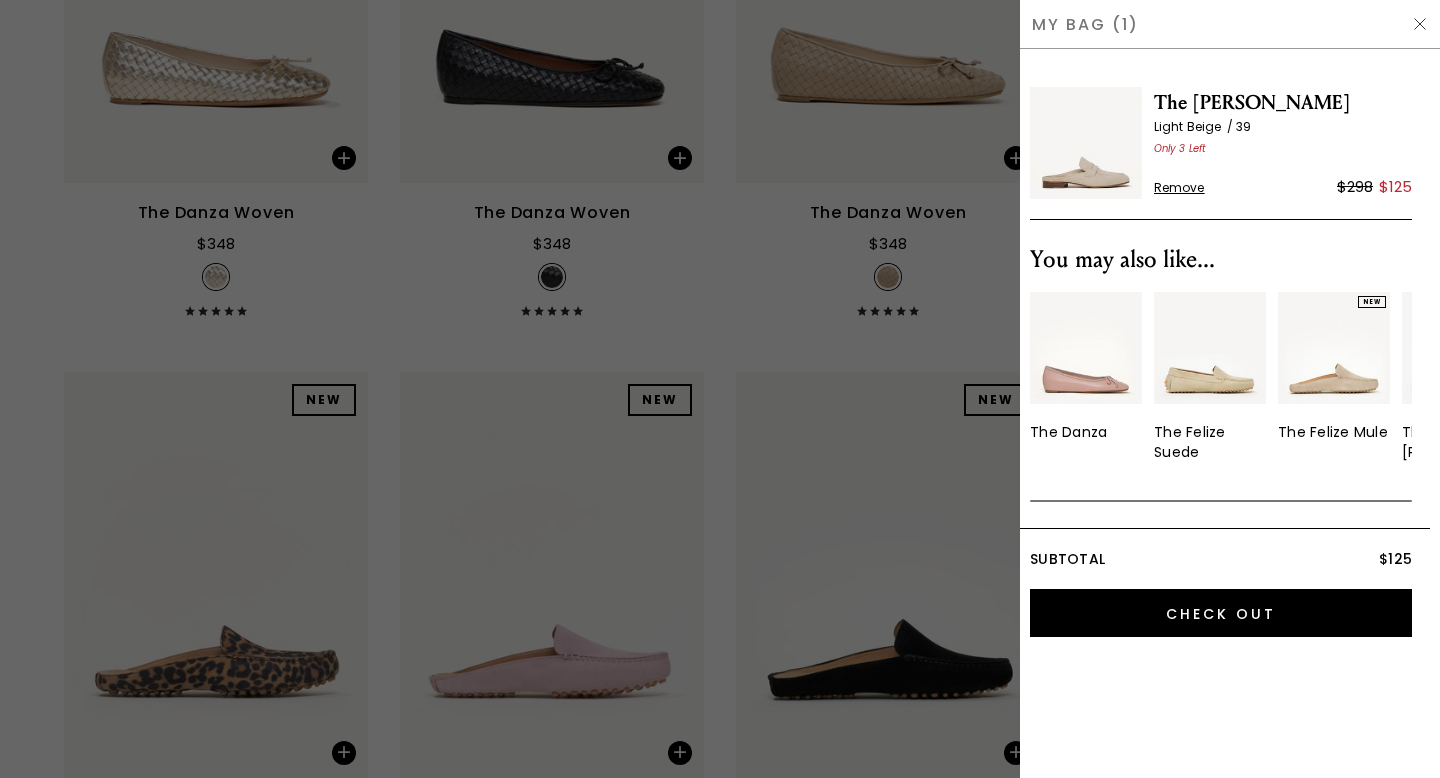 click at bounding box center (1210, 348) 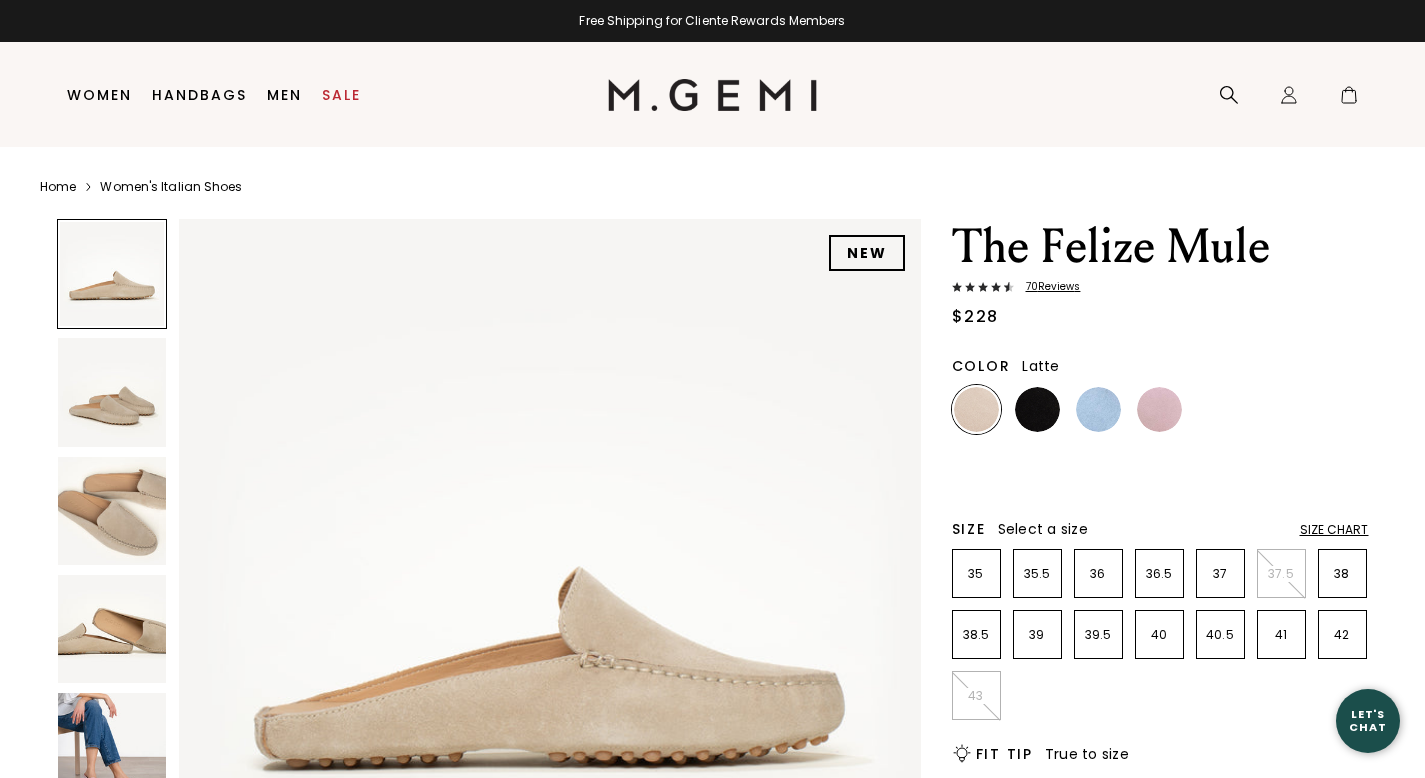 scroll, scrollTop: 0, scrollLeft: 0, axis: both 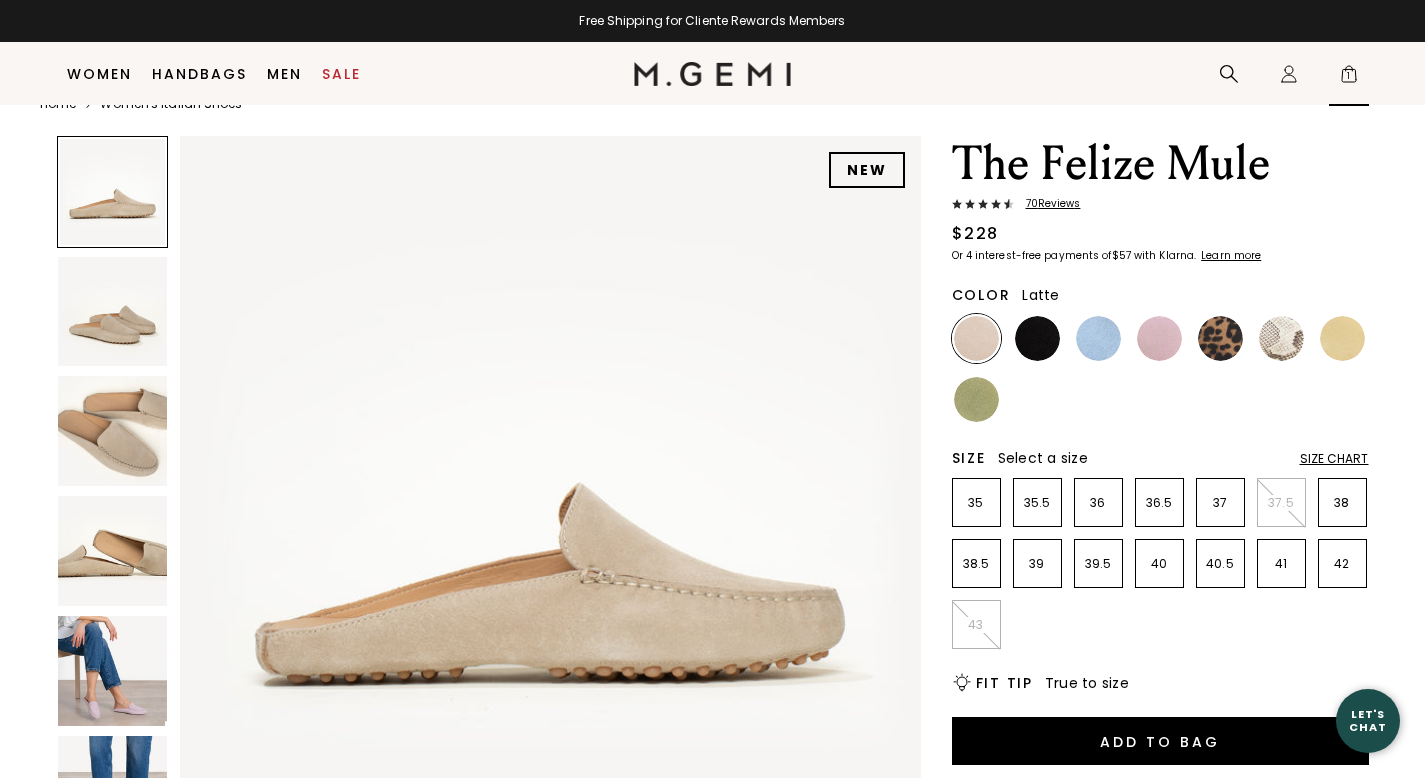 click on "1" at bounding box center [1349, 78] 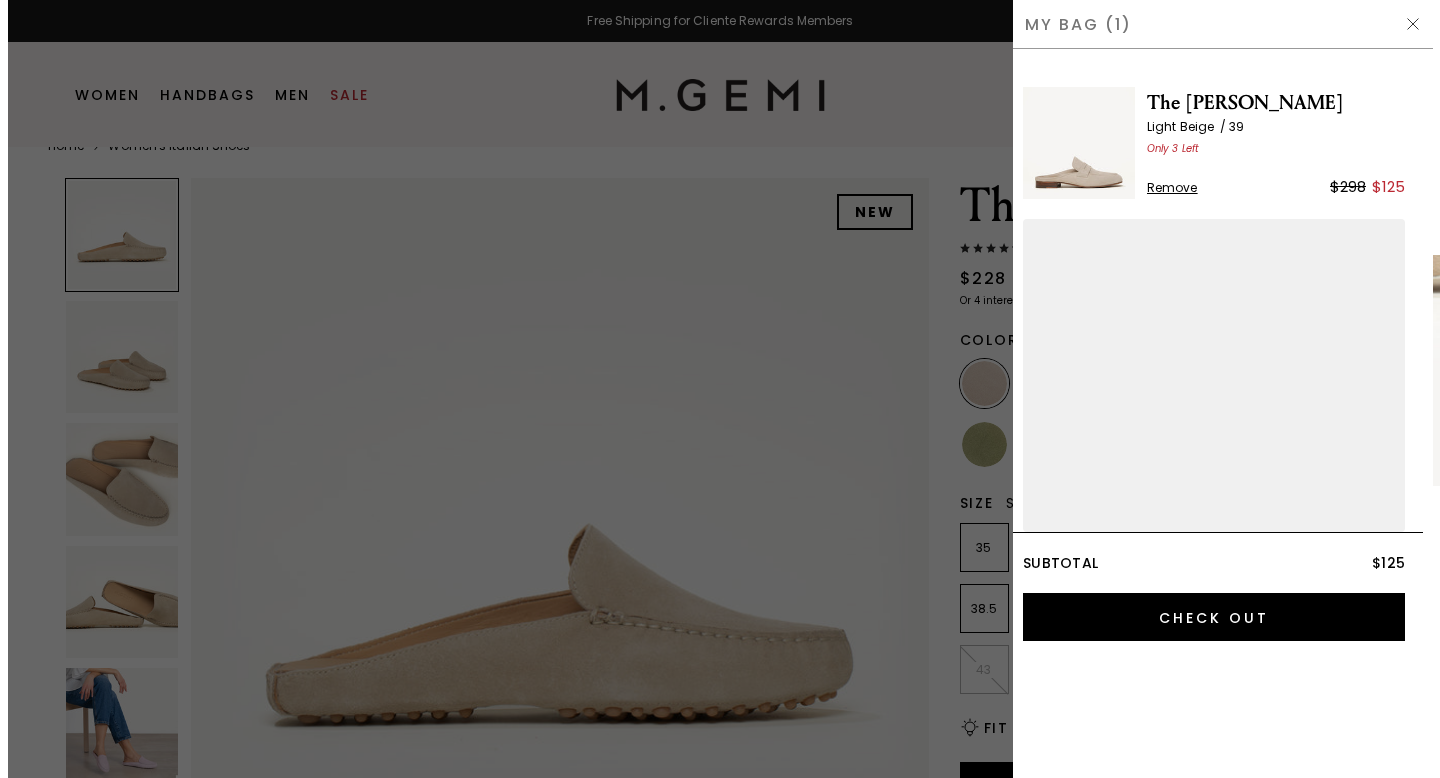 scroll, scrollTop: 0, scrollLeft: 0, axis: both 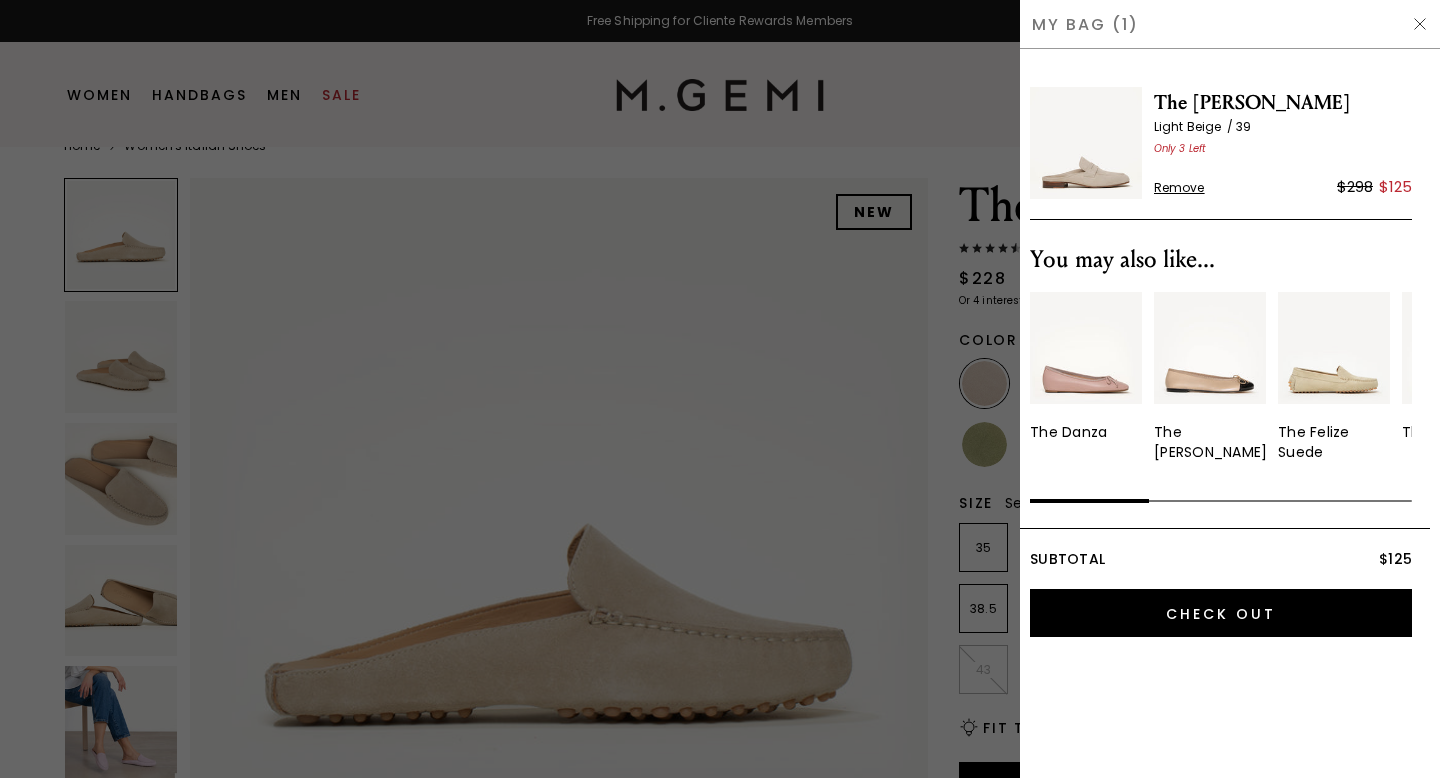 click at bounding box center [1086, 143] 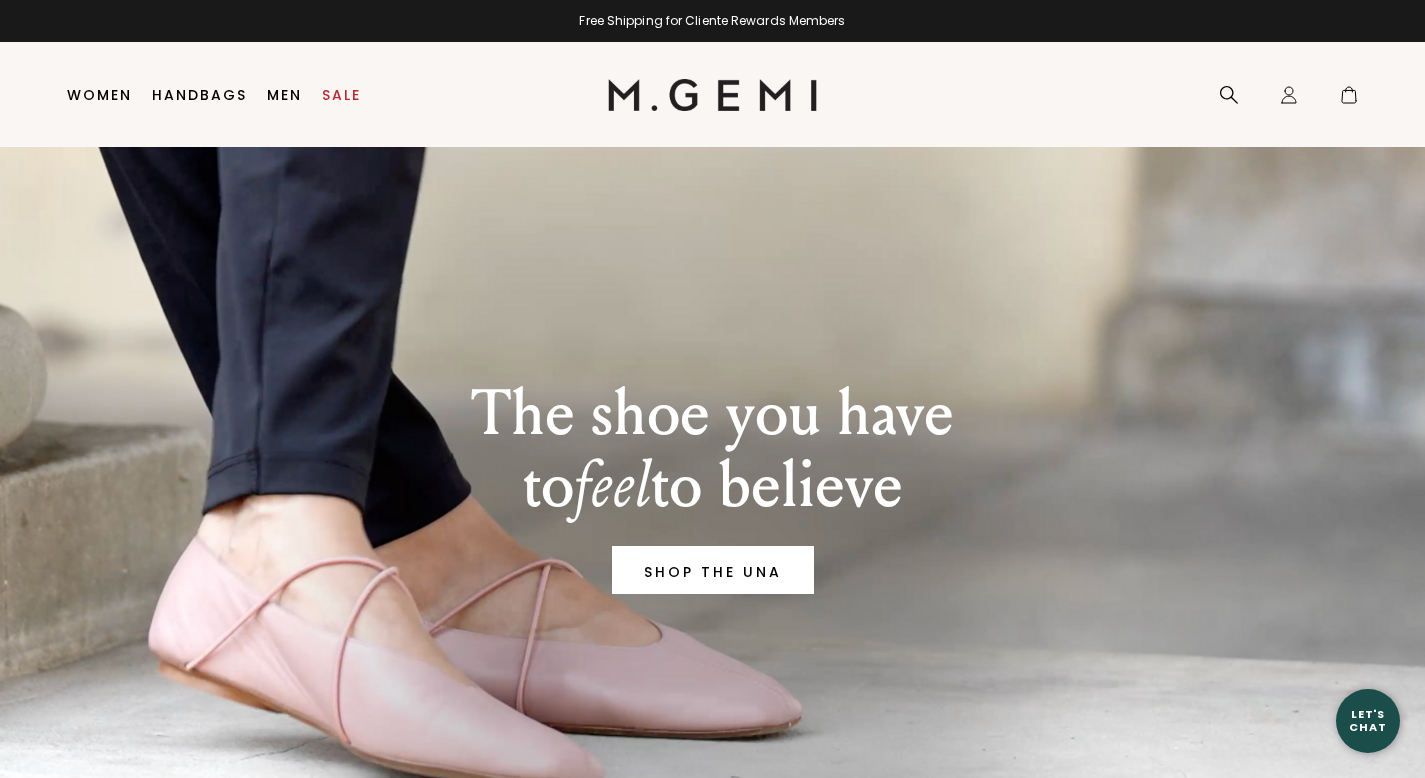 scroll, scrollTop: 0, scrollLeft: 0, axis: both 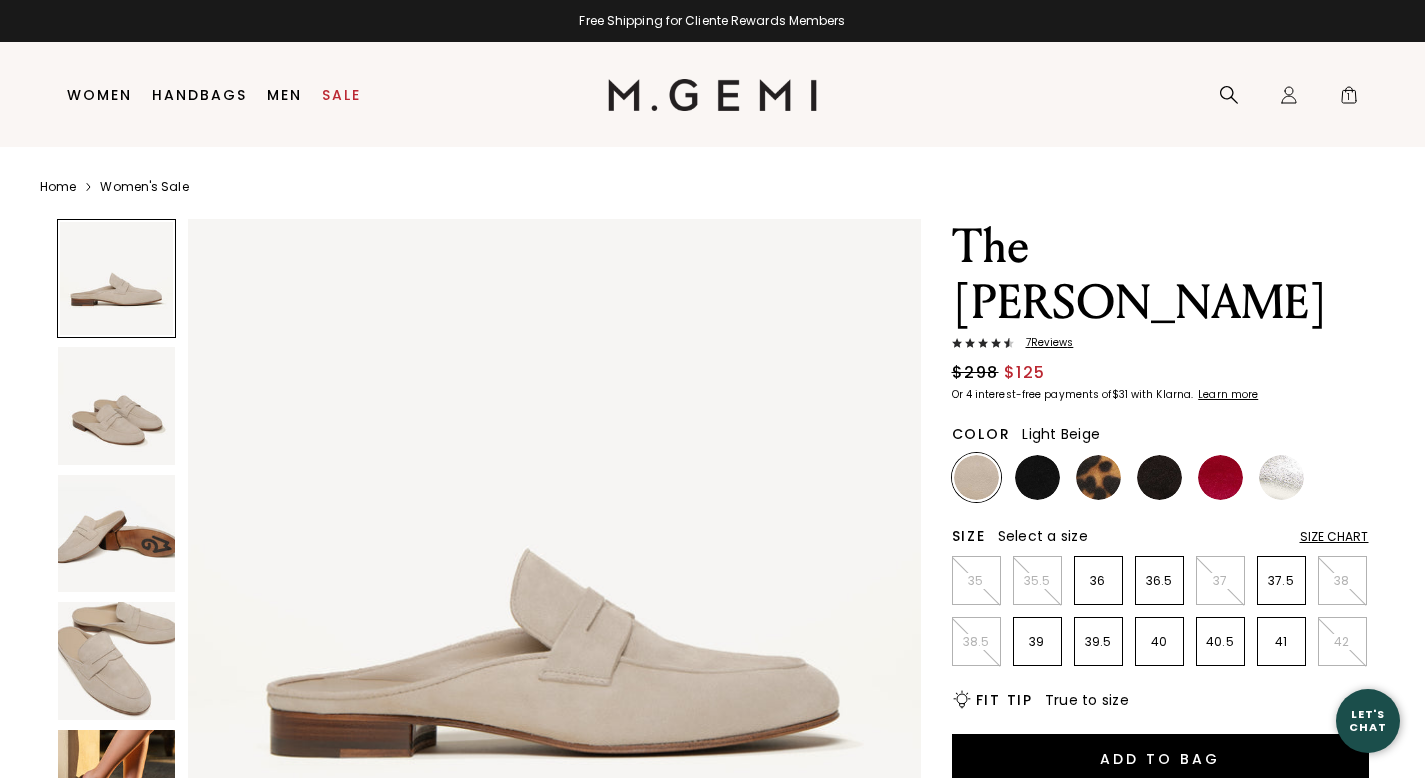 click at bounding box center [116, 660] 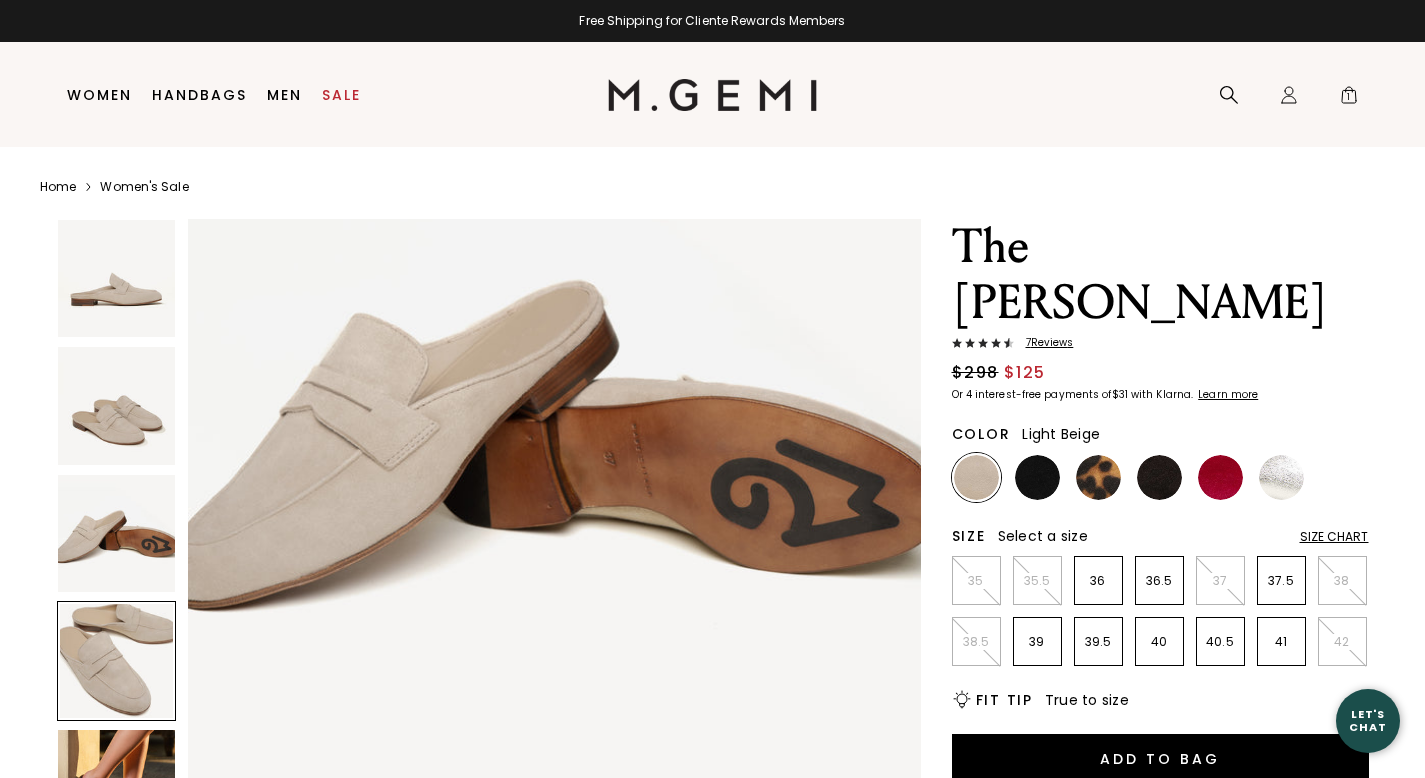 scroll, scrollTop: 2168, scrollLeft: 0, axis: vertical 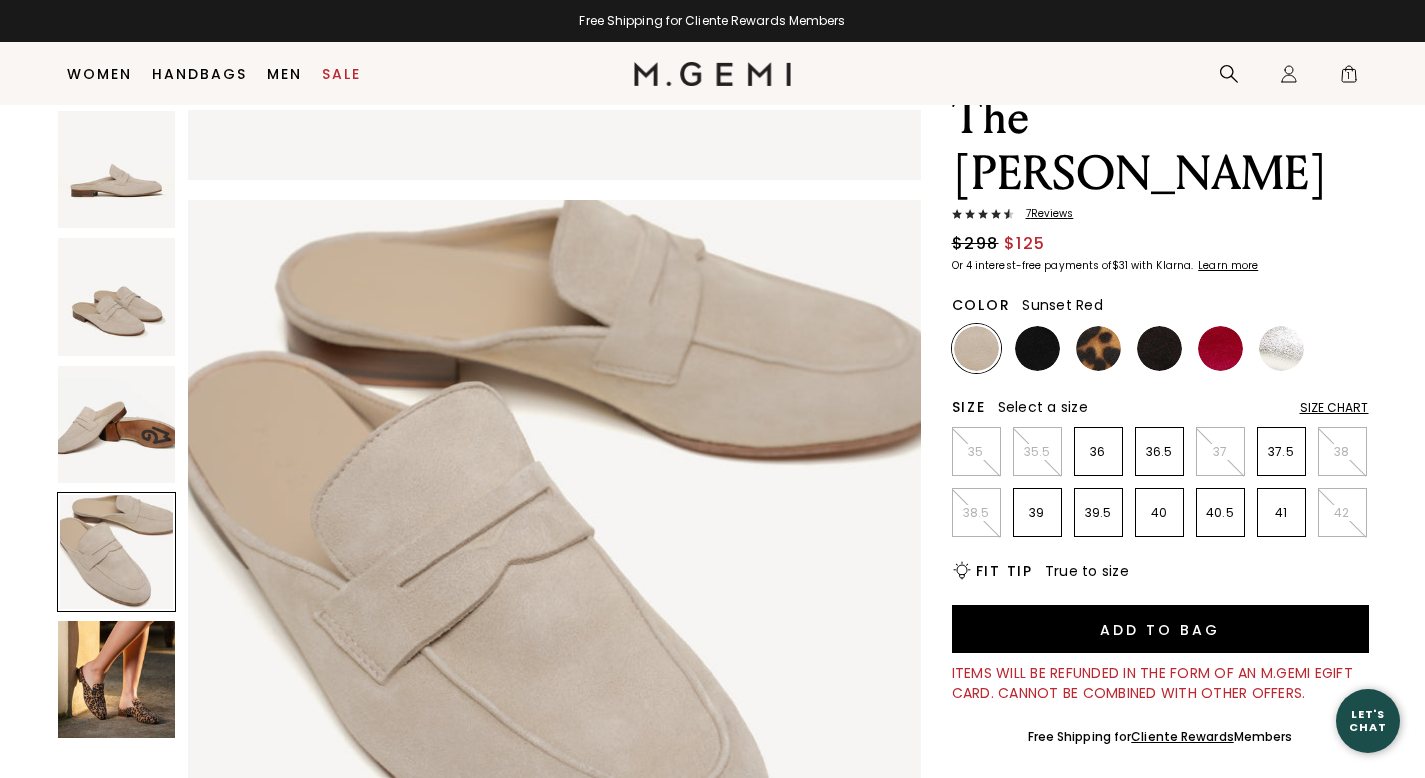 click at bounding box center (1220, 348) 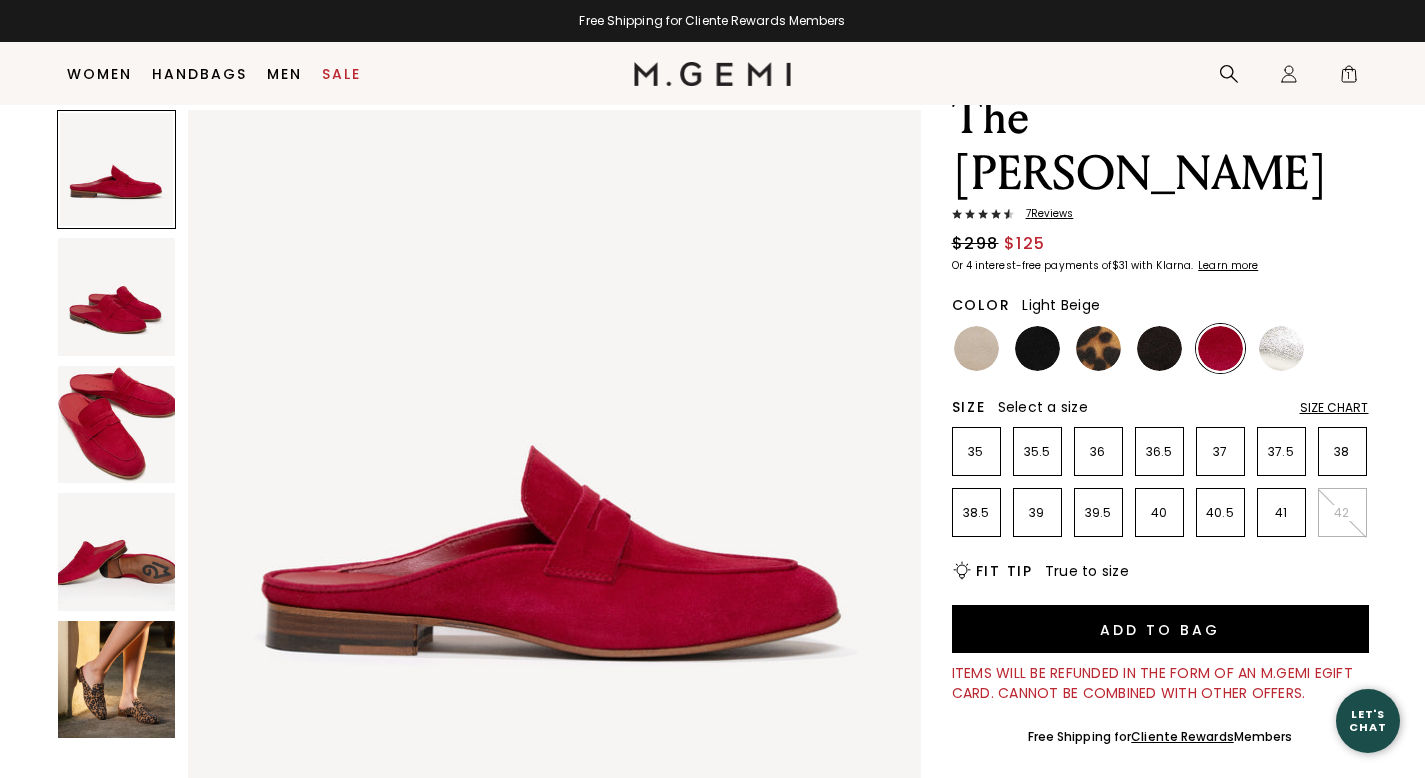 click at bounding box center (976, 348) 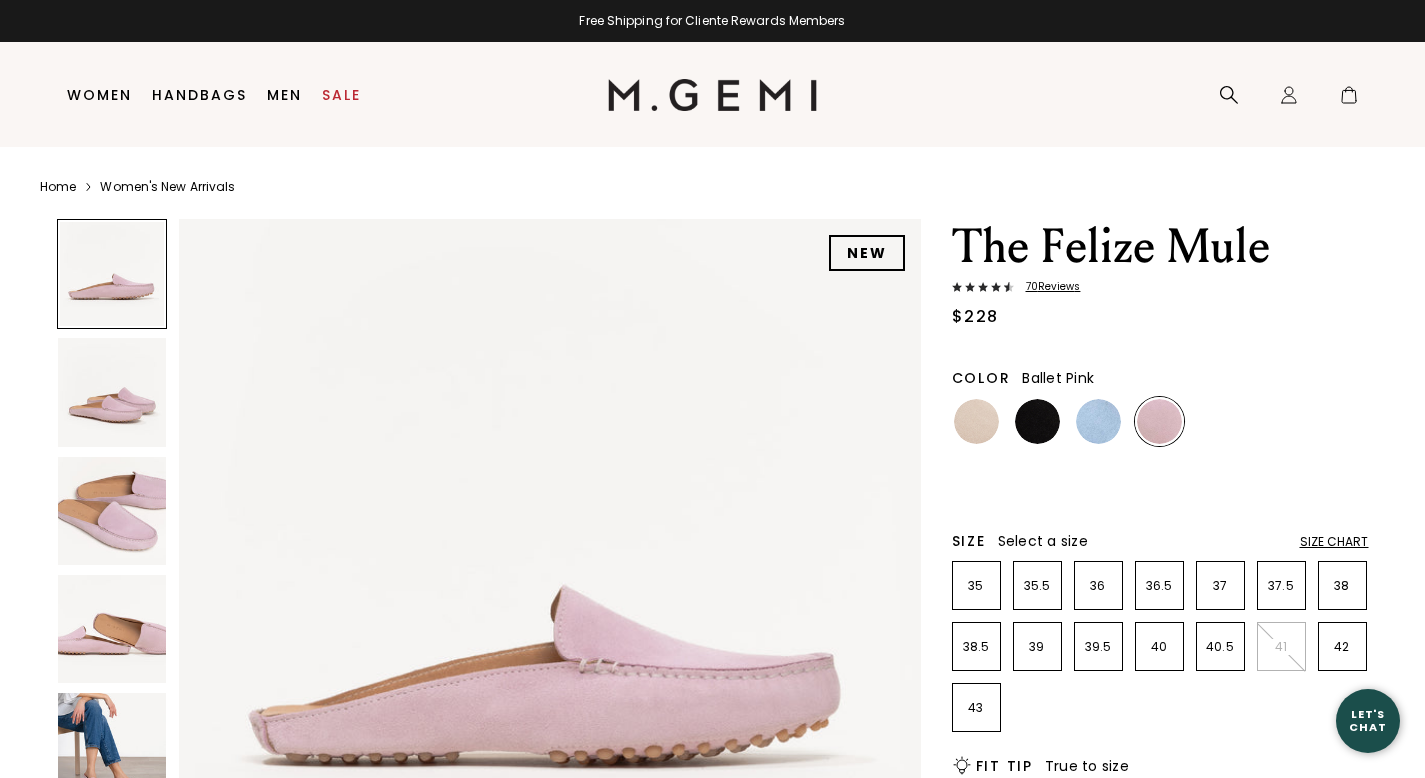scroll, scrollTop: 0, scrollLeft: 0, axis: both 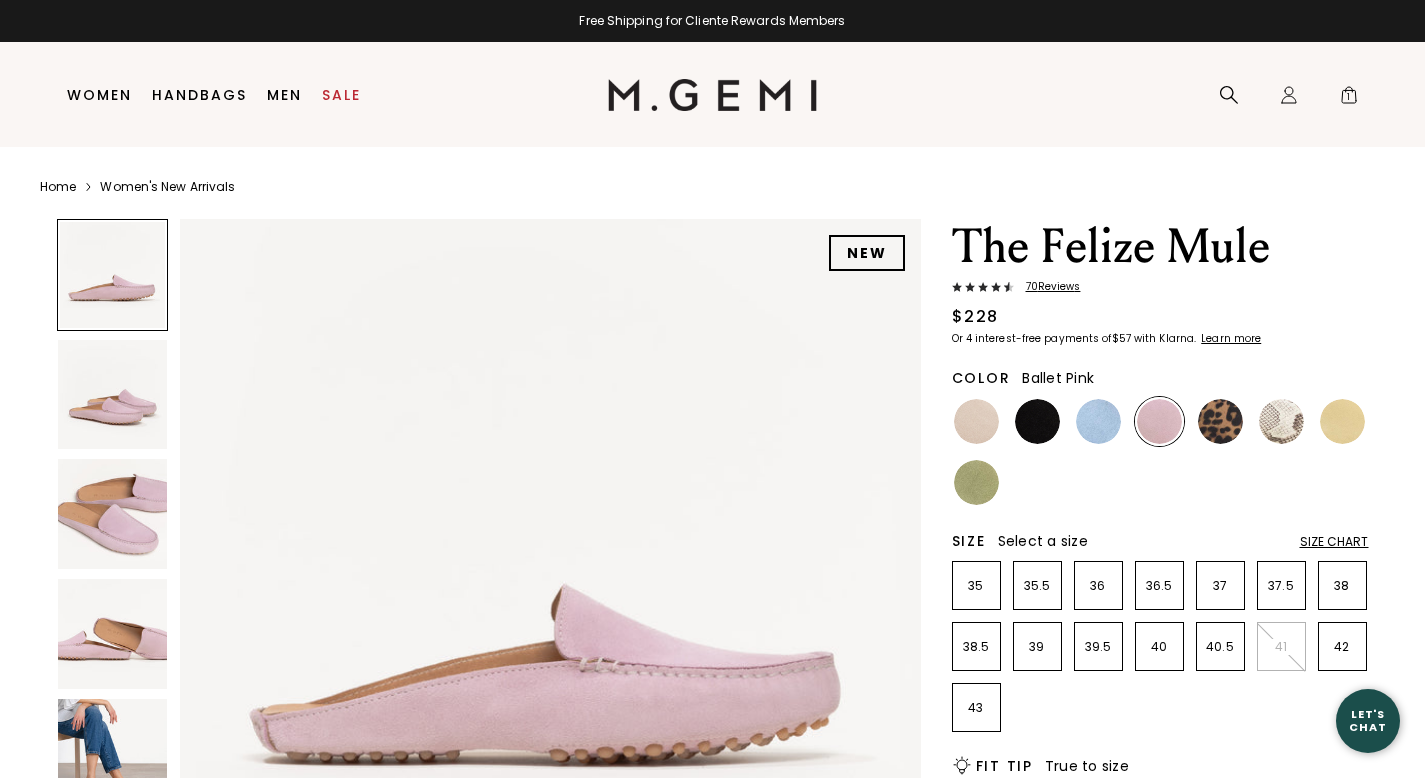 click at bounding box center (113, 514) 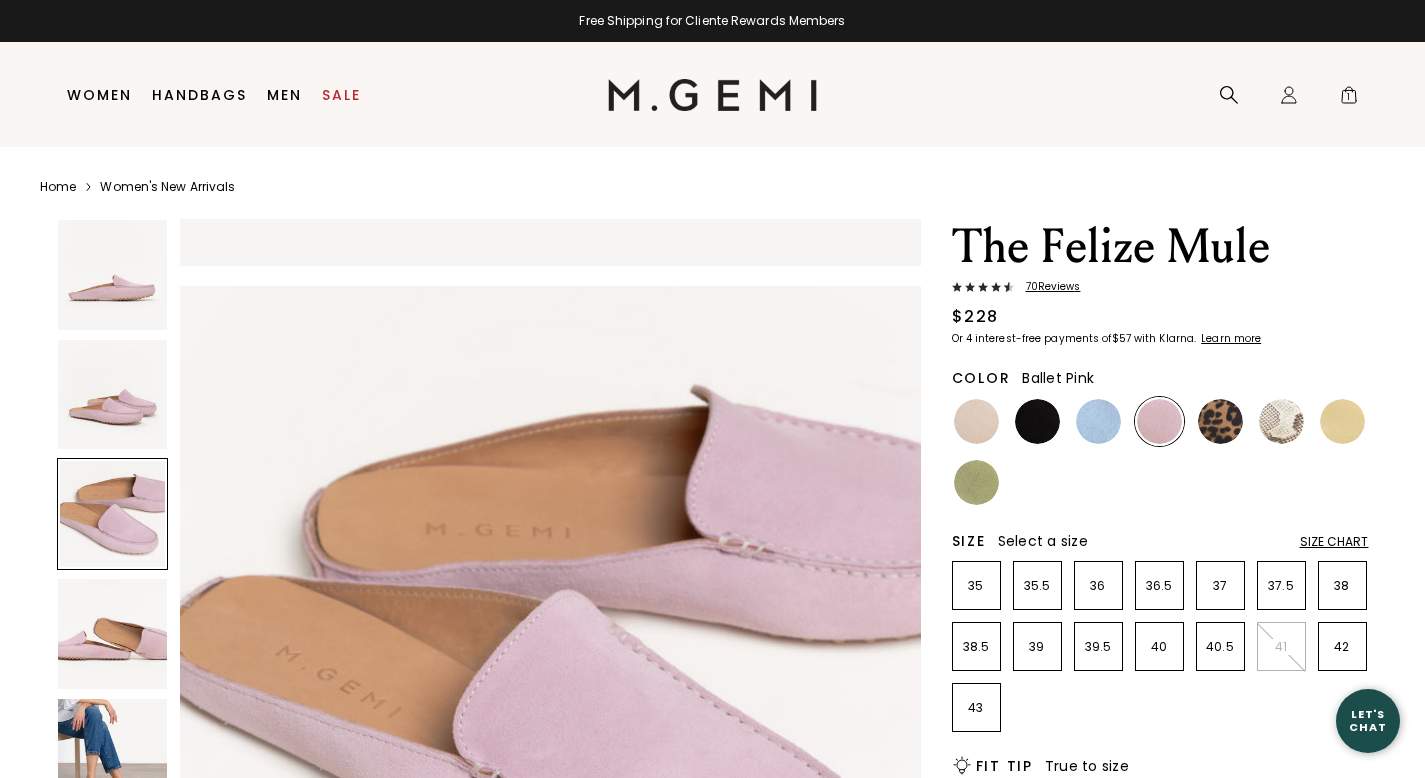 scroll, scrollTop: 1461, scrollLeft: 0, axis: vertical 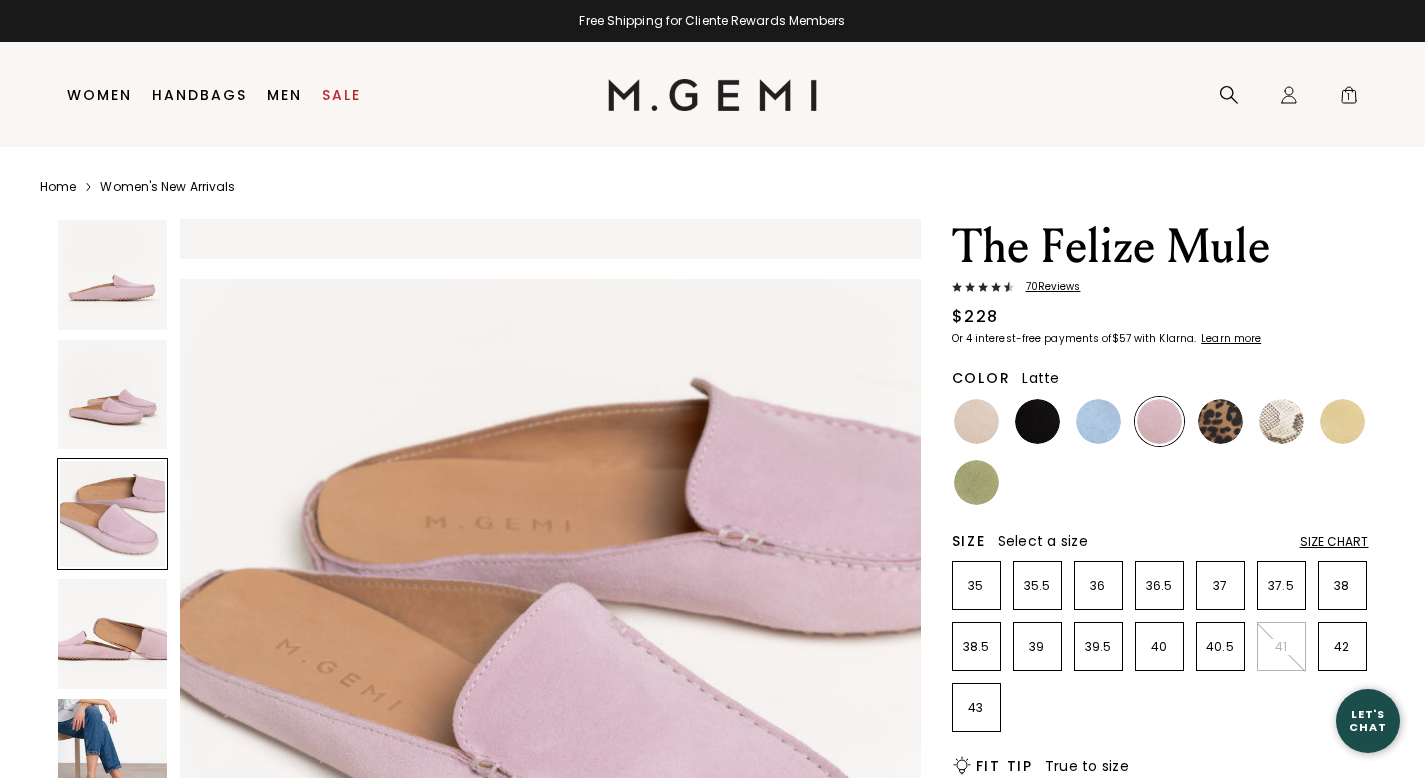 click at bounding box center [976, 421] 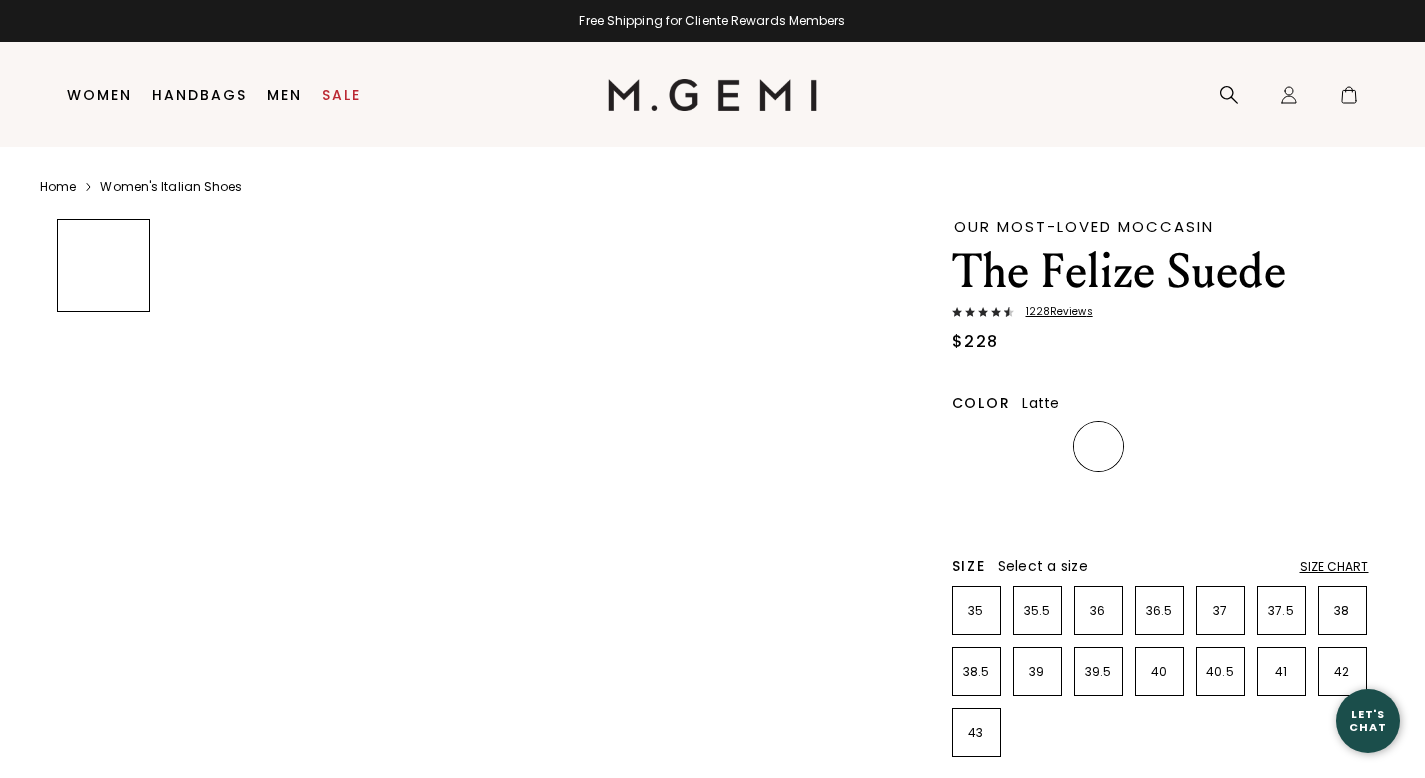 scroll, scrollTop: 0, scrollLeft: 0, axis: both 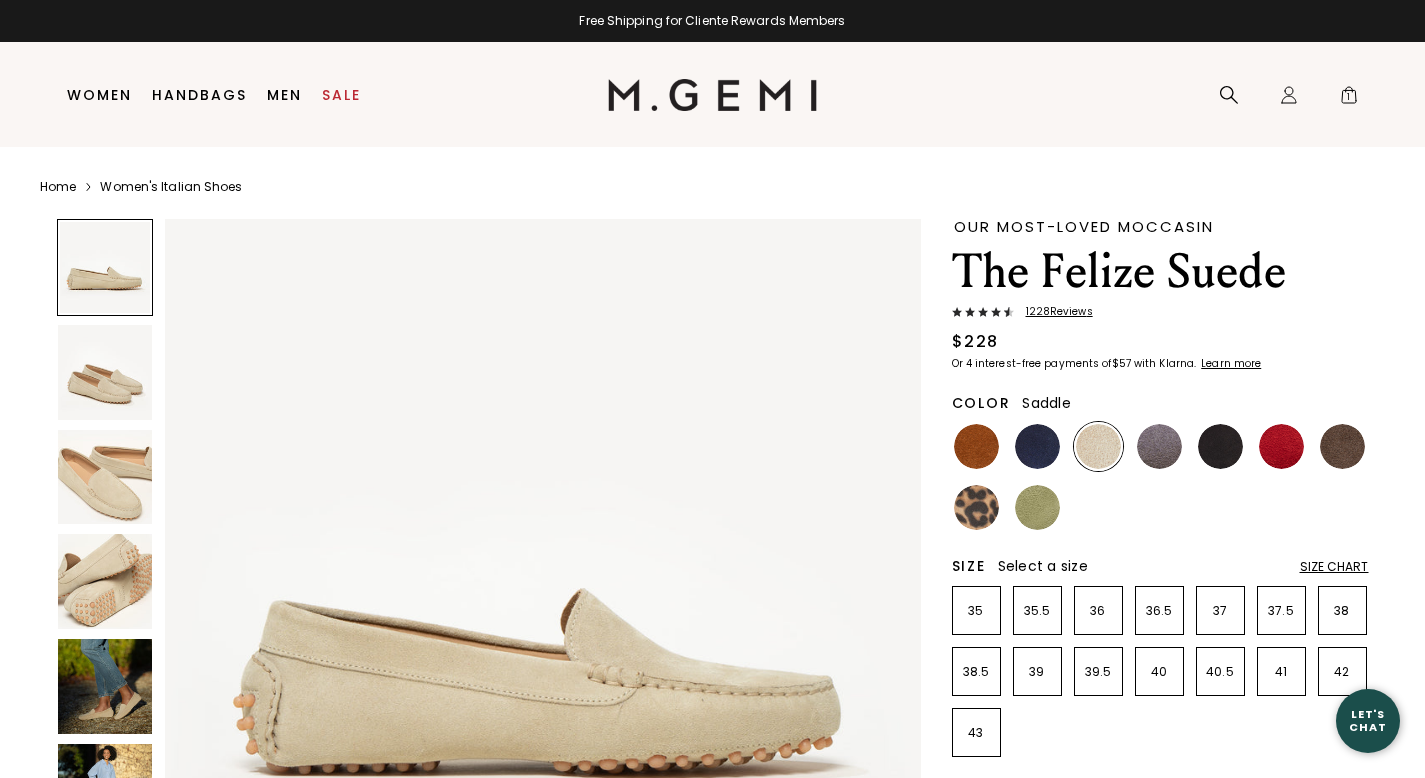 click at bounding box center (976, 446) 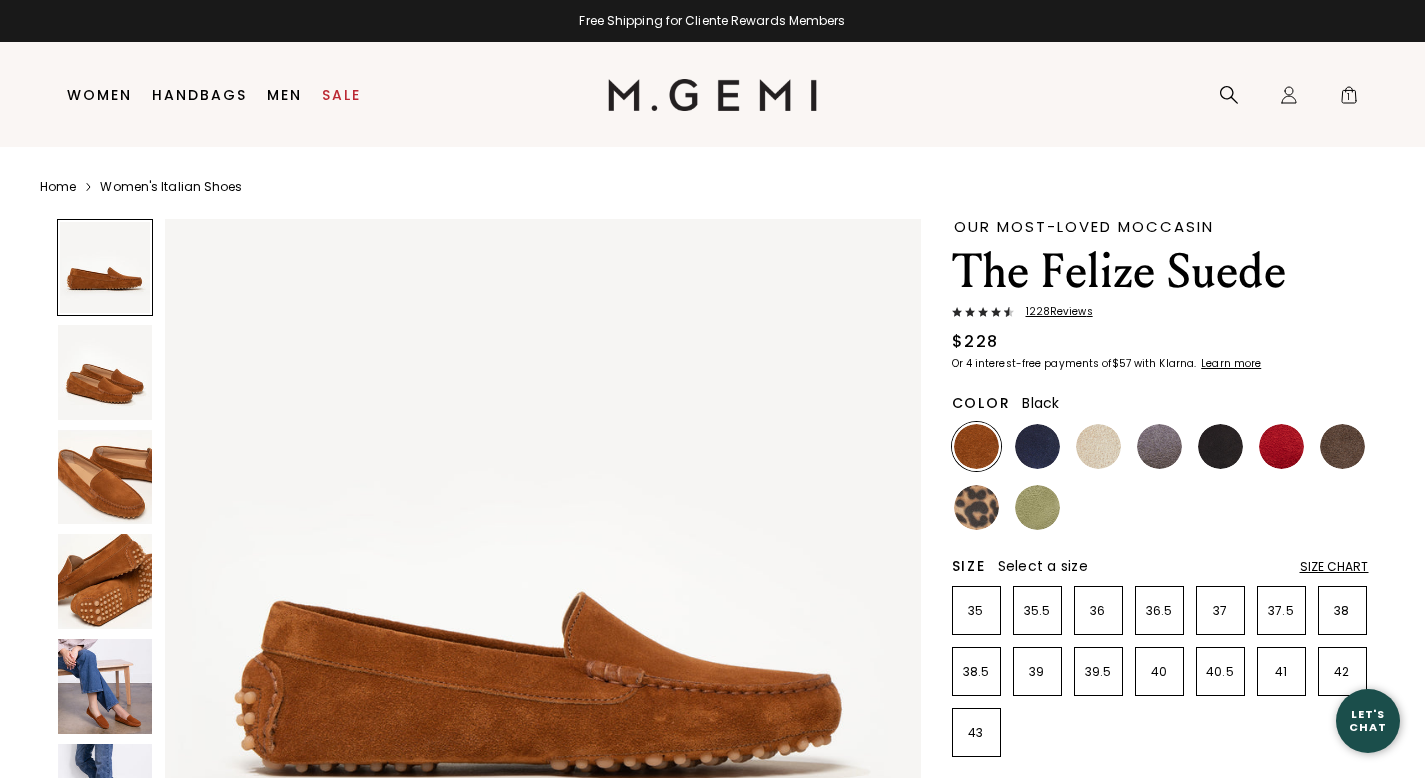 click at bounding box center (1220, 446) 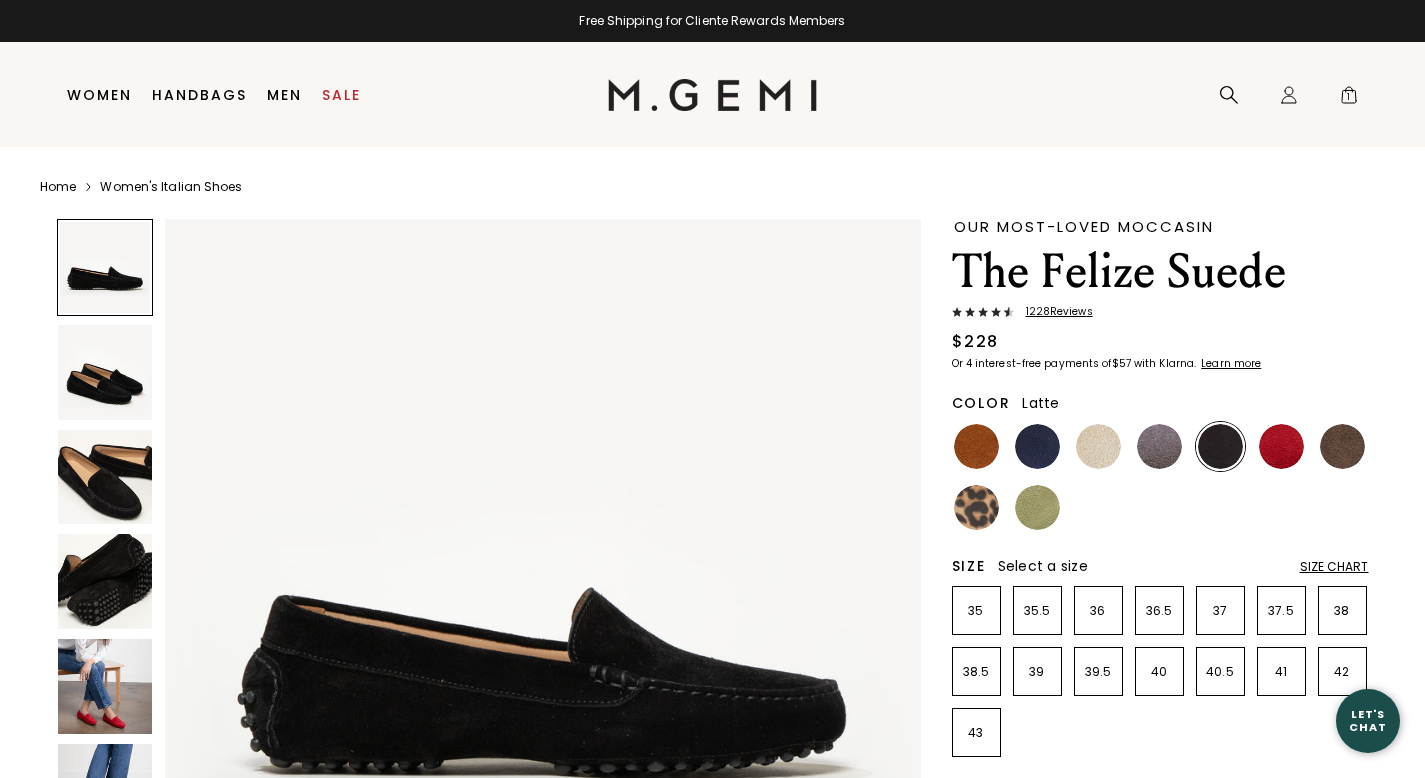 click at bounding box center [1098, 446] 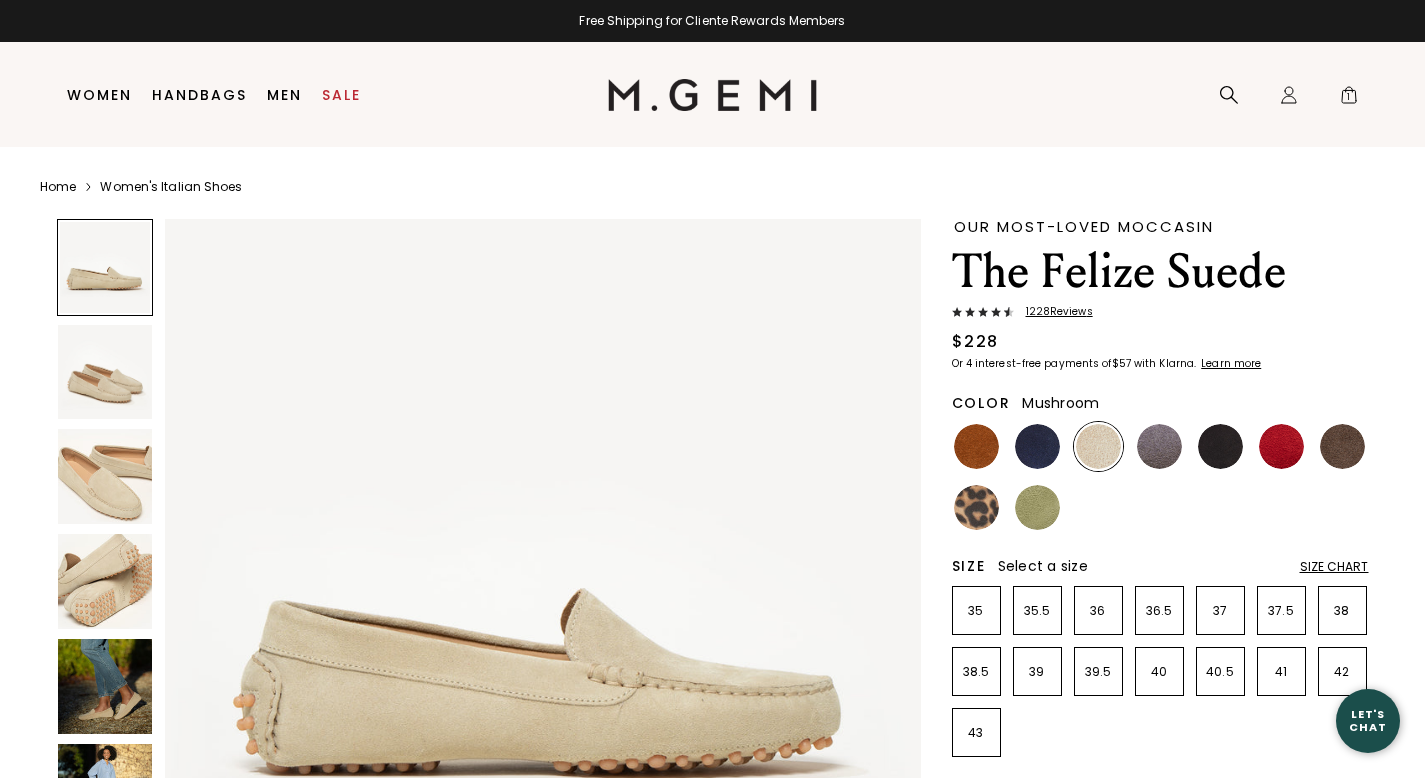 click at bounding box center [1342, 446] 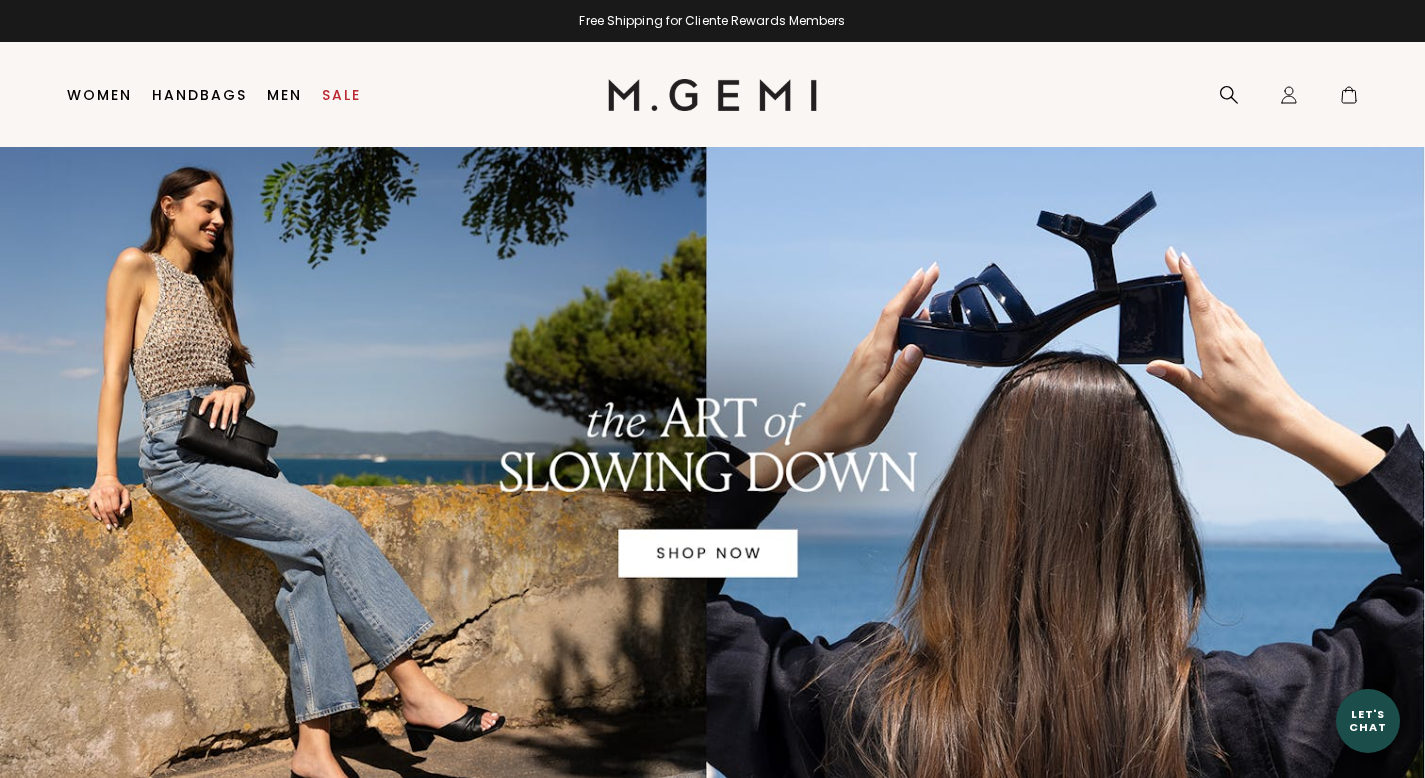 scroll, scrollTop: 0, scrollLeft: 0, axis: both 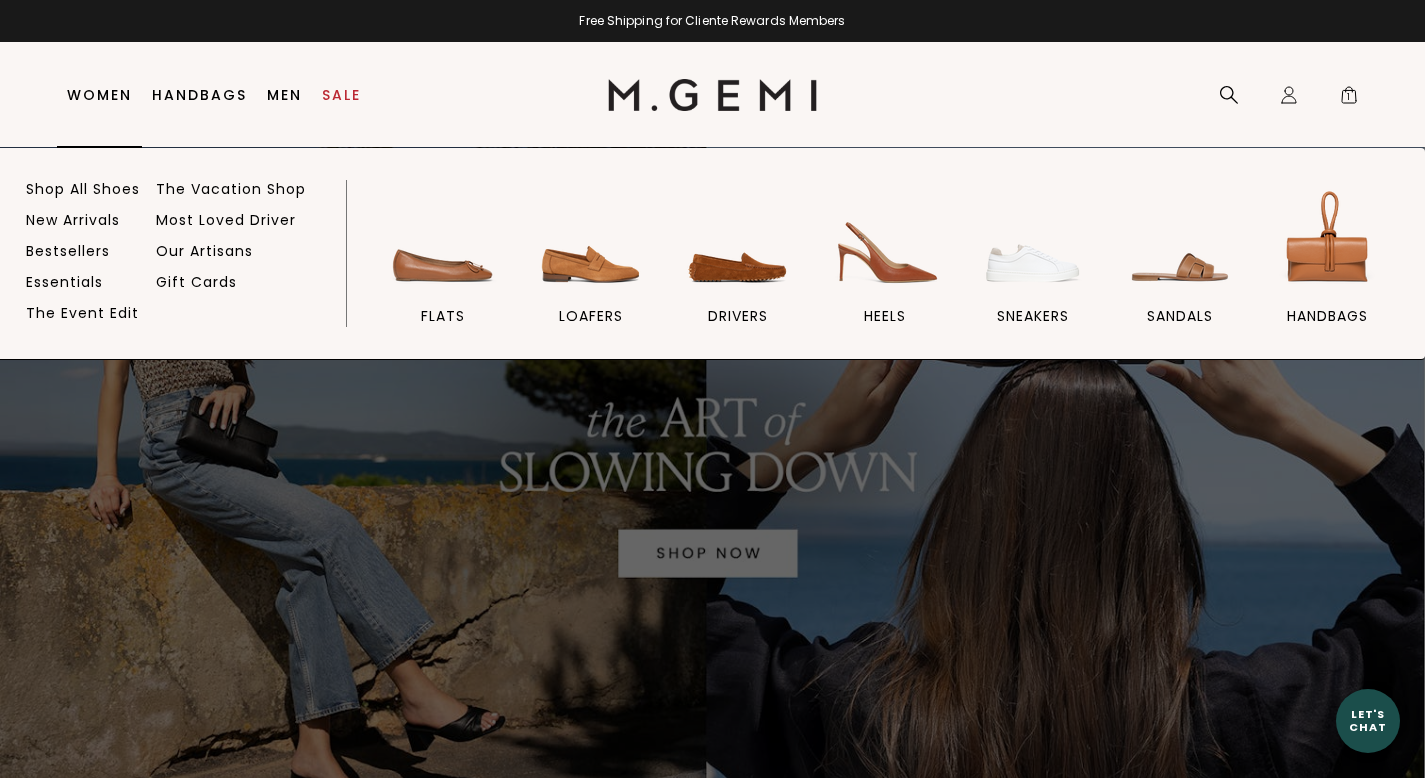 click on "Women" at bounding box center (99, 95) 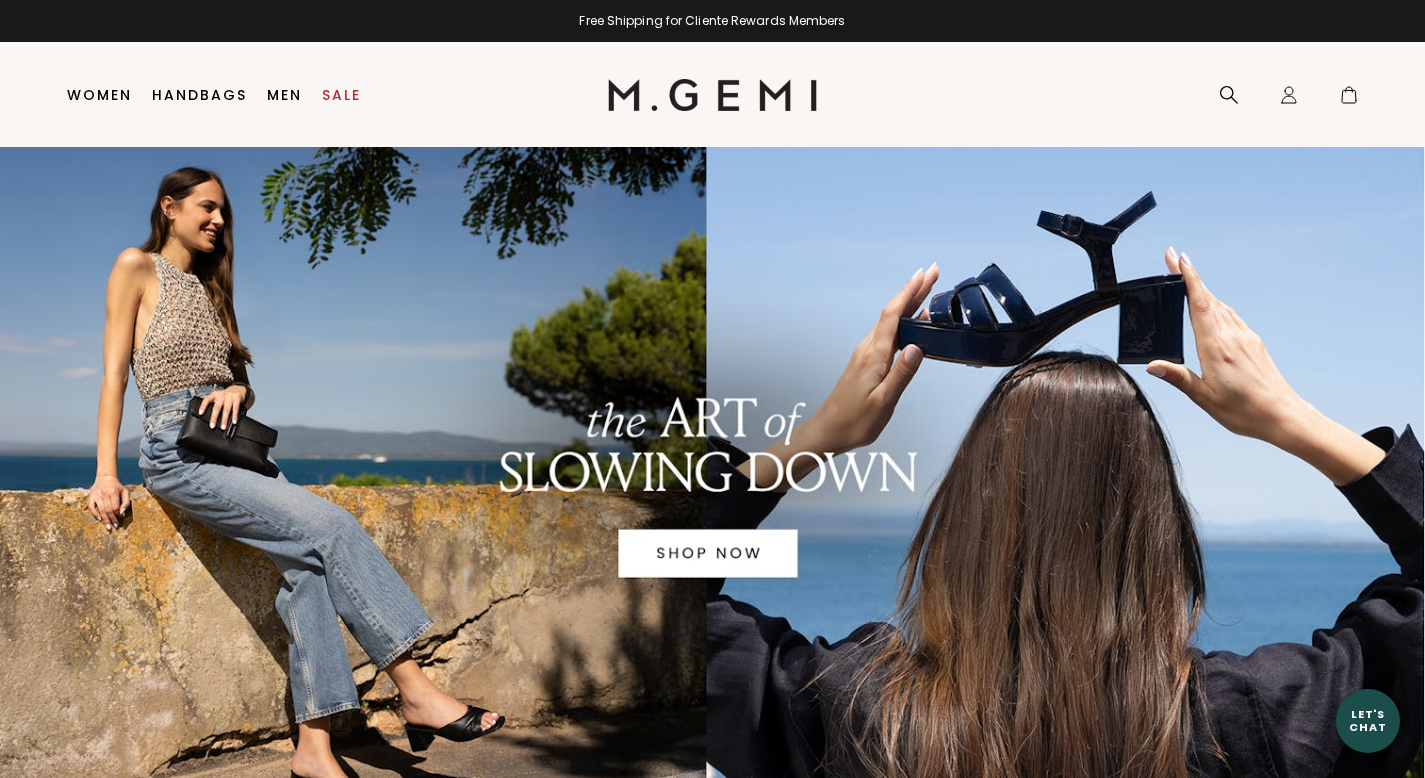 scroll, scrollTop: 0, scrollLeft: 0, axis: both 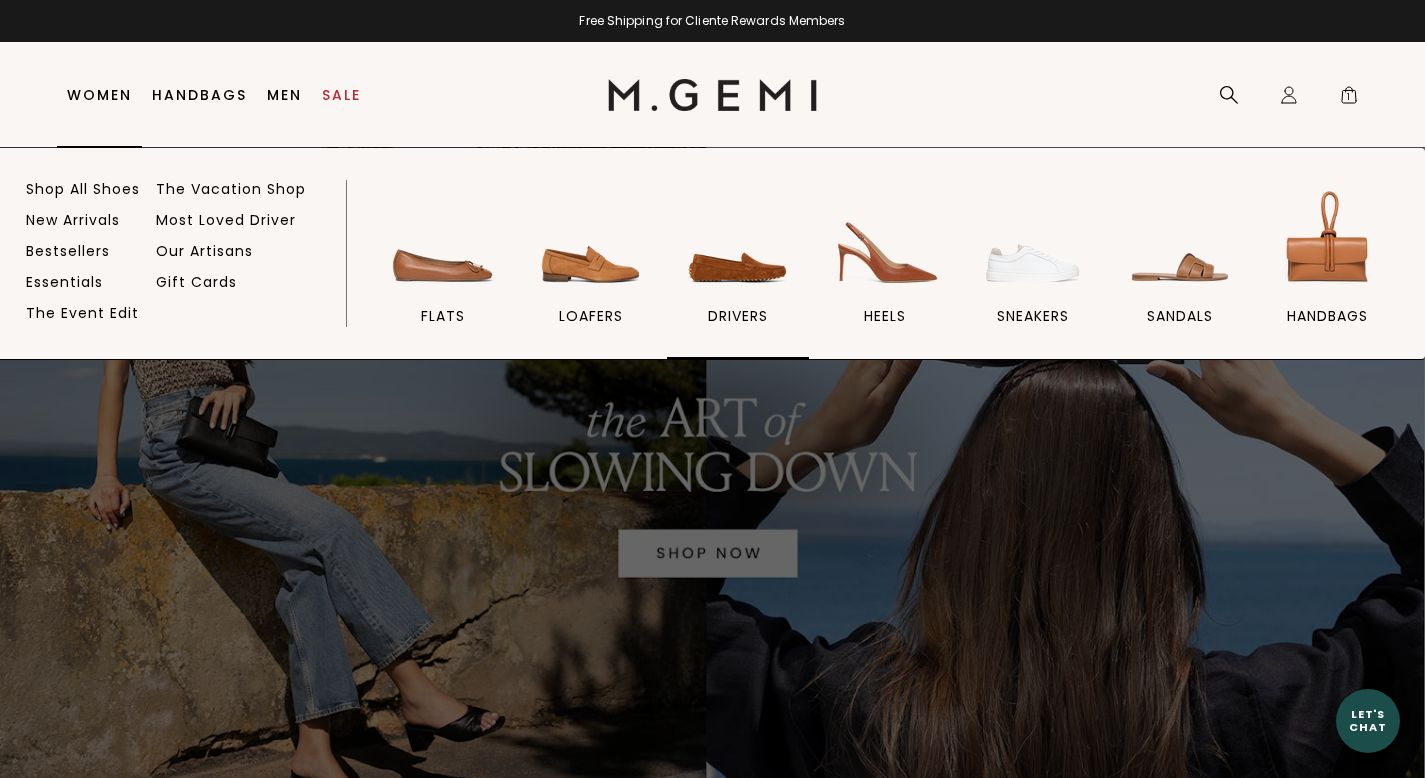 click at bounding box center (738, 241) 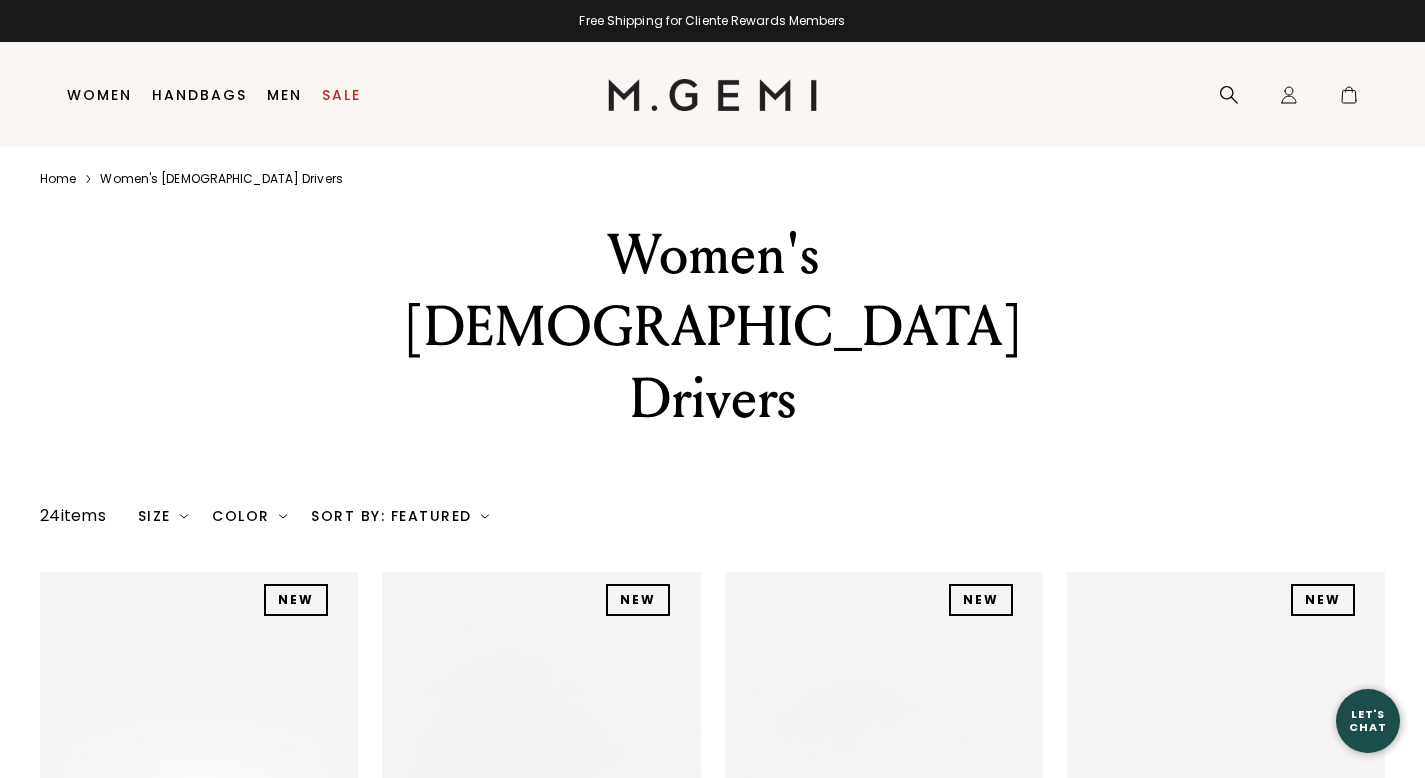 scroll, scrollTop: 0, scrollLeft: 0, axis: both 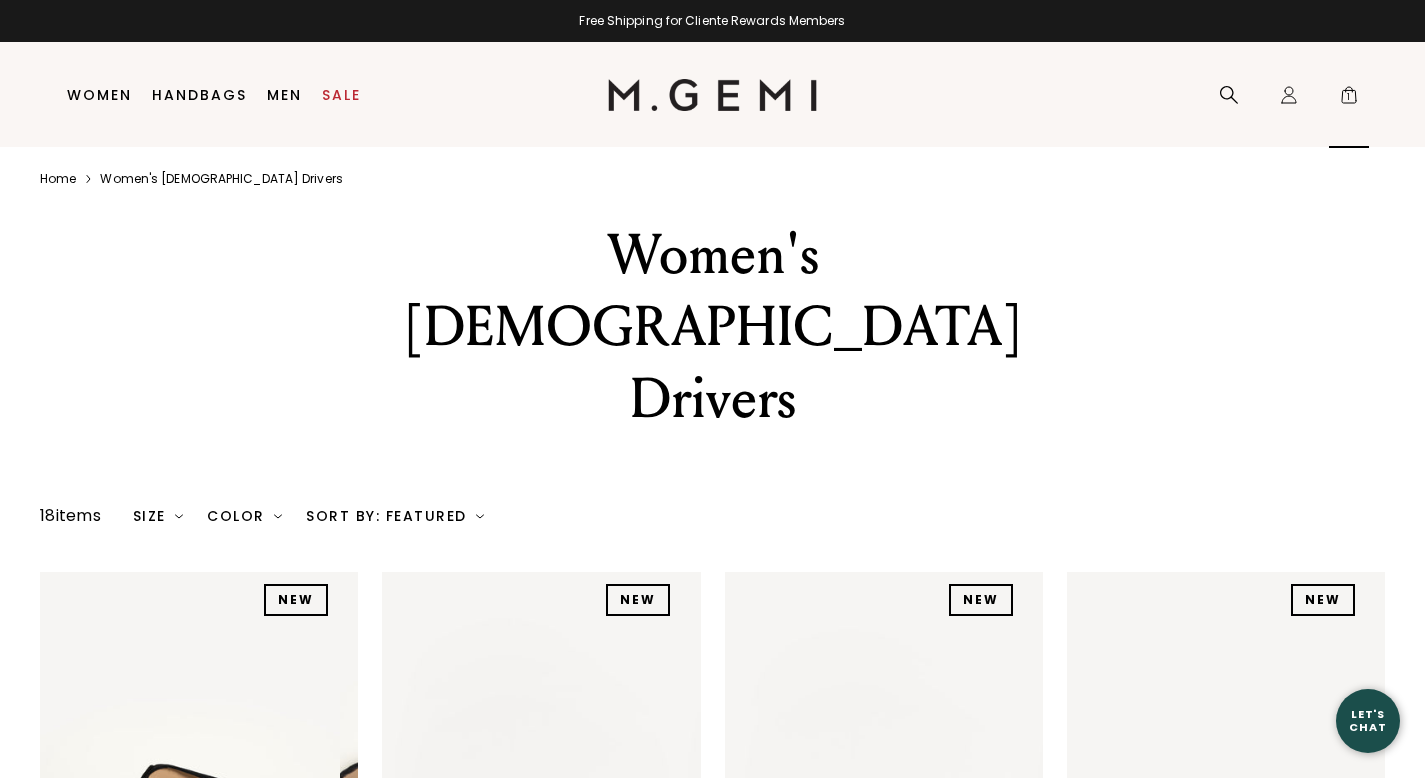 click on "1" at bounding box center [1349, 99] 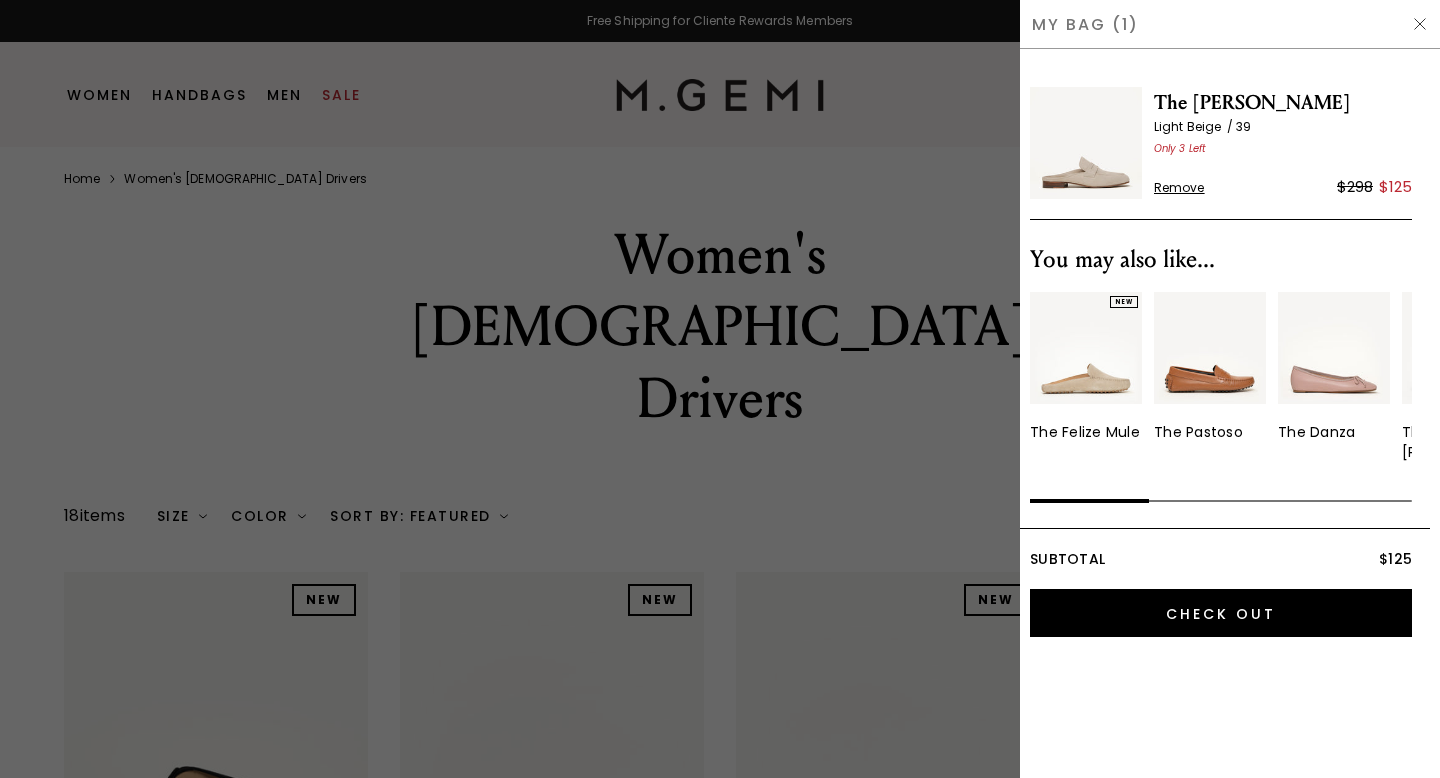 click at bounding box center (1086, 143) 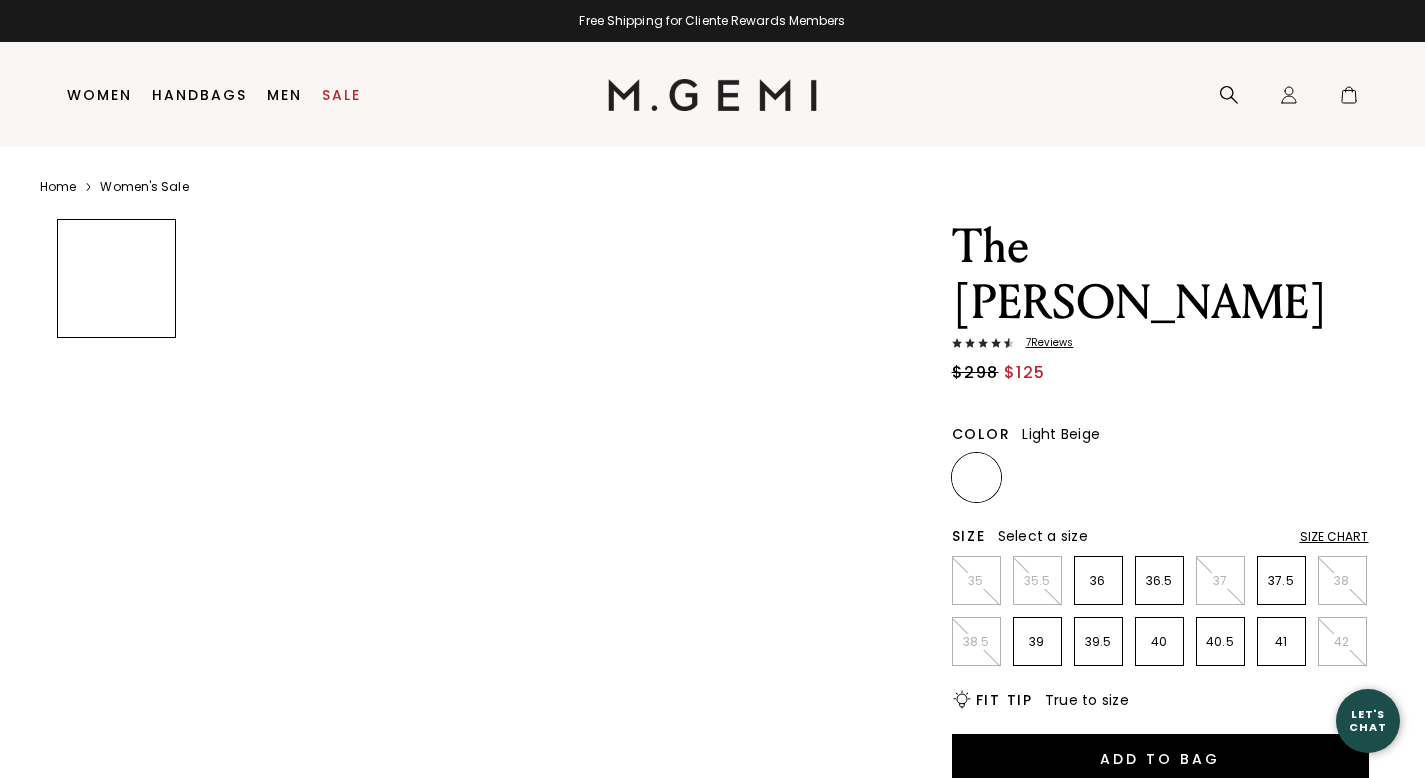 scroll, scrollTop: 0, scrollLeft: 0, axis: both 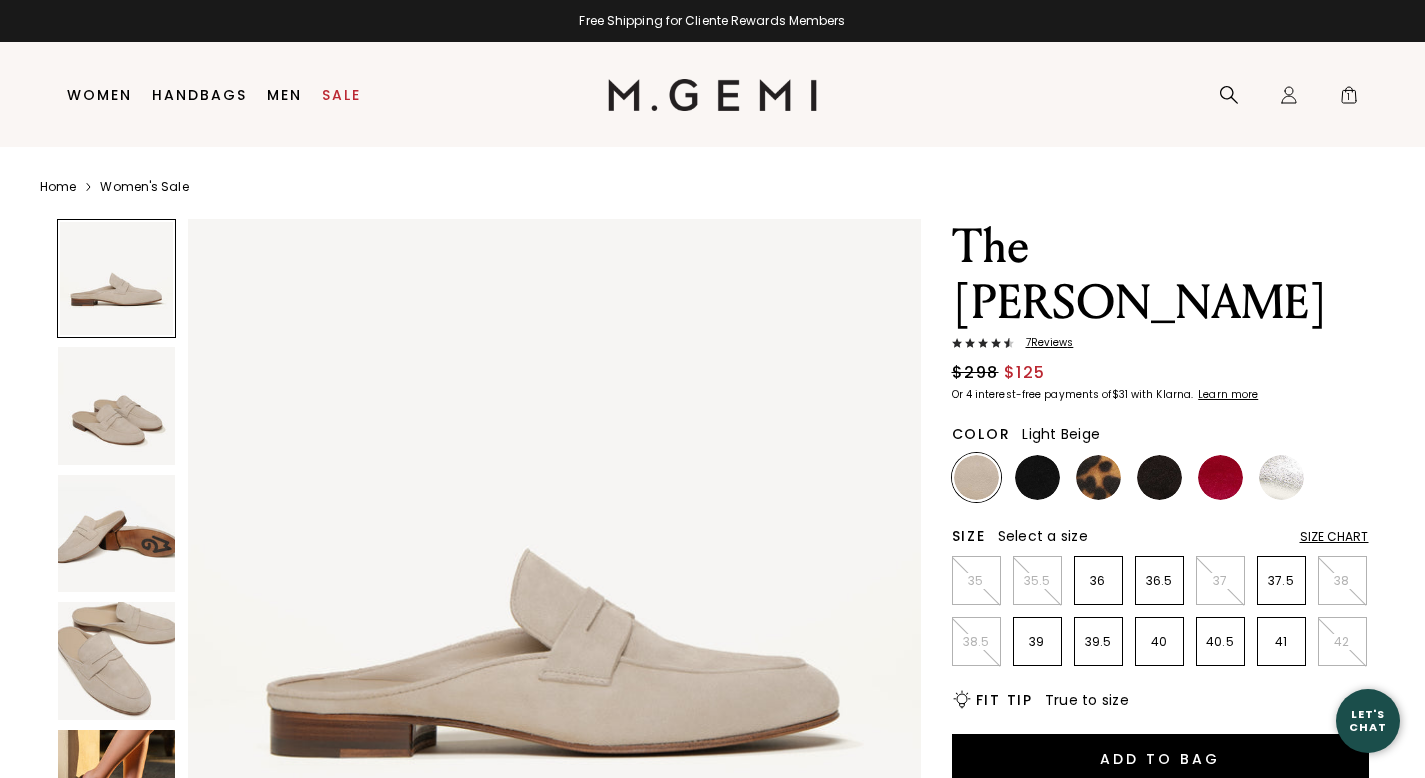 click on "7  Review s" at bounding box center (1044, 343) 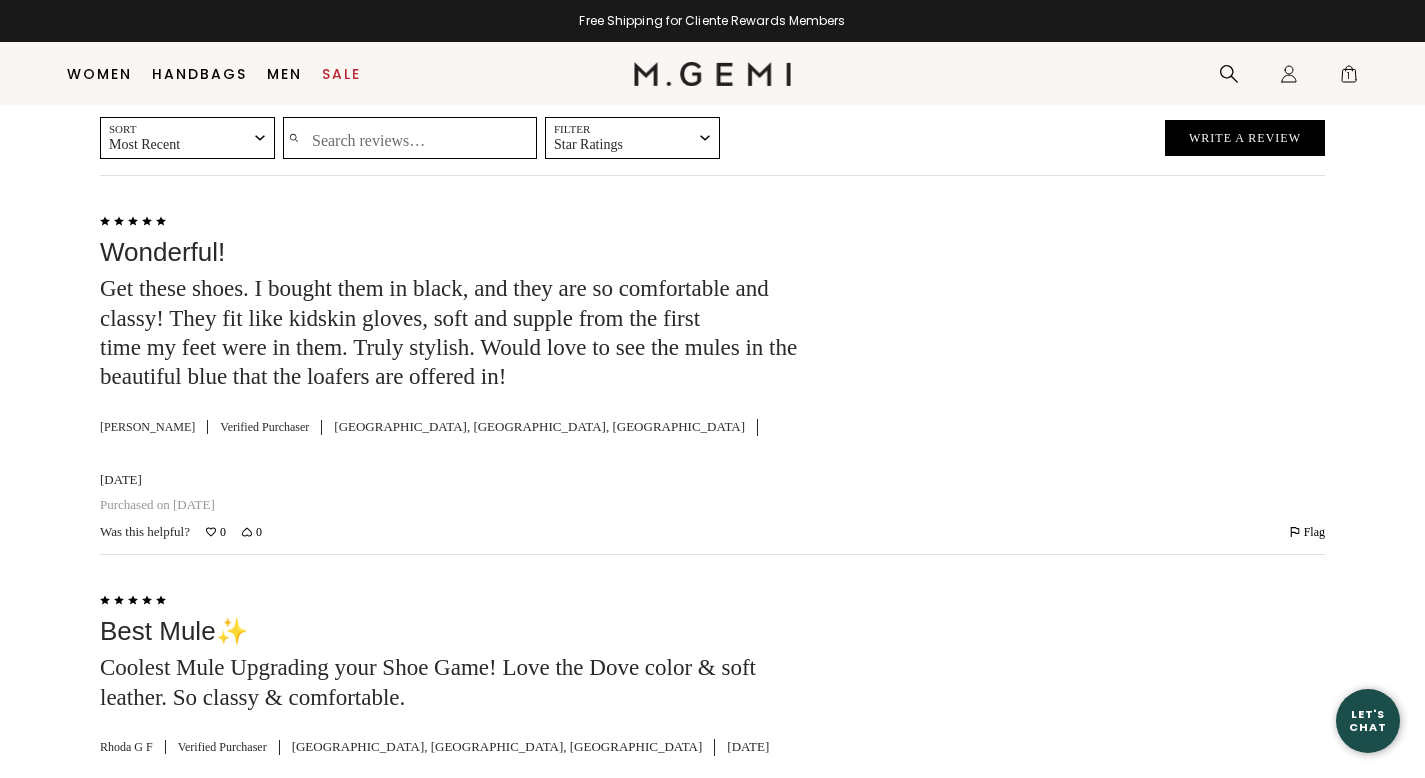 scroll, scrollTop: 3296, scrollLeft: 0, axis: vertical 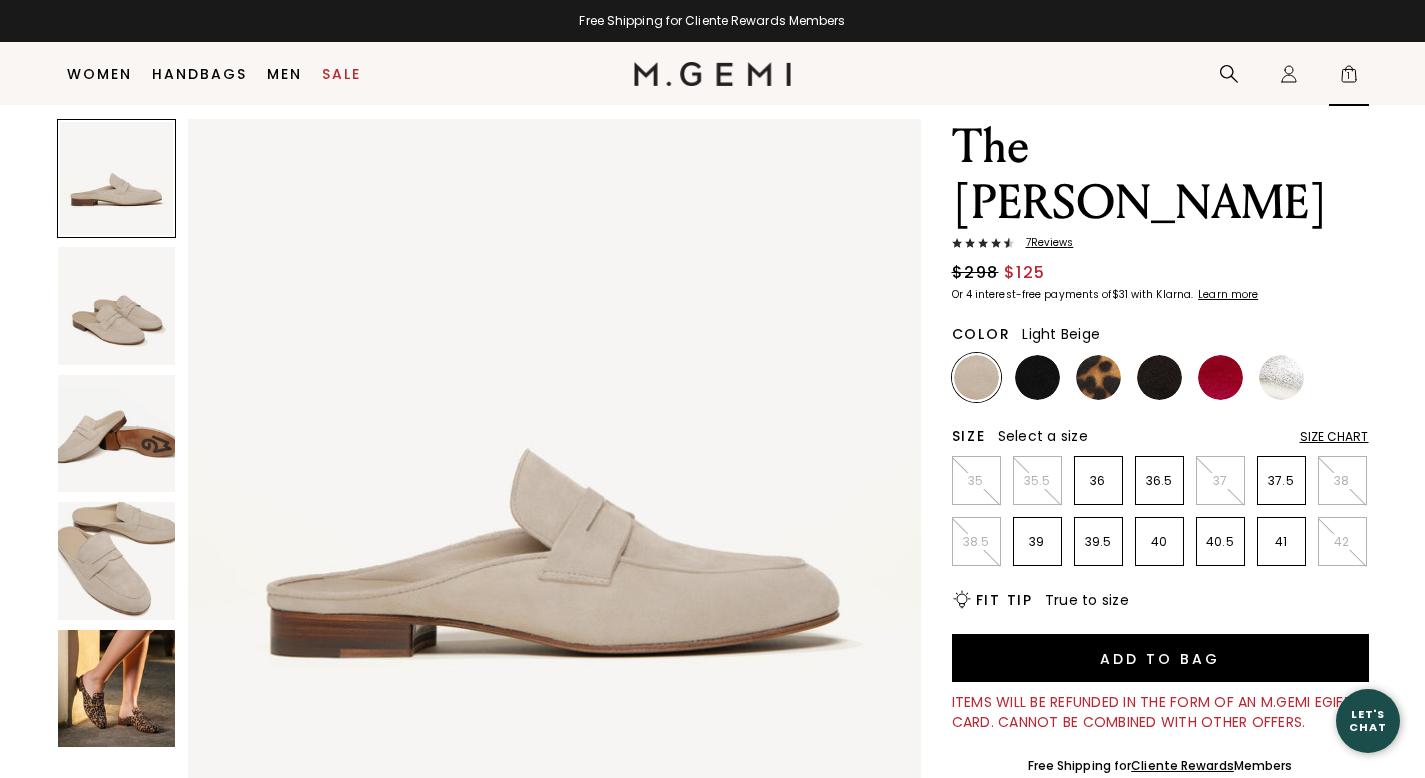 click on "1" at bounding box center [1349, 78] 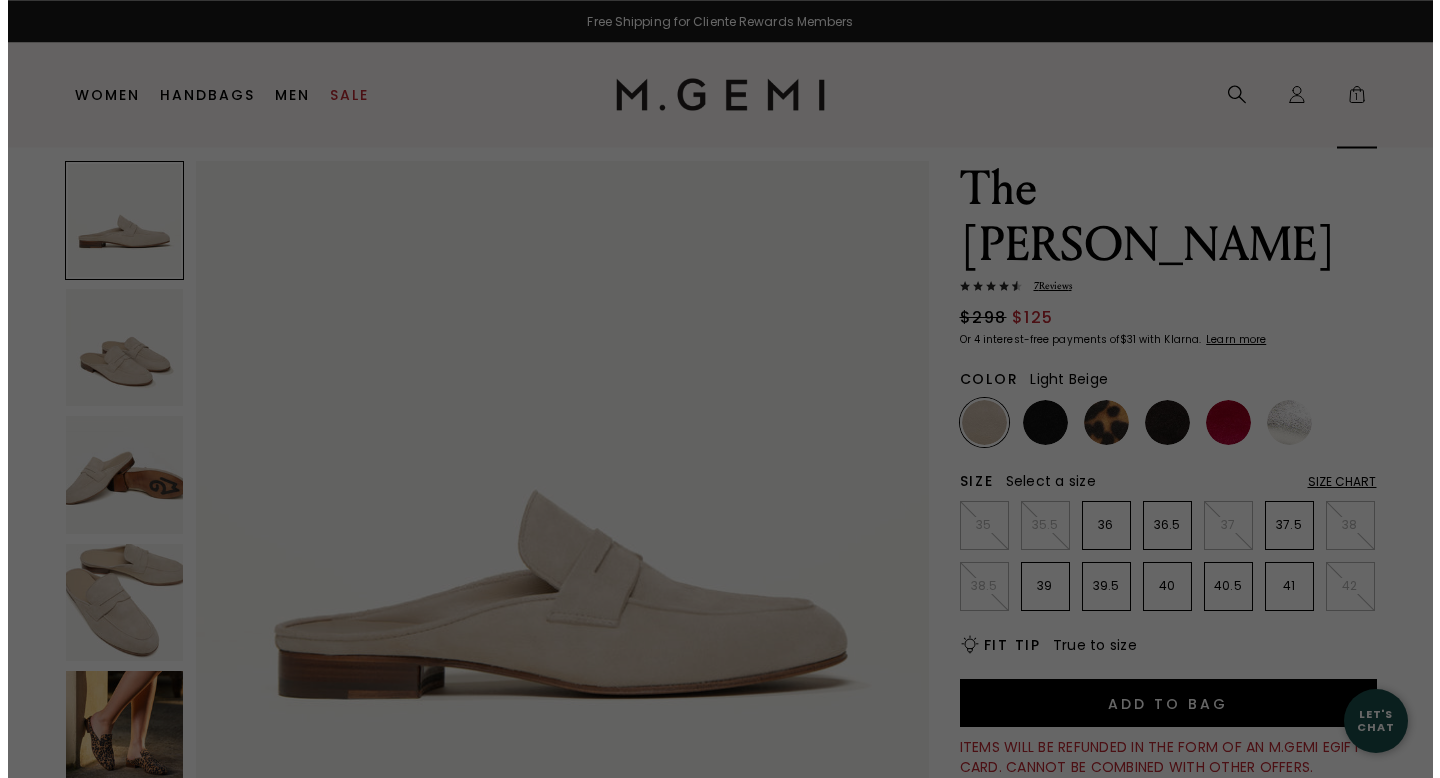 scroll, scrollTop: 0, scrollLeft: 0, axis: both 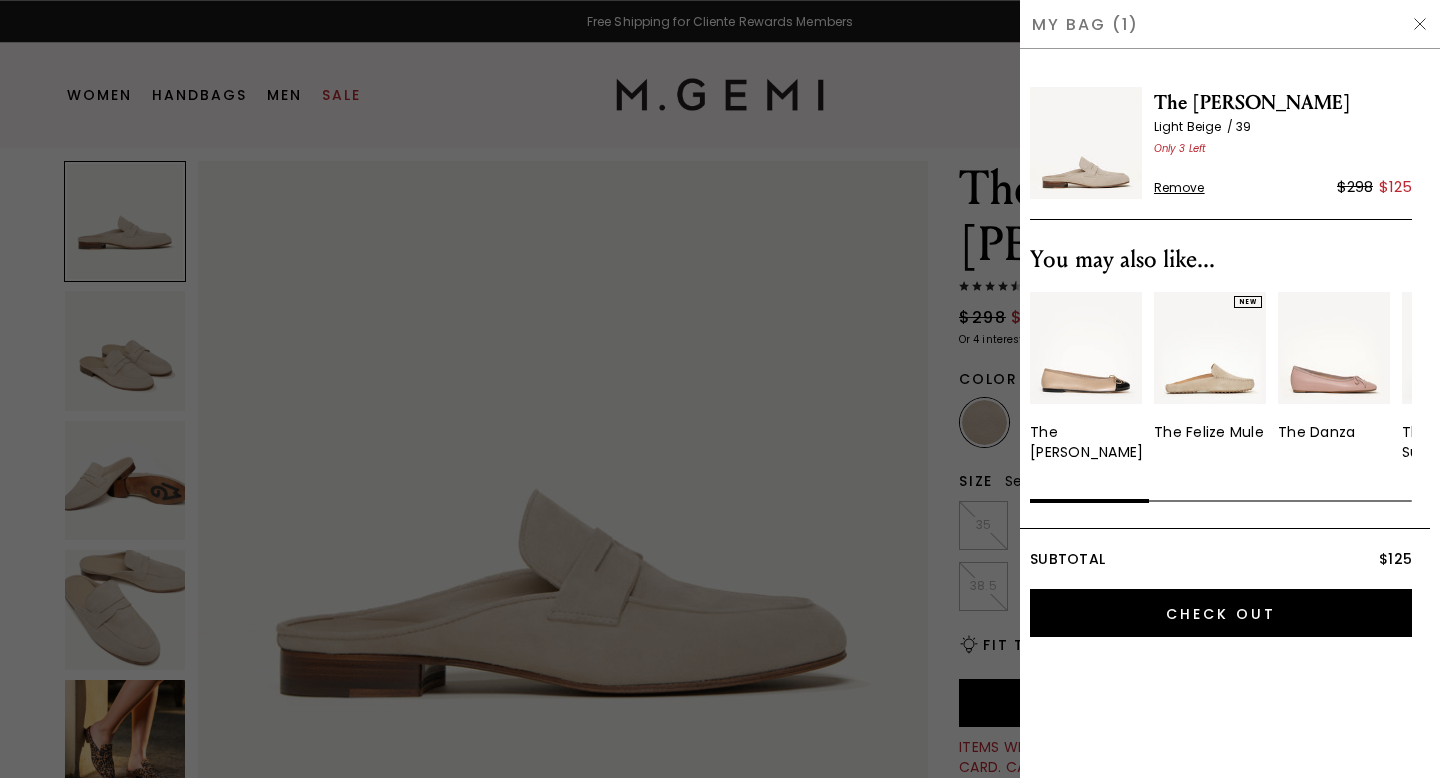 click at bounding box center [720, 389] 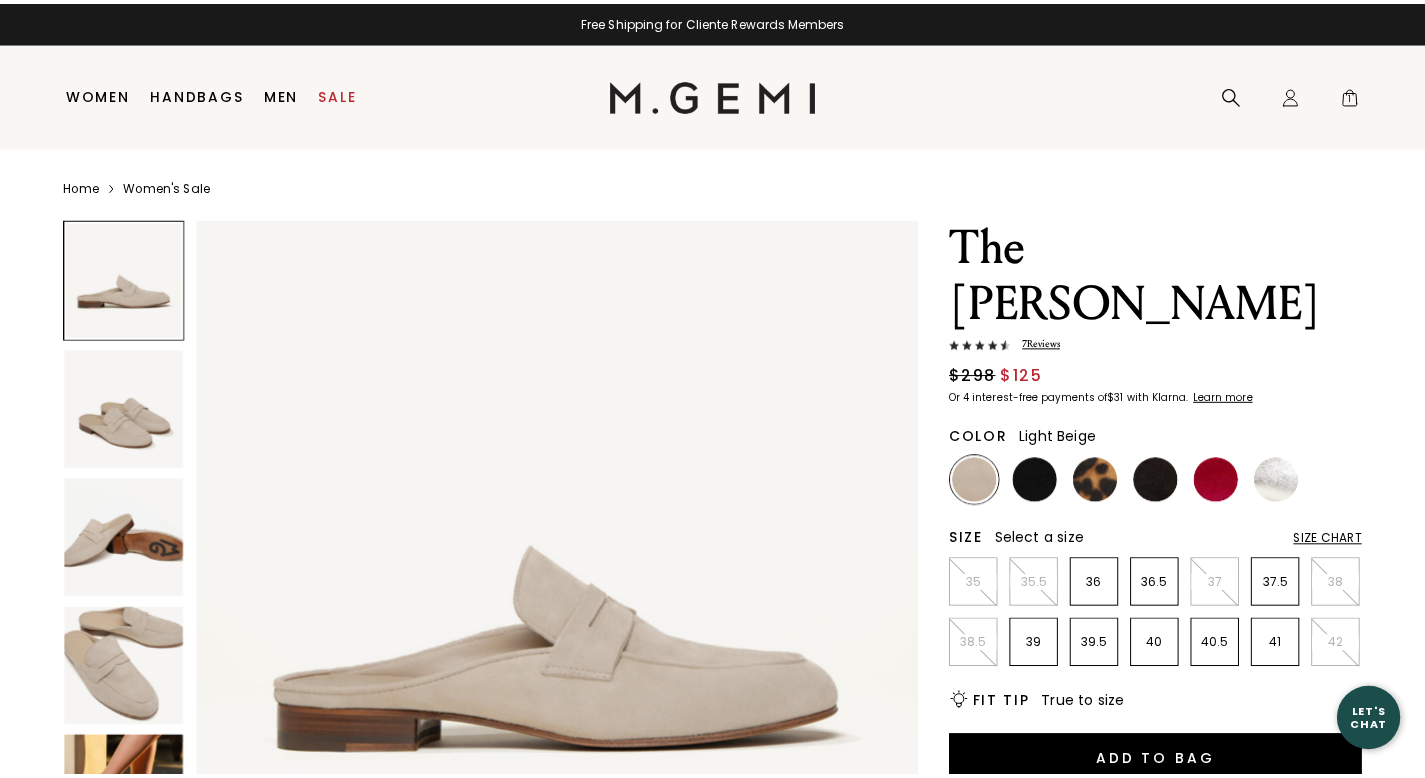scroll, scrollTop: 58, scrollLeft: 0, axis: vertical 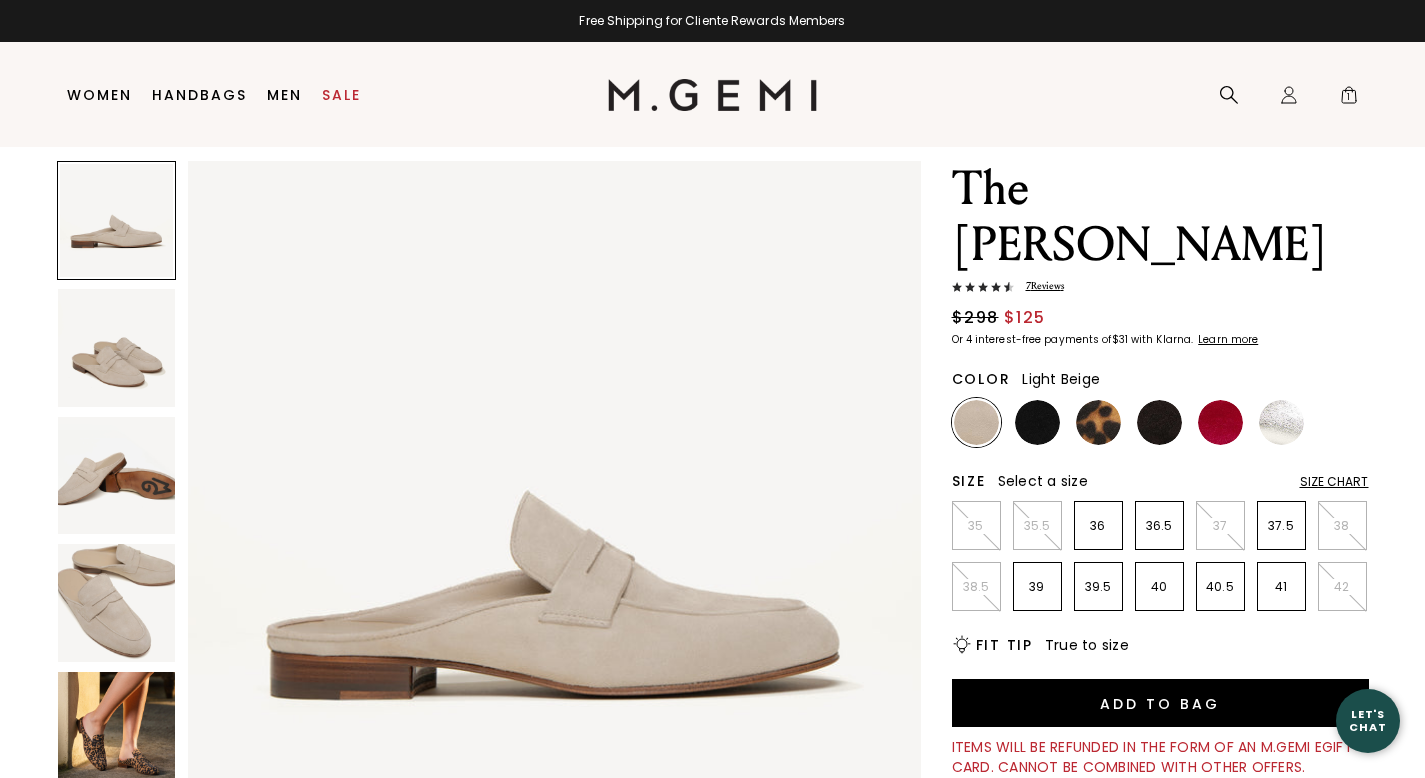click at bounding box center [116, 347] 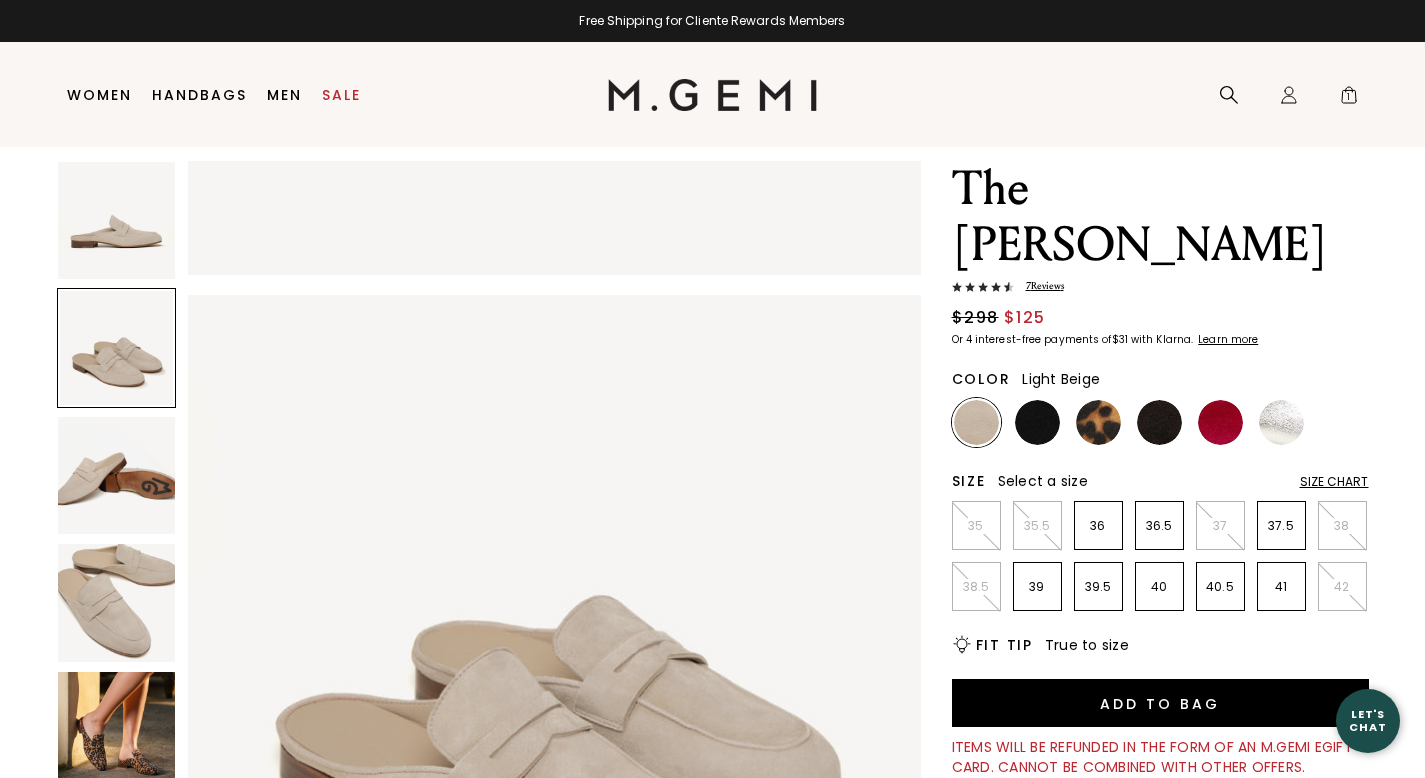 scroll, scrollTop: 723, scrollLeft: 0, axis: vertical 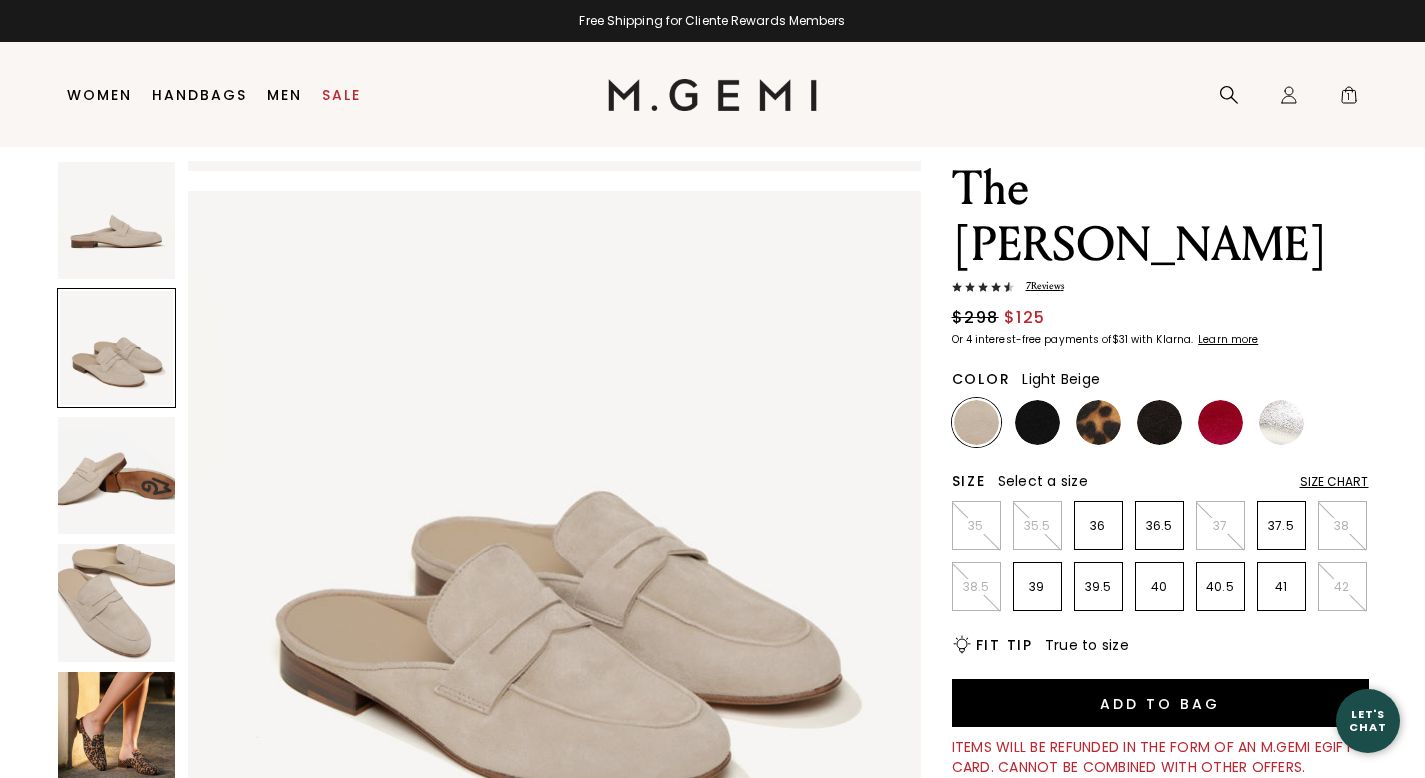 click at bounding box center (116, 475) 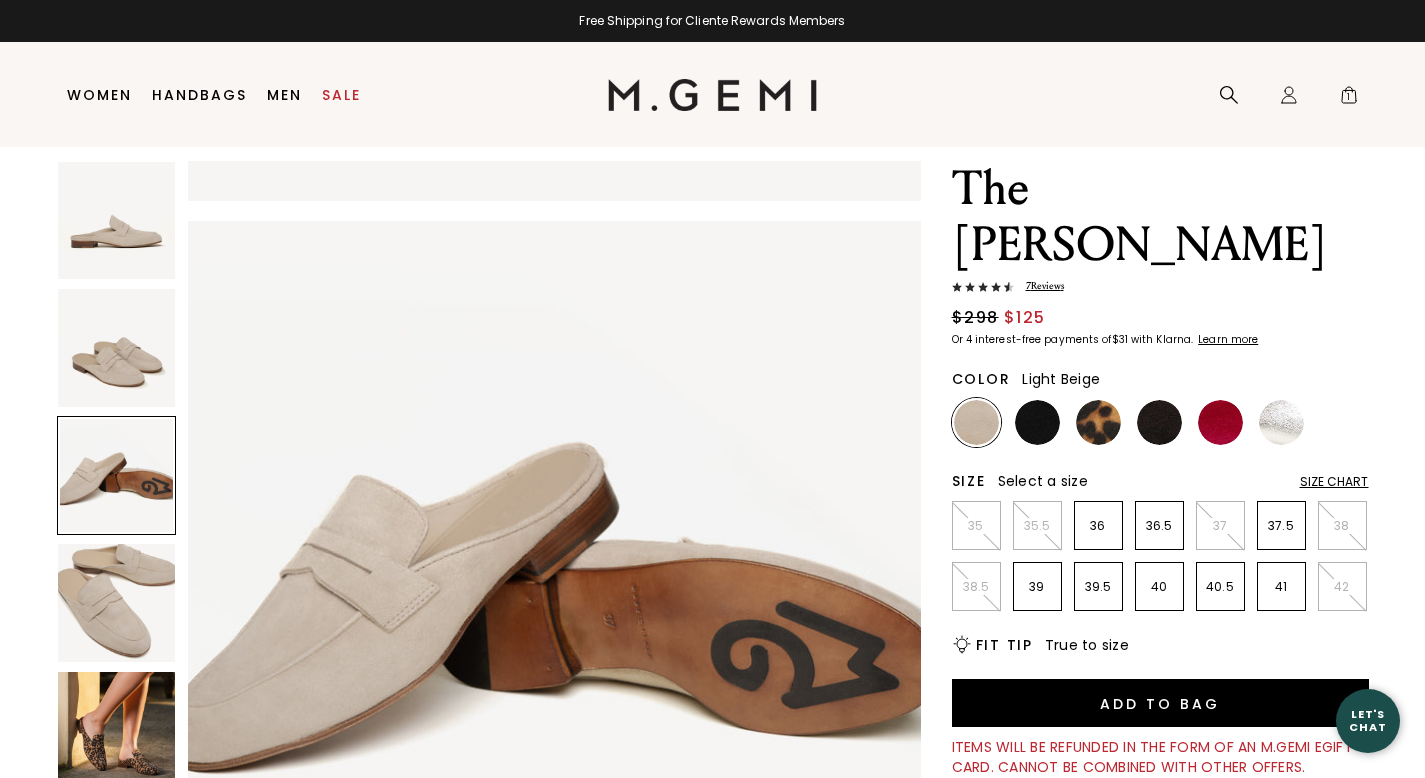 click at bounding box center [116, 602] 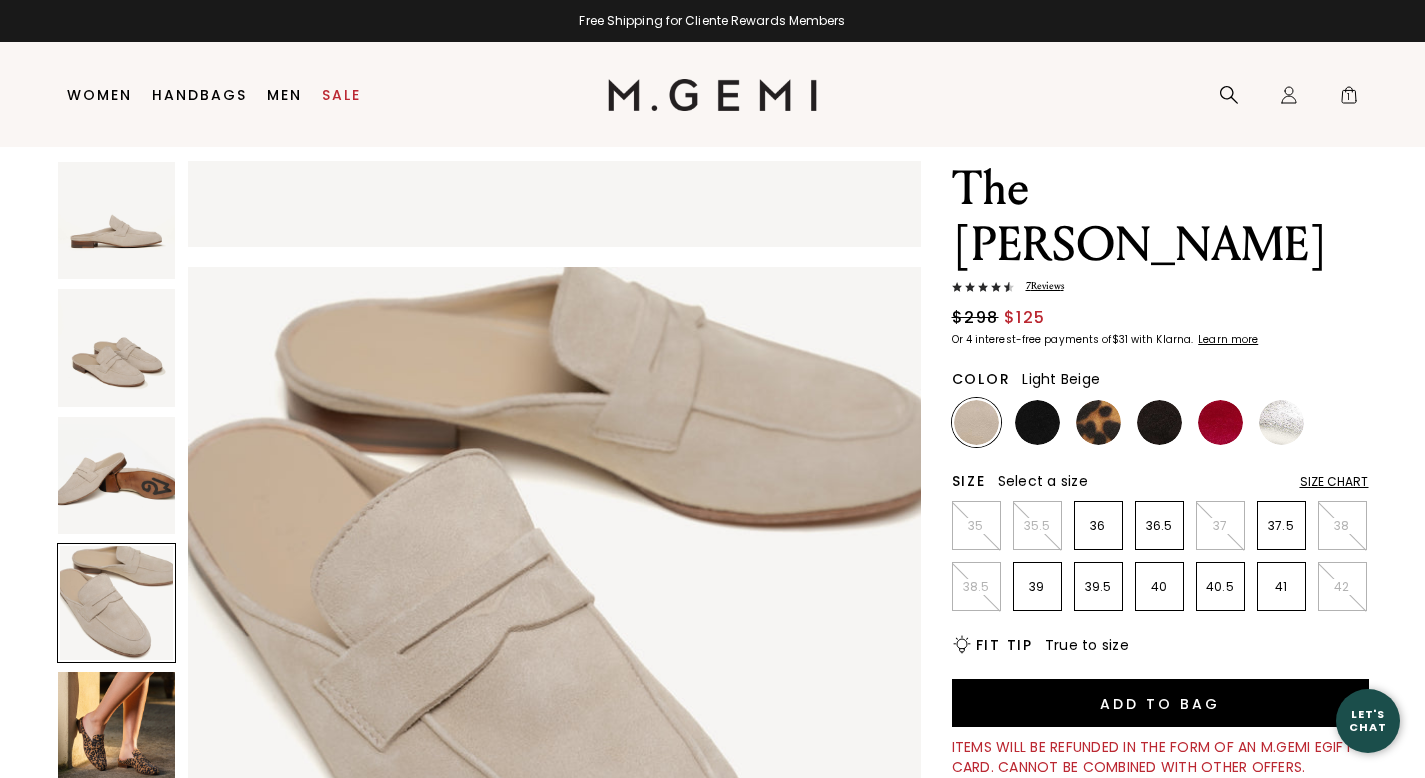 scroll, scrollTop: 2168, scrollLeft: 0, axis: vertical 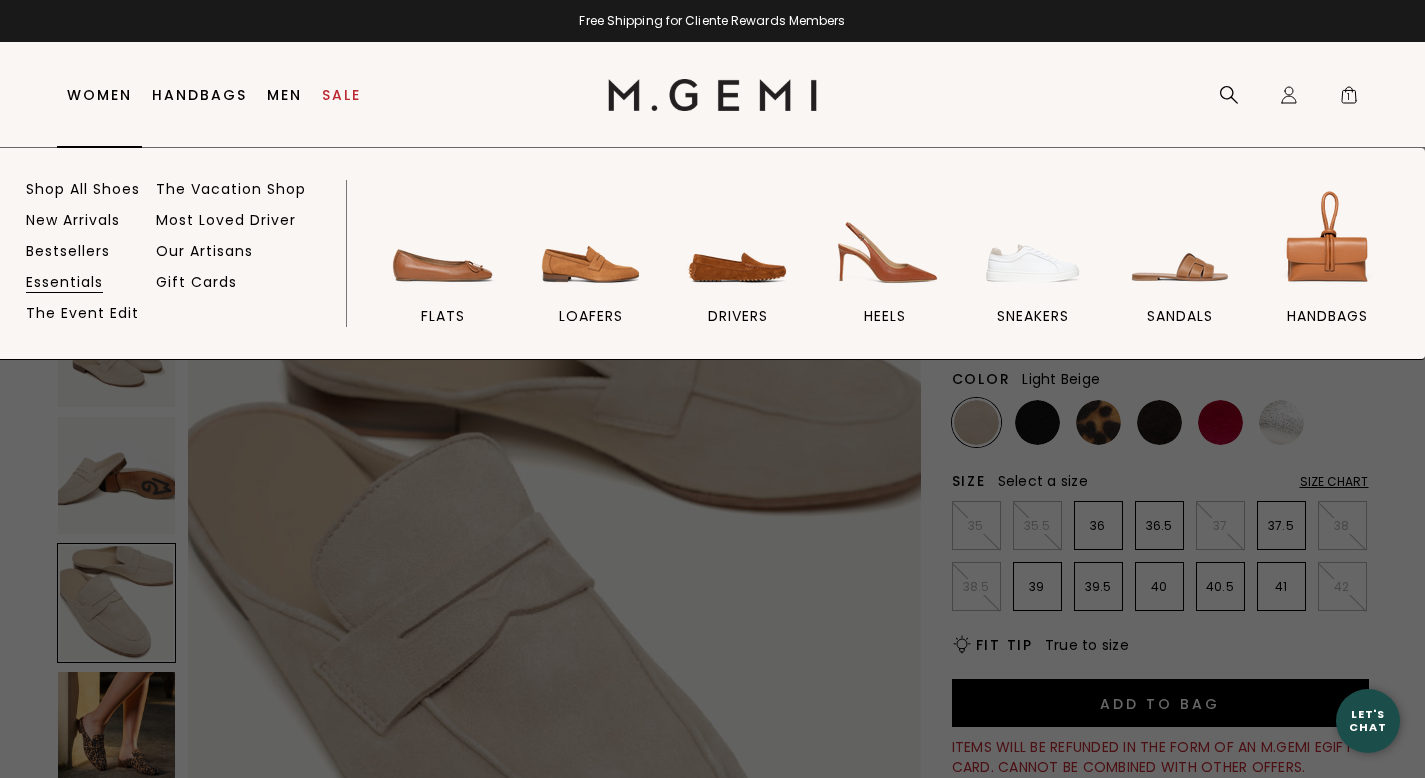 click on "Essentials" at bounding box center (64, 282) 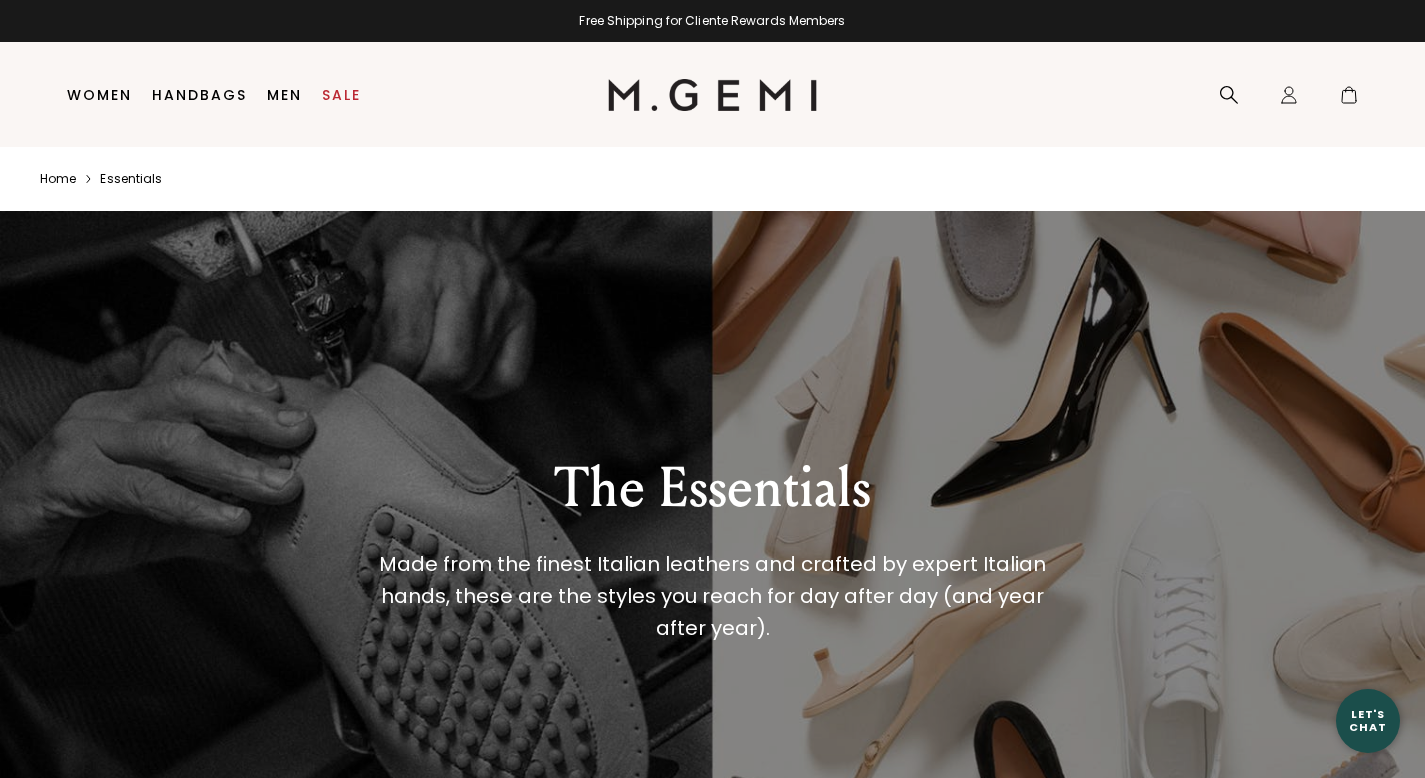 scroll, scrollTop: 0, scrollLeft: 0, axis: both 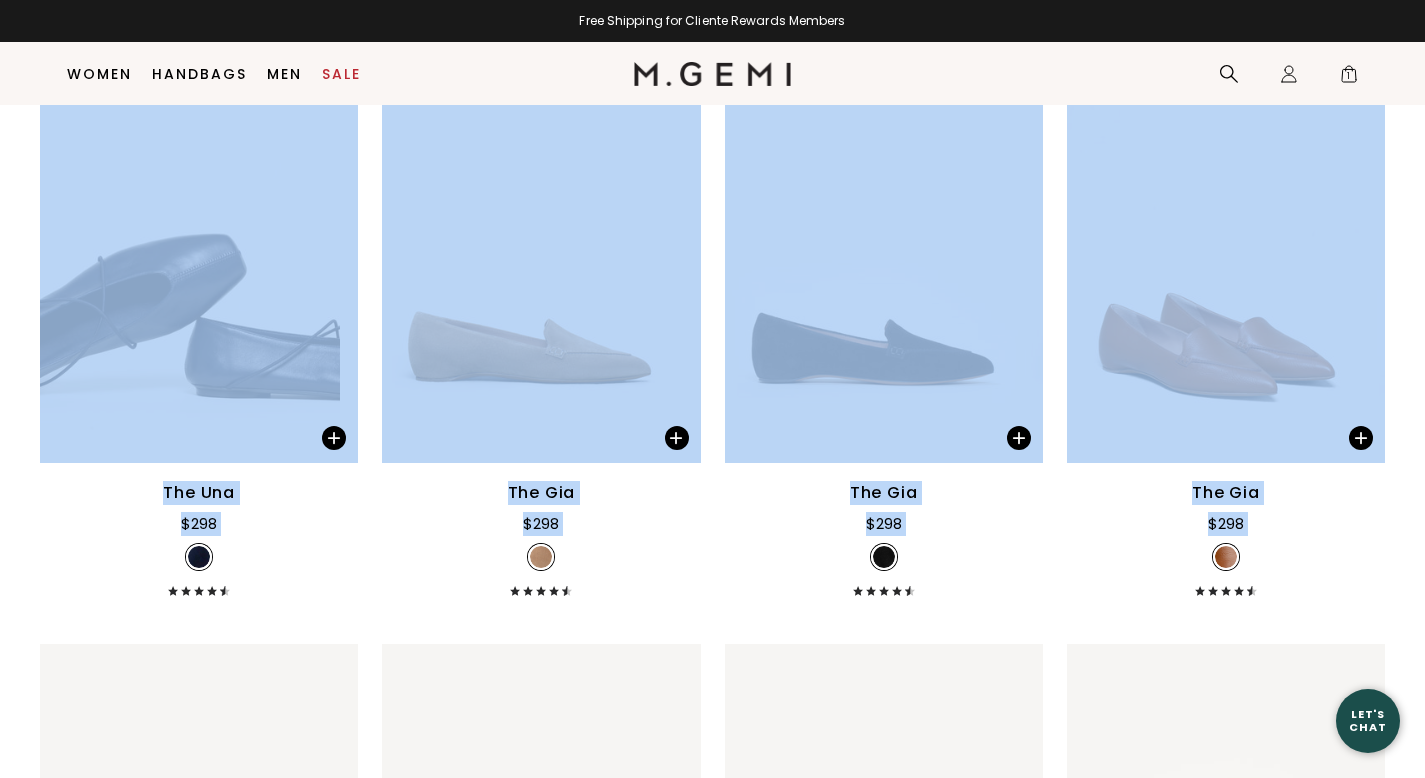 drag, startPoint x: 1439, startPoint y: 327, endPoint x: 1439, endPoint y: 612, distance: 285 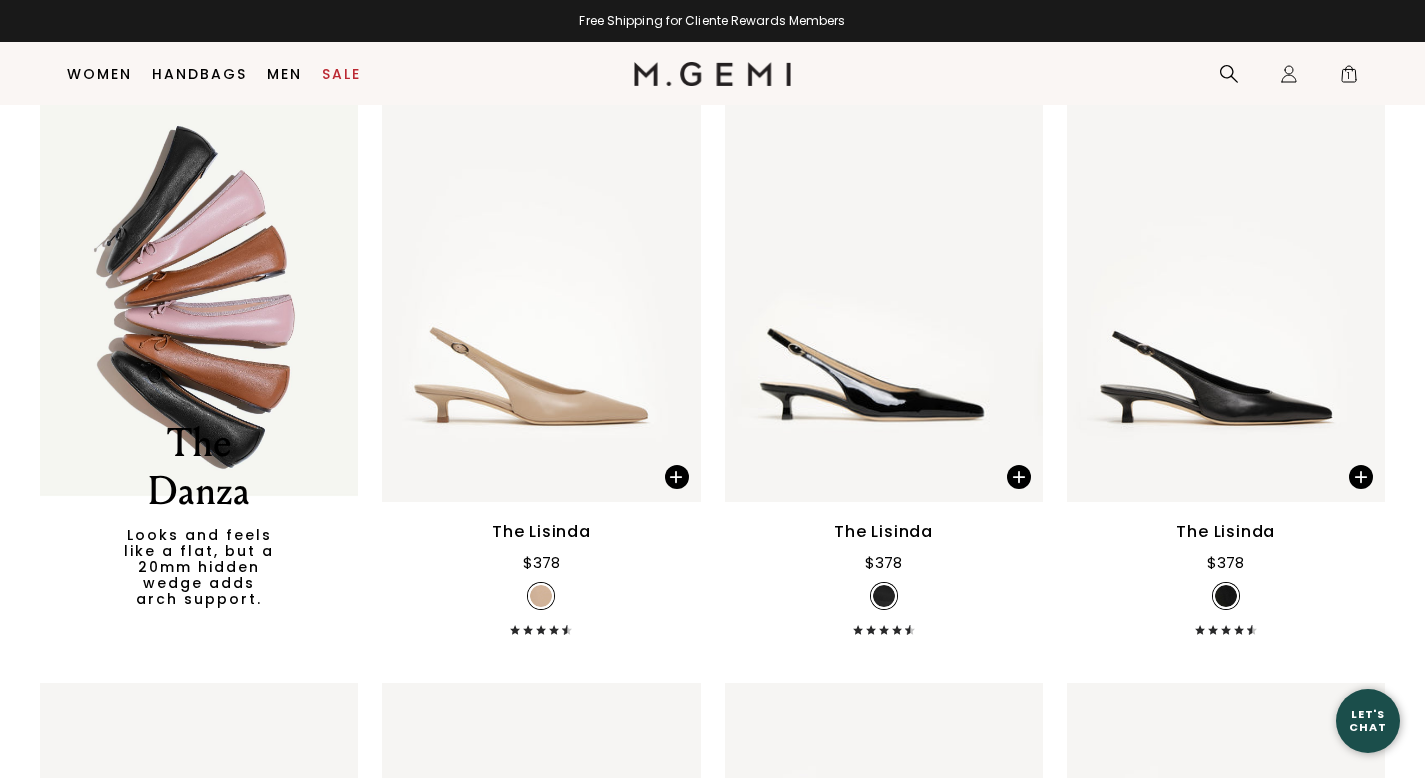 scroll, scrollTop: 4934, scrollLeft: 0, axis: vertical 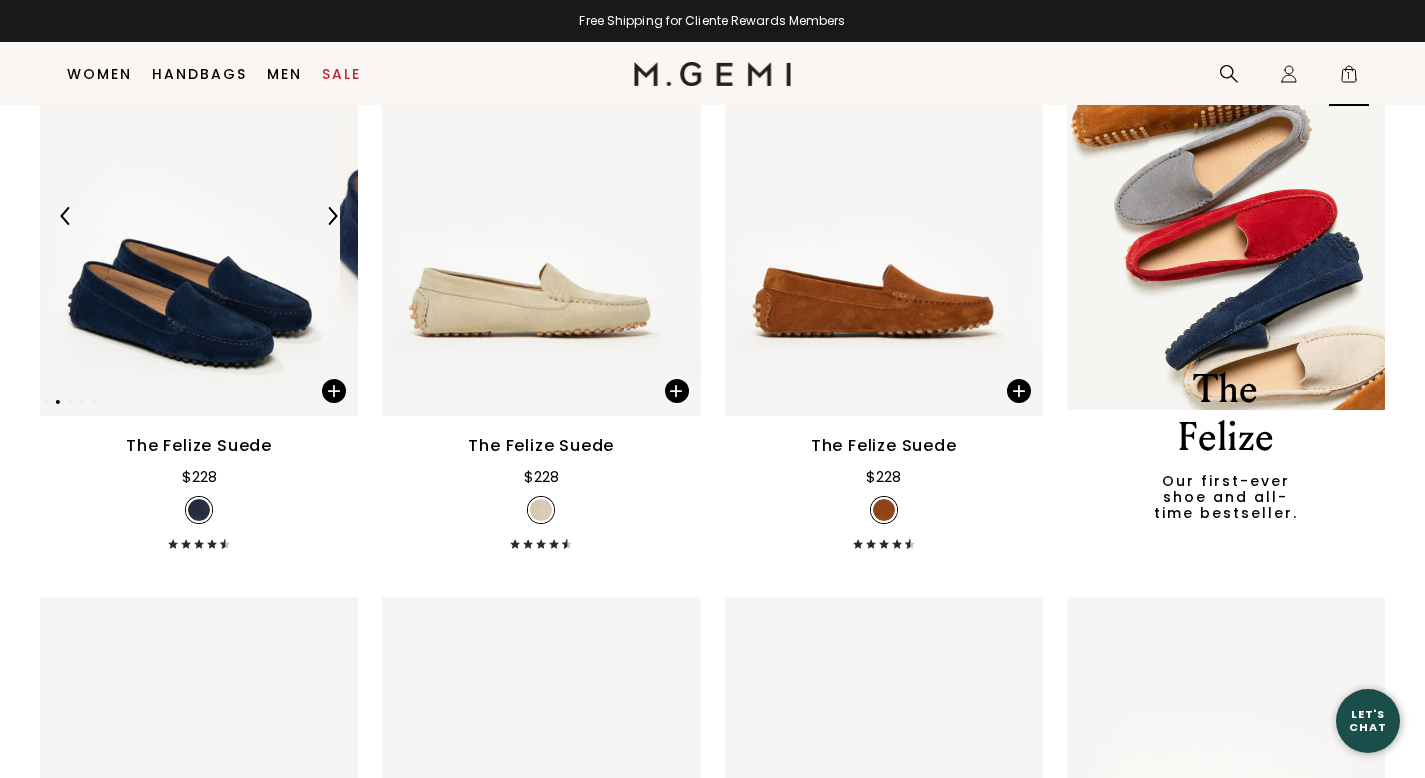 click on "1" at bounding box center (1349, 78) 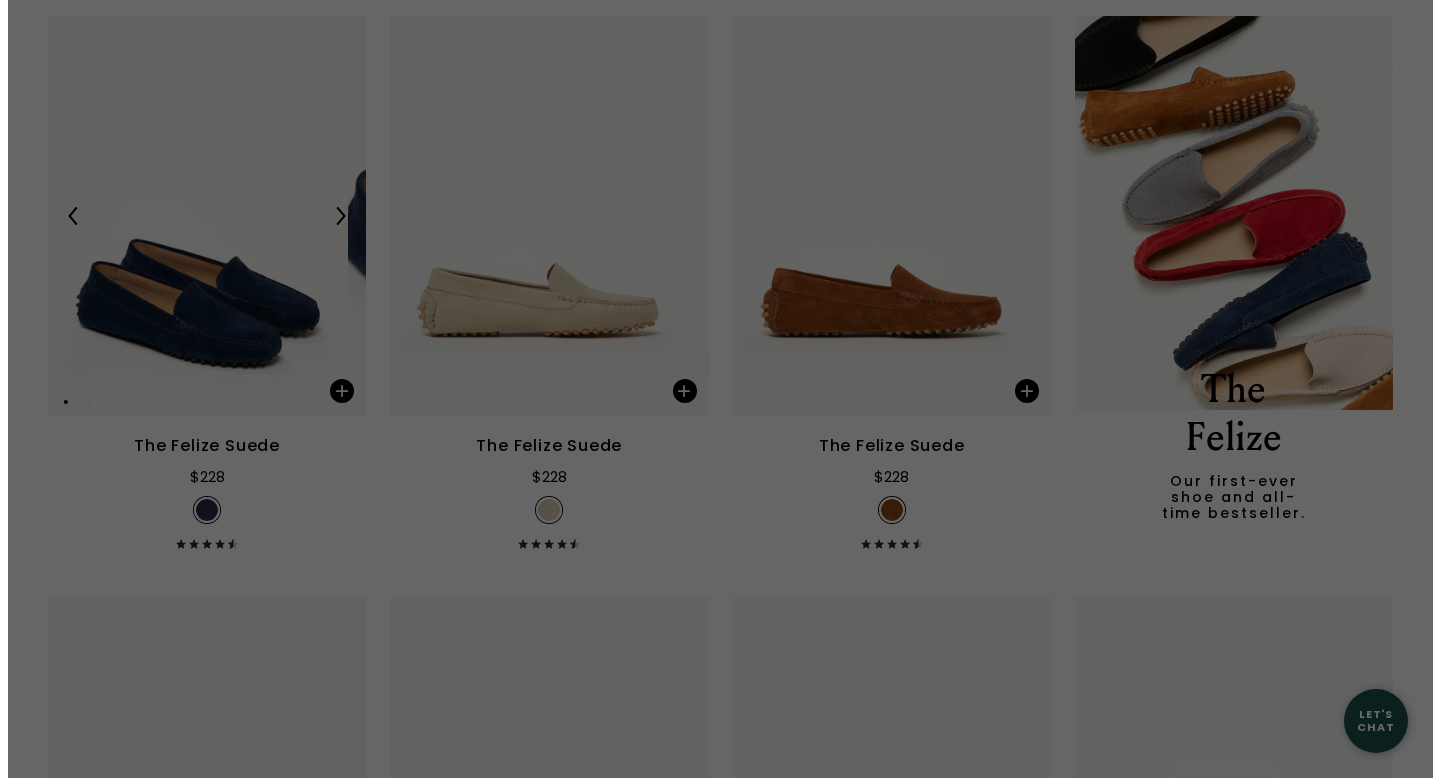 scroll, scrollTop: 0, scrollLeft: 0, axis: both 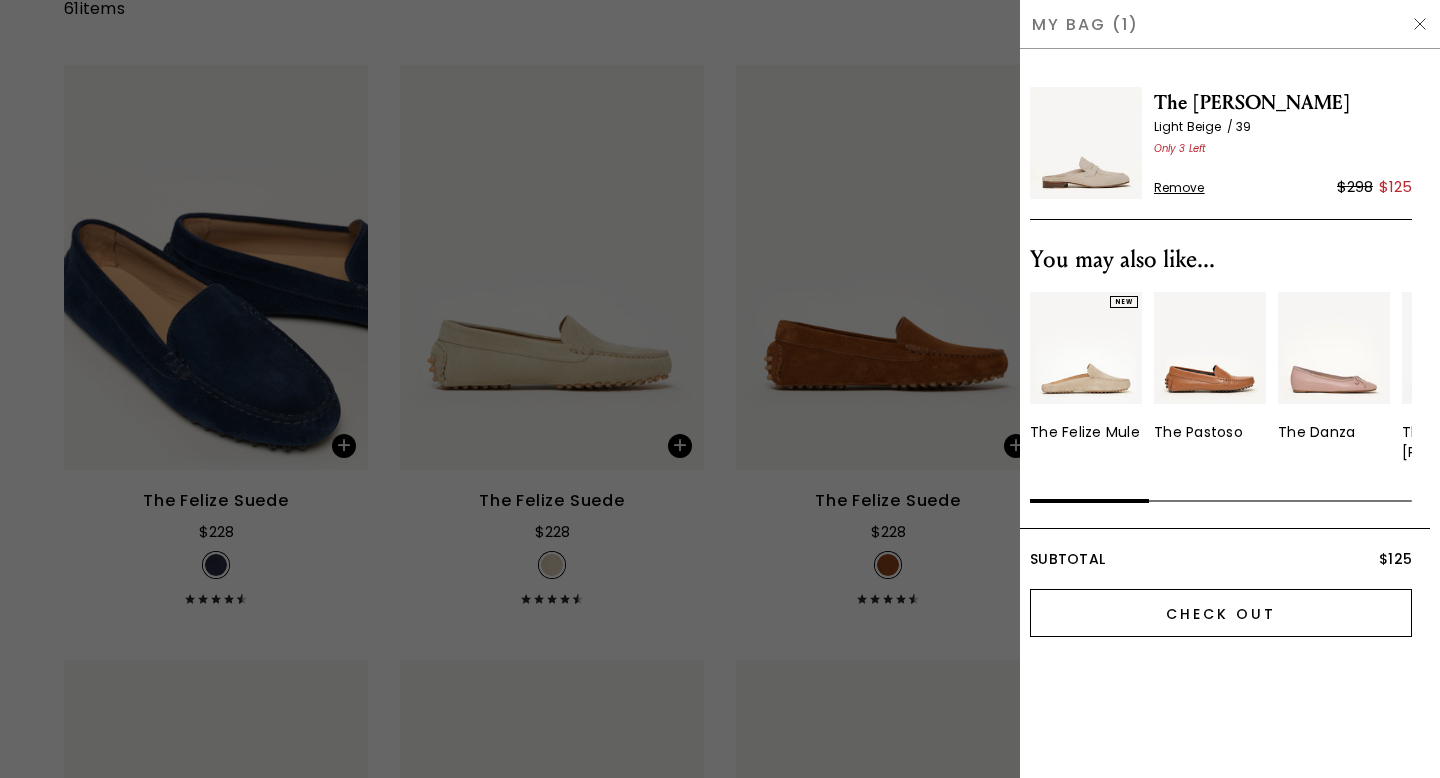 click on "Check Out" at bounding box center (1221, 613) 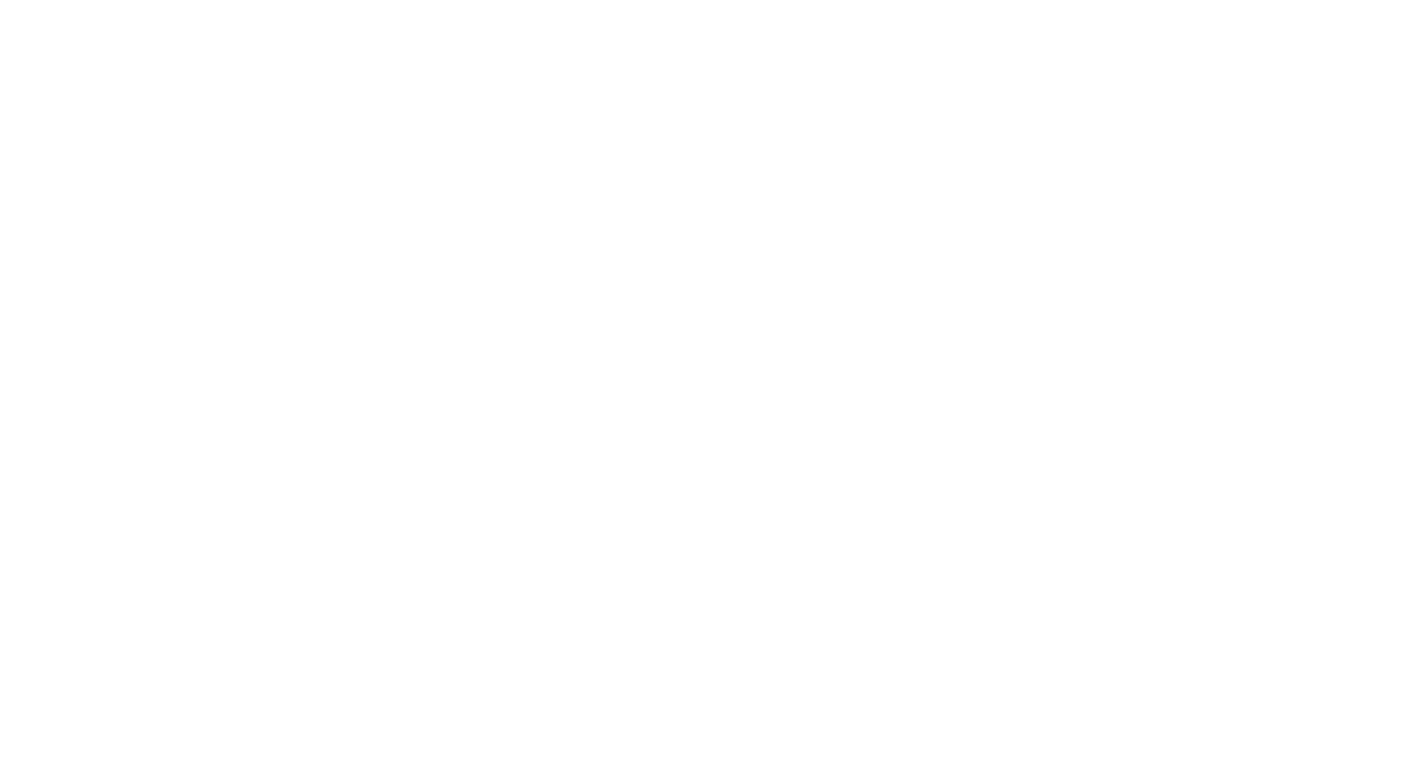 scroll, scrollTop: 0, scrollLeft: 0, axis: both 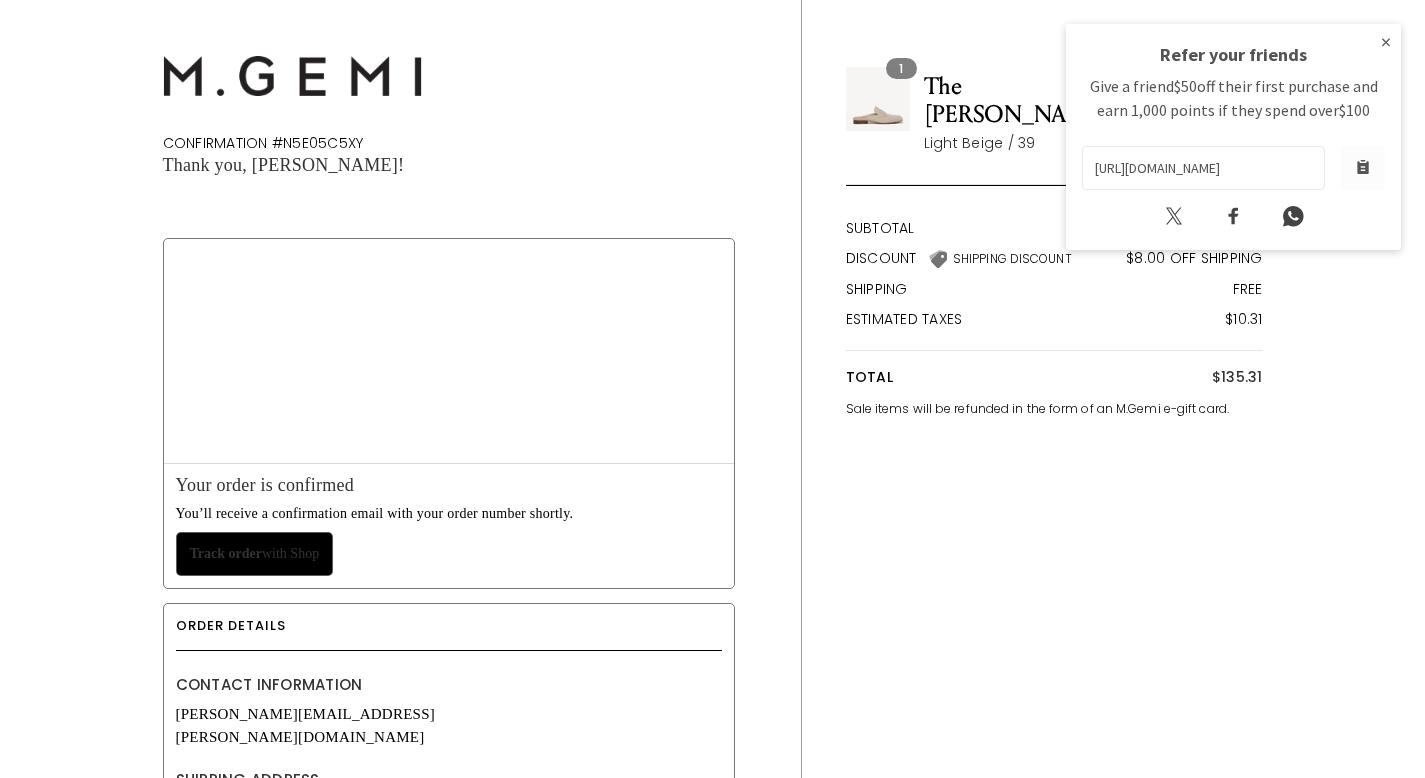 click on "×" at bounding box center (1386, 42) 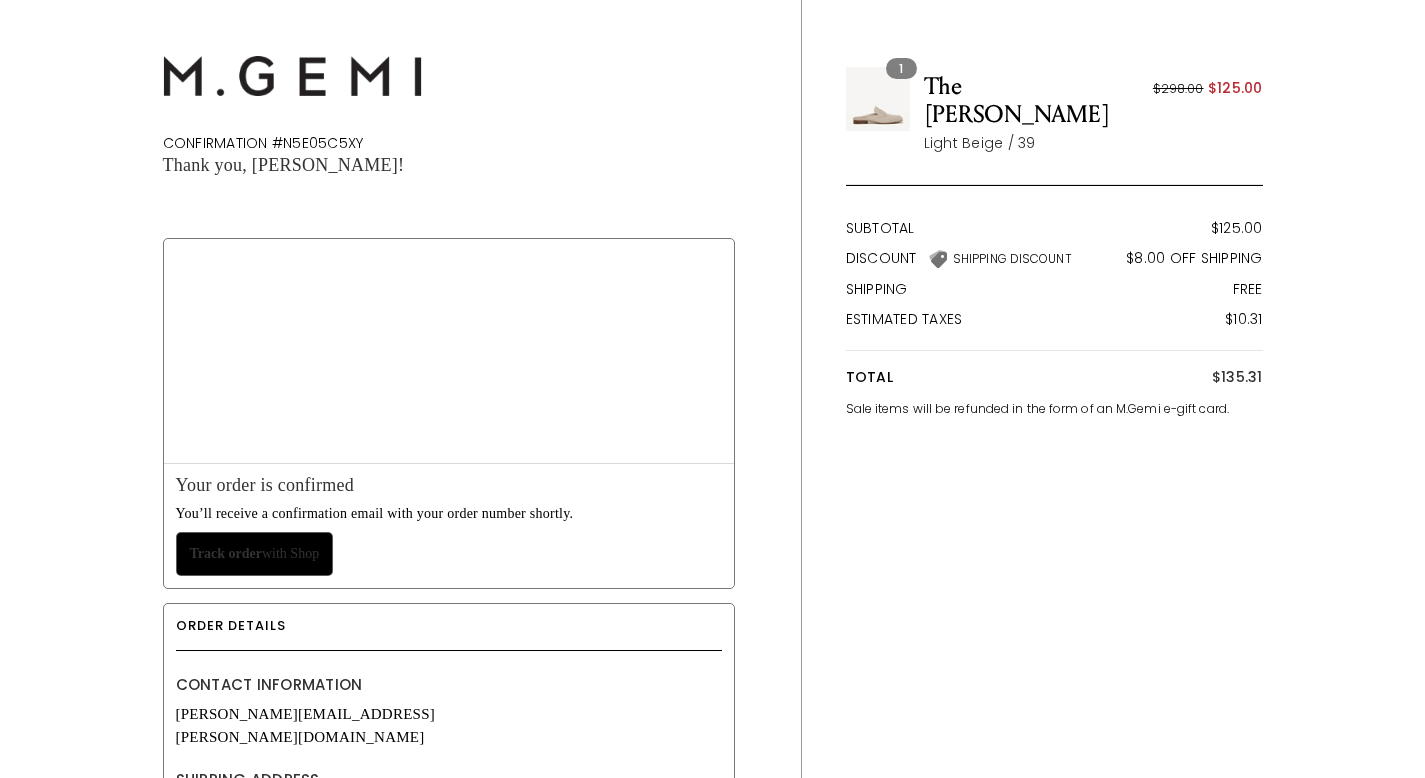 click on "1" at bounding box center [878, 99] 